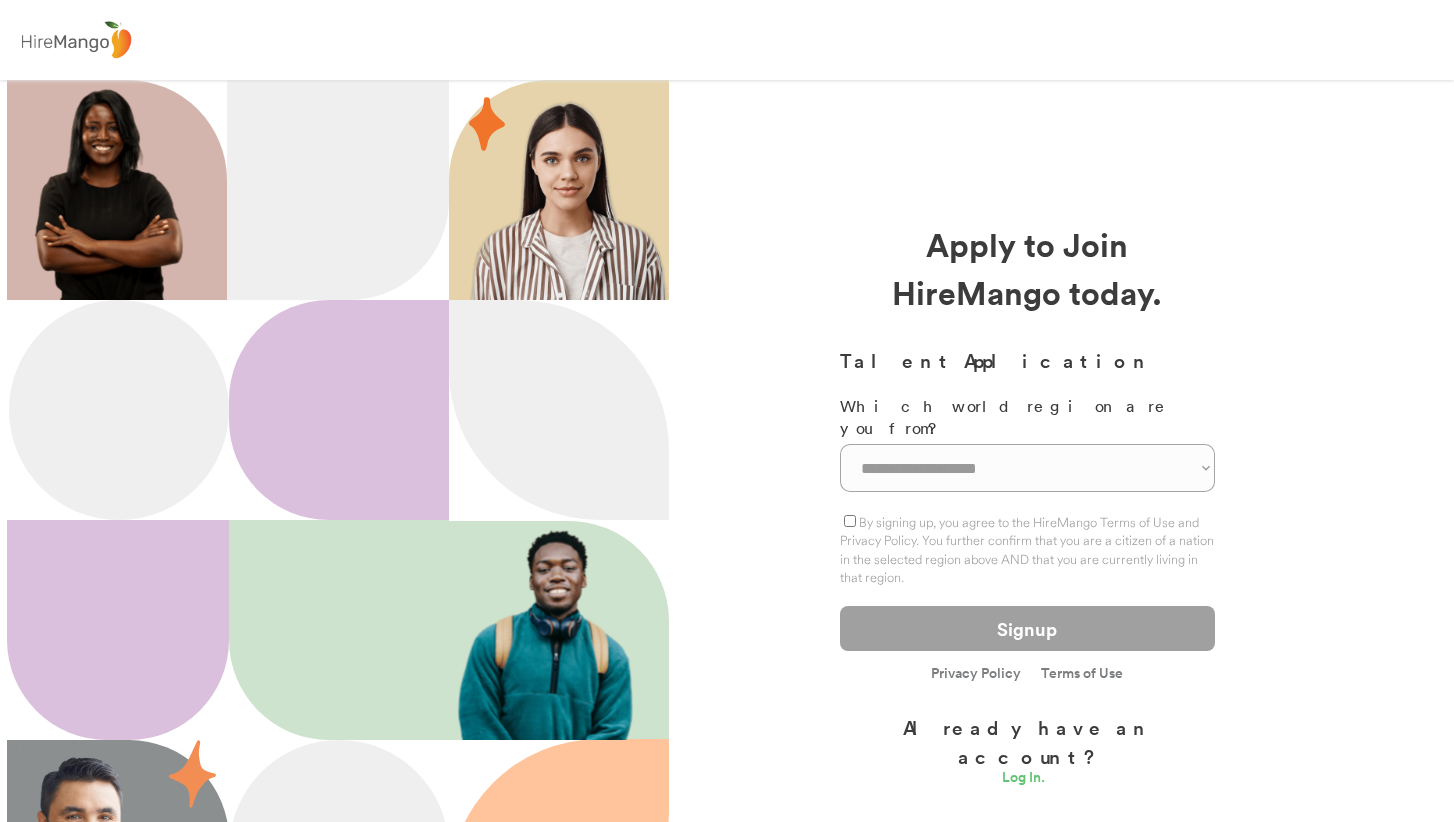 scroll, scrollTop: 0, scrollLeft: 0, axis: both 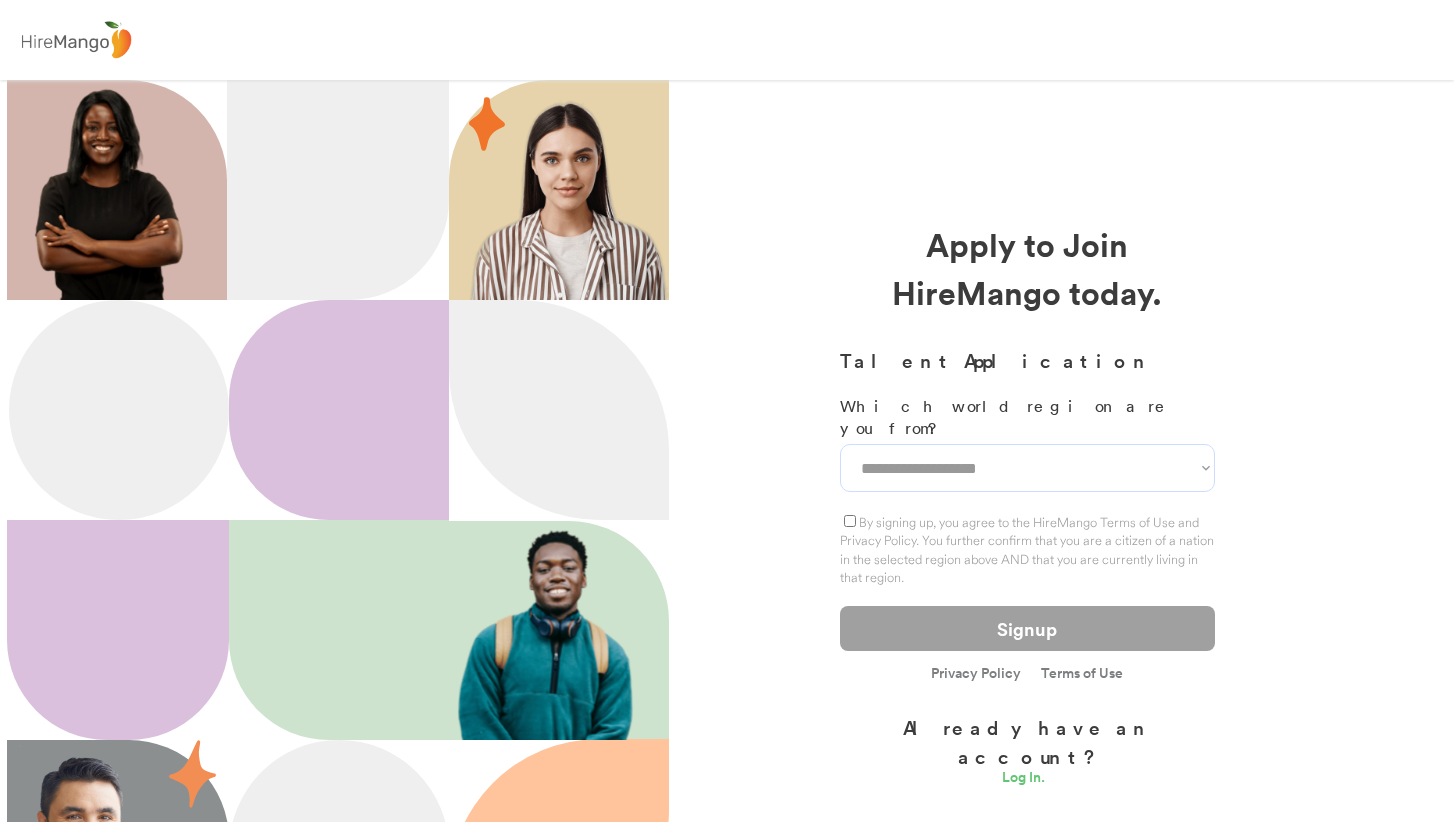 select on "*******" 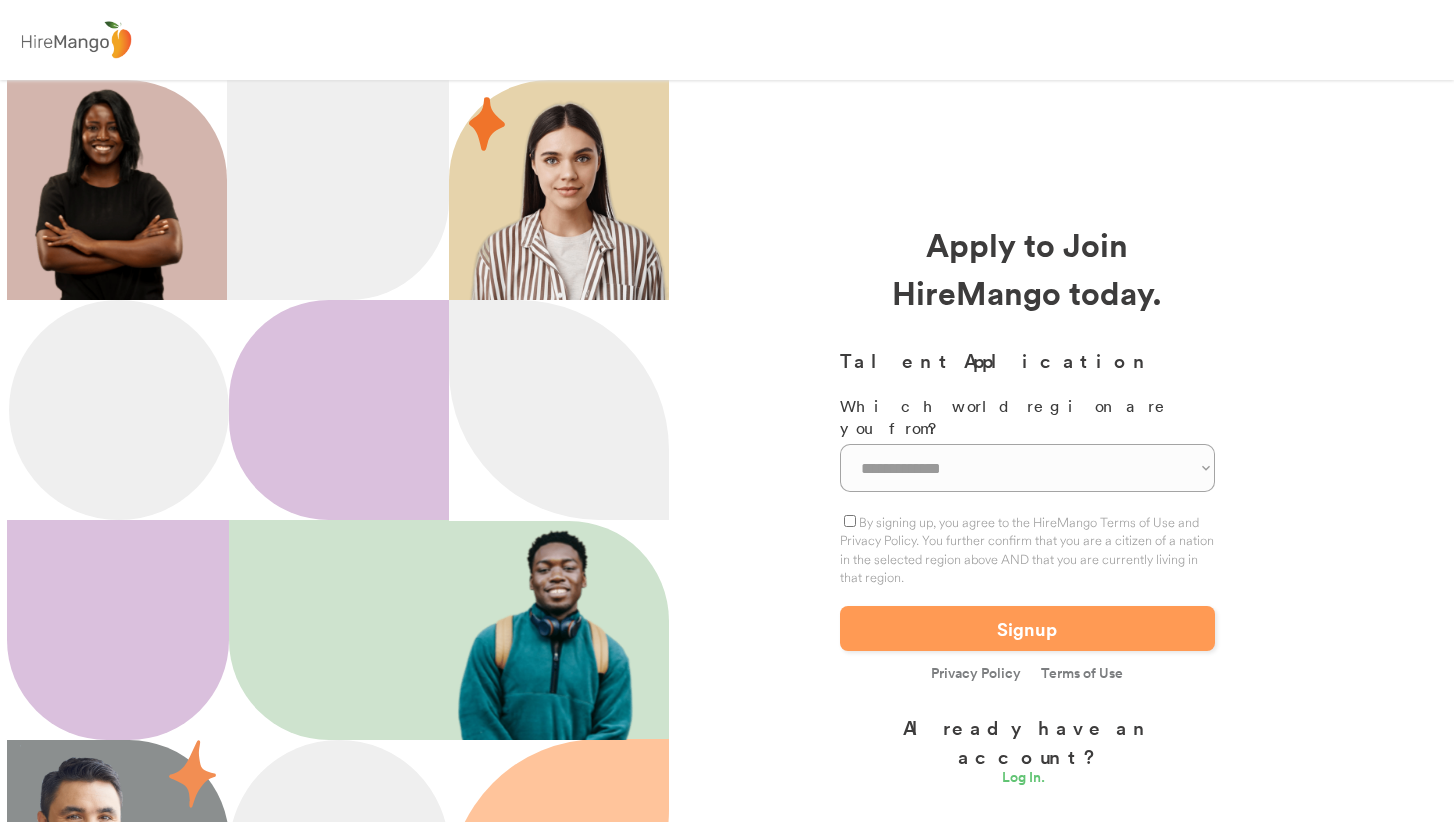 click on "Signup" at bounding box center [1027, 628] 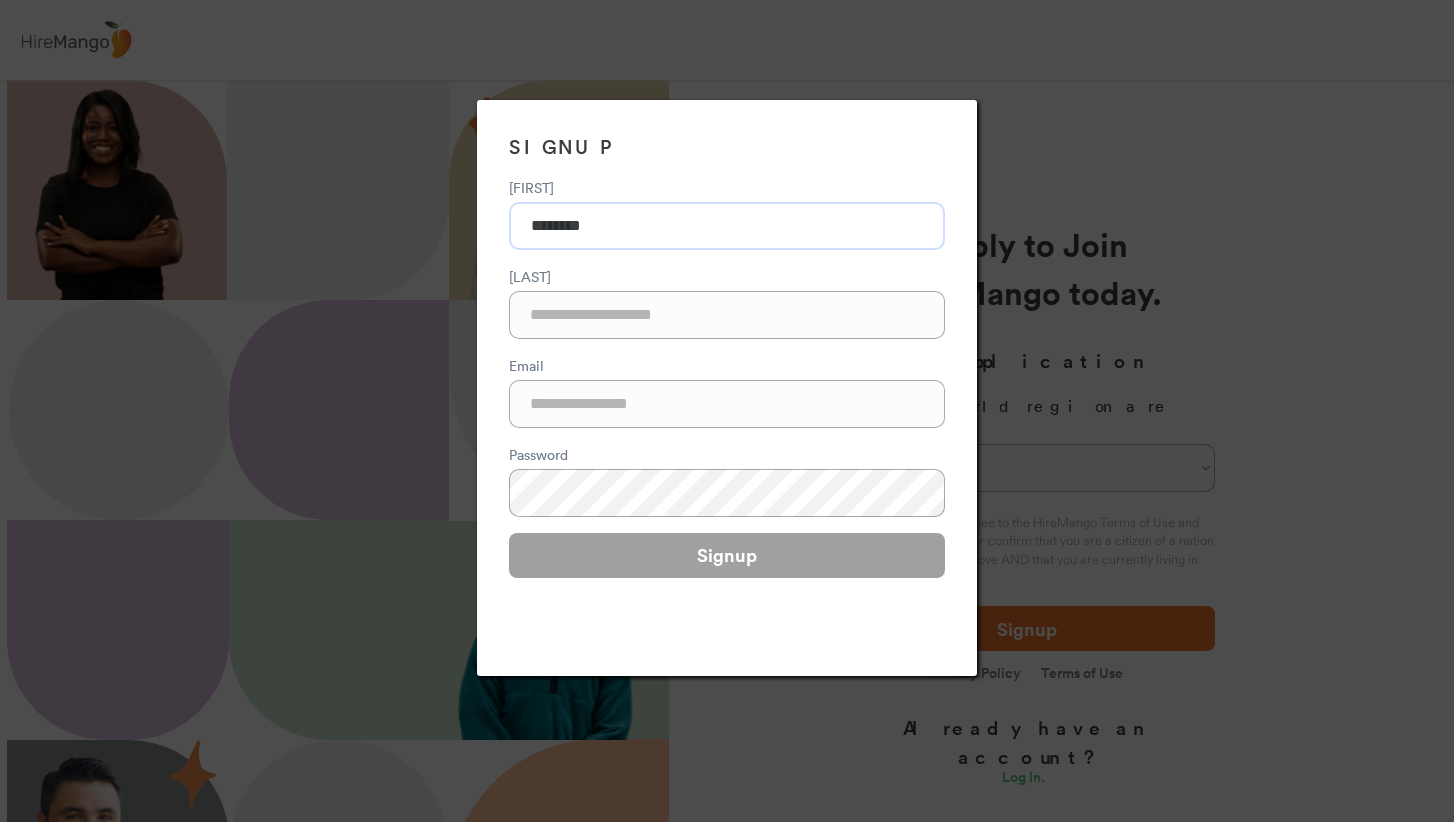 type on "********" 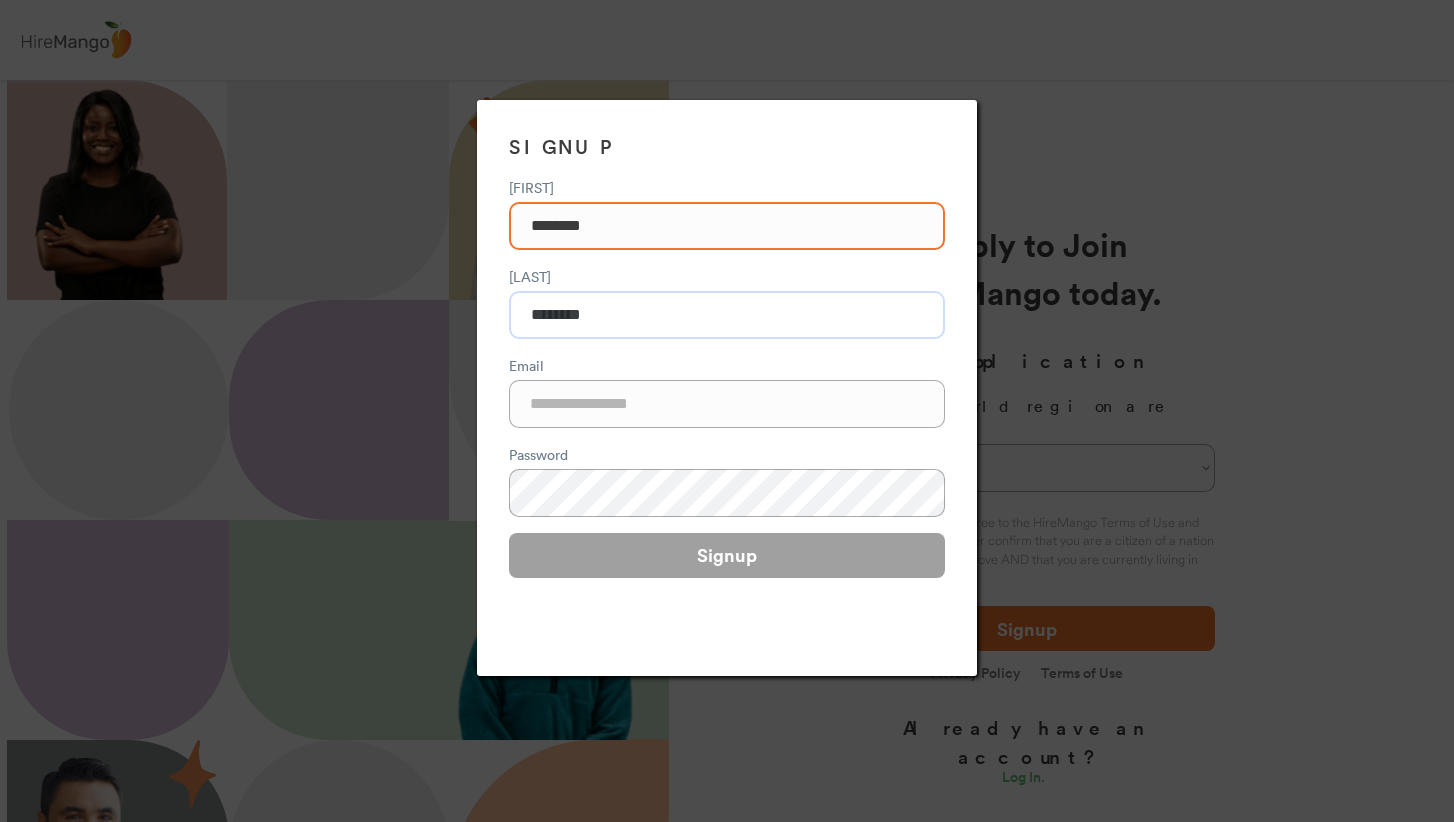 type on "********" 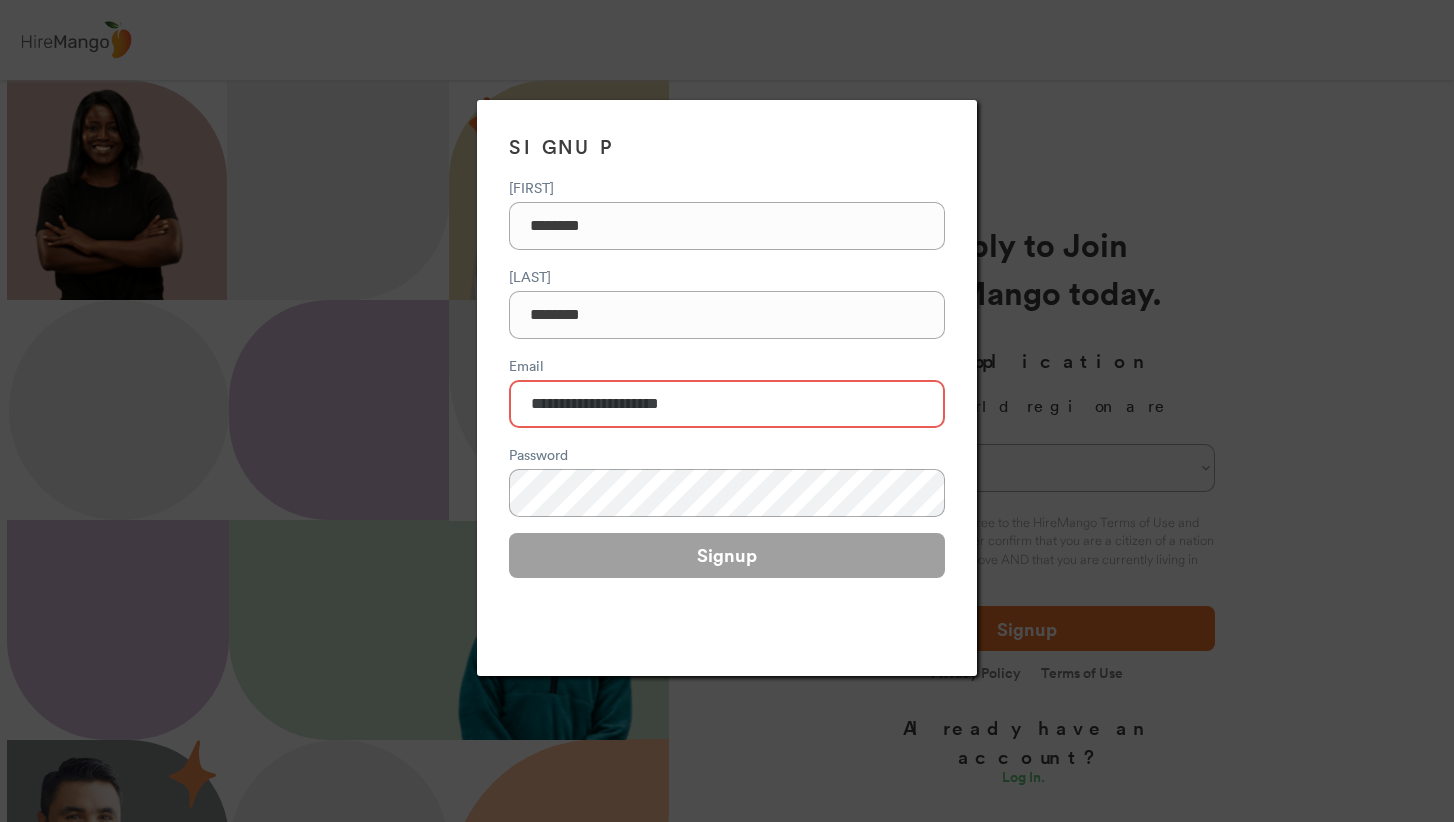 type on "**********" 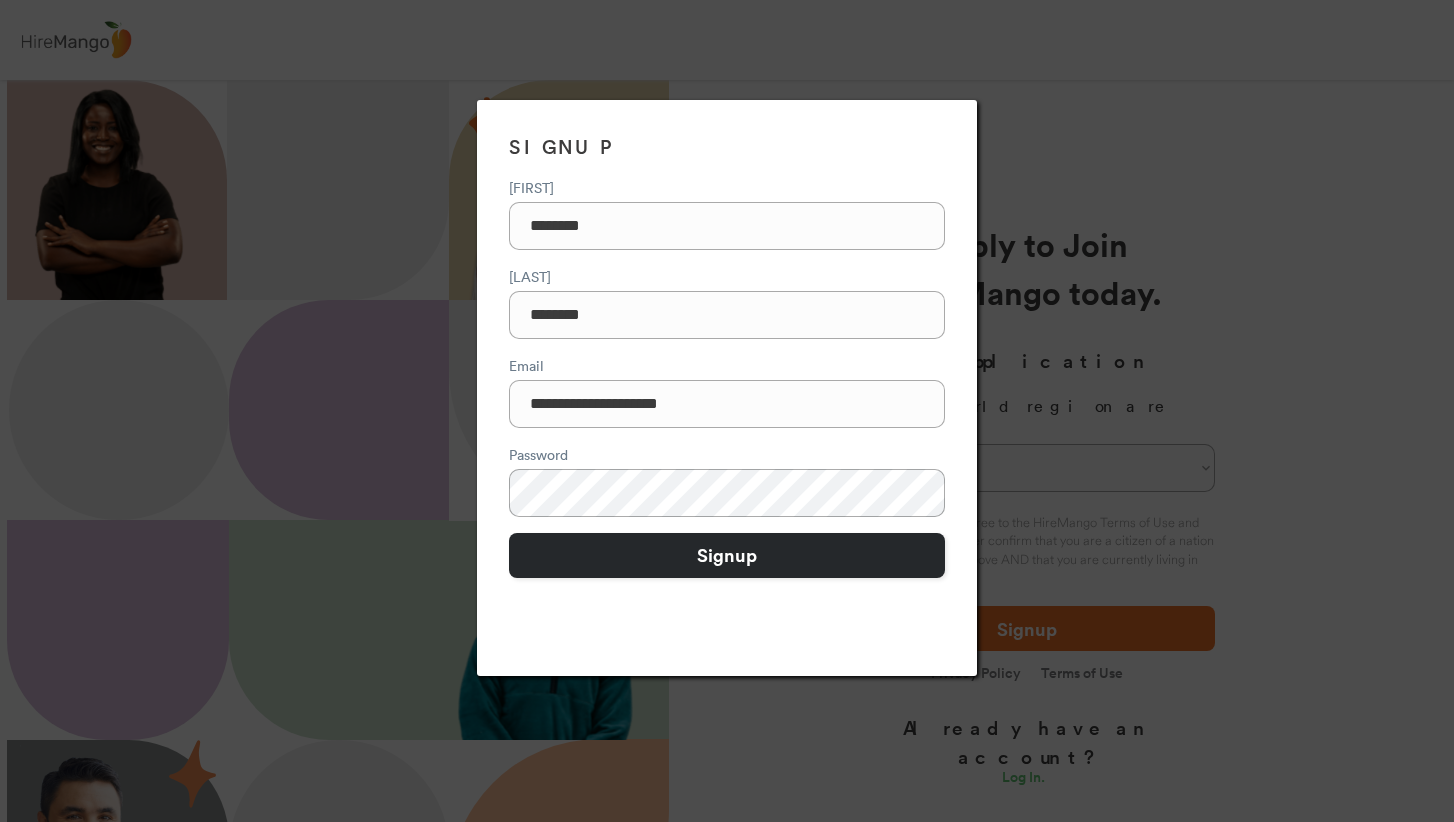 click on "Signup" at bounding box center [727, 555] 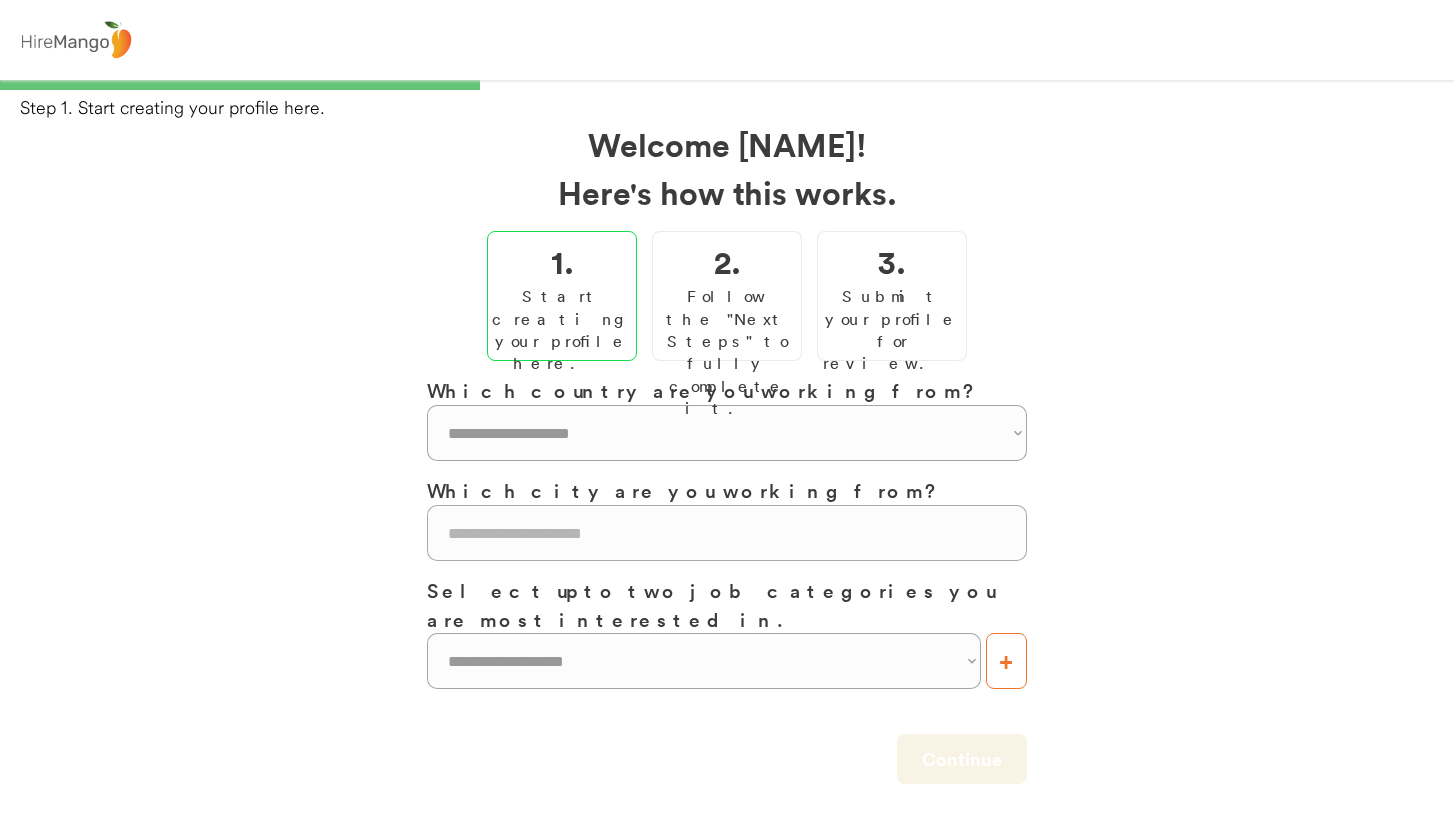 scroll, scrollTop: 0, scrollLeft: 0, axis: both 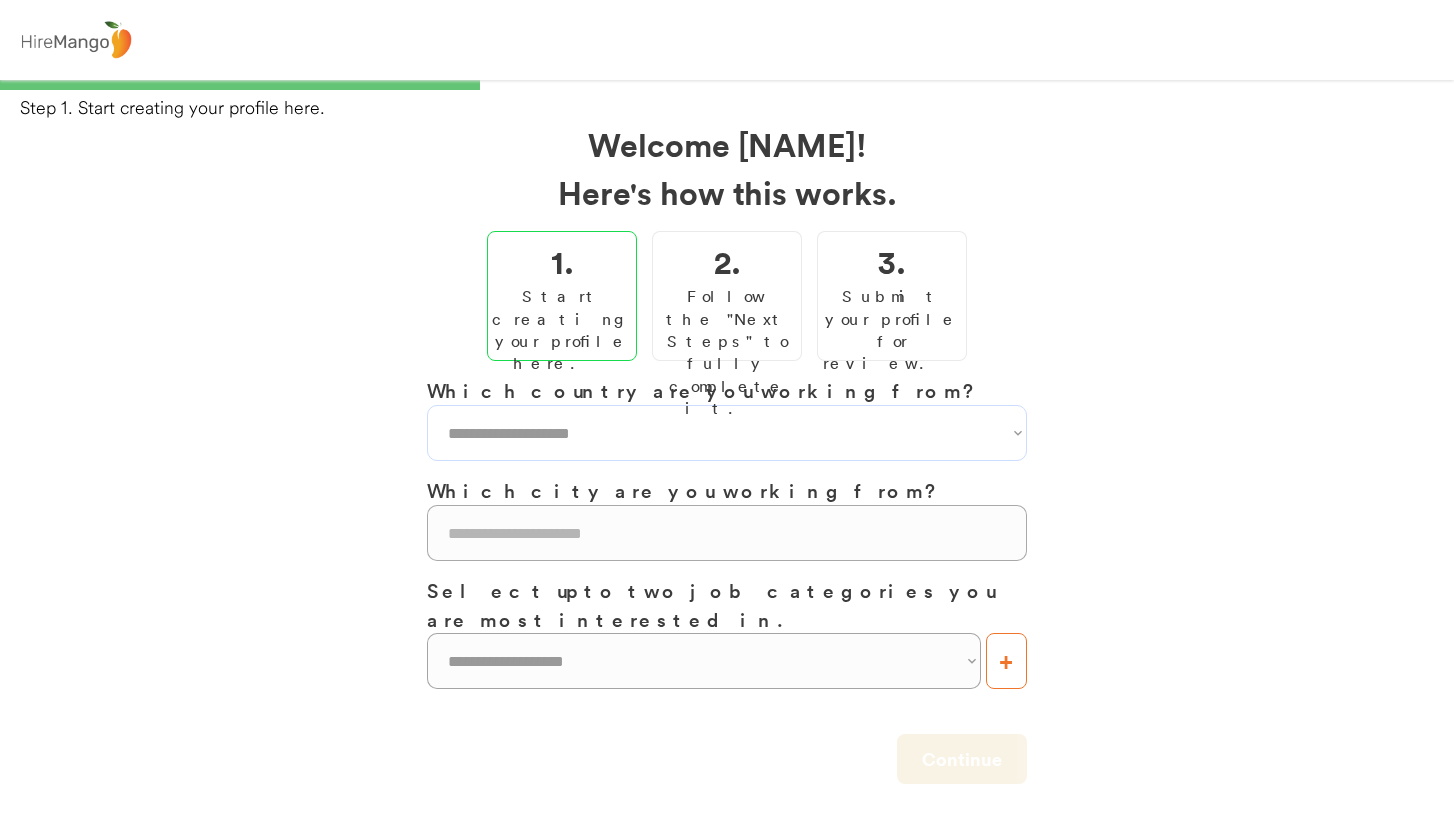 select on "**********" 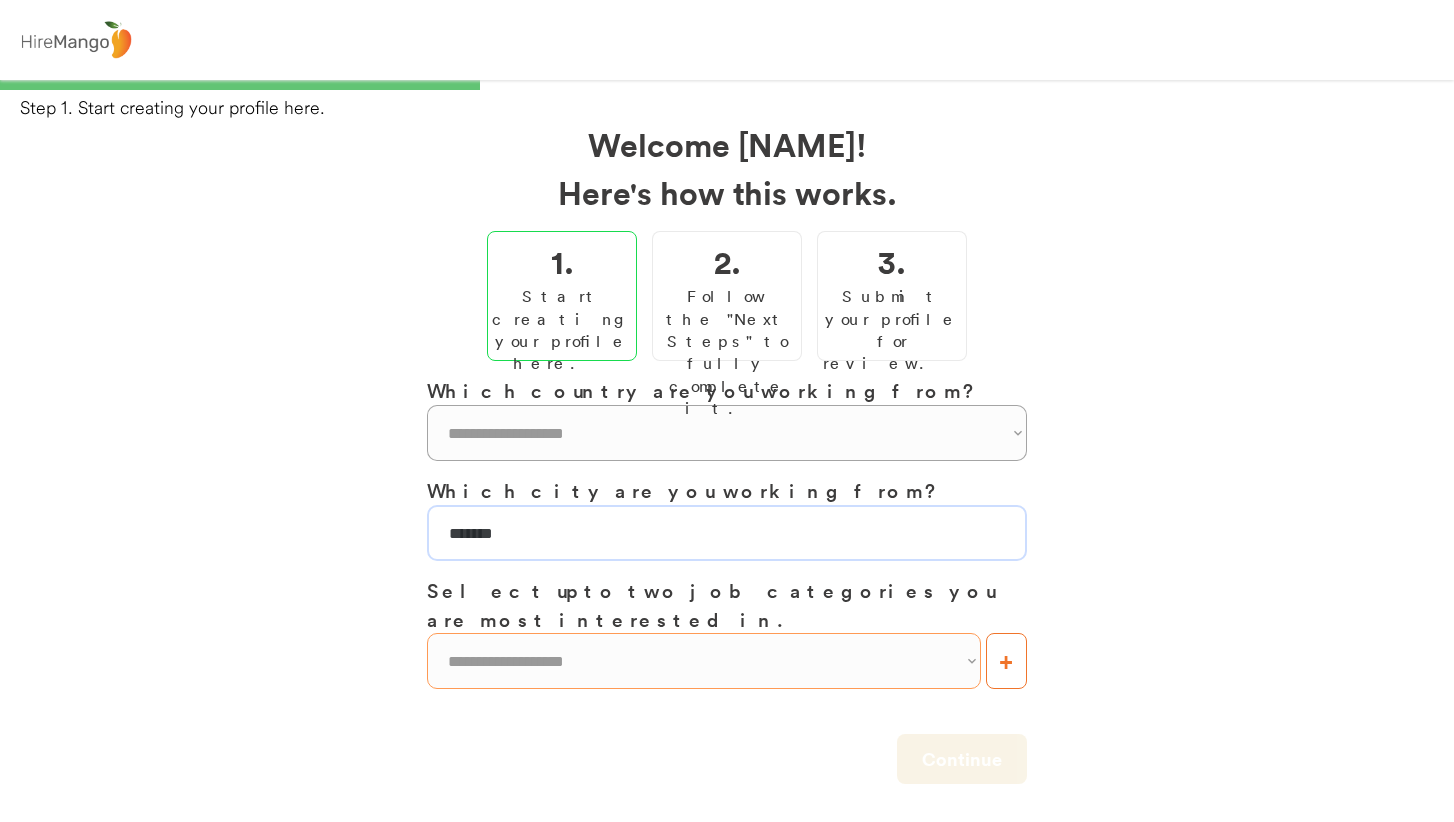 type on "*******" 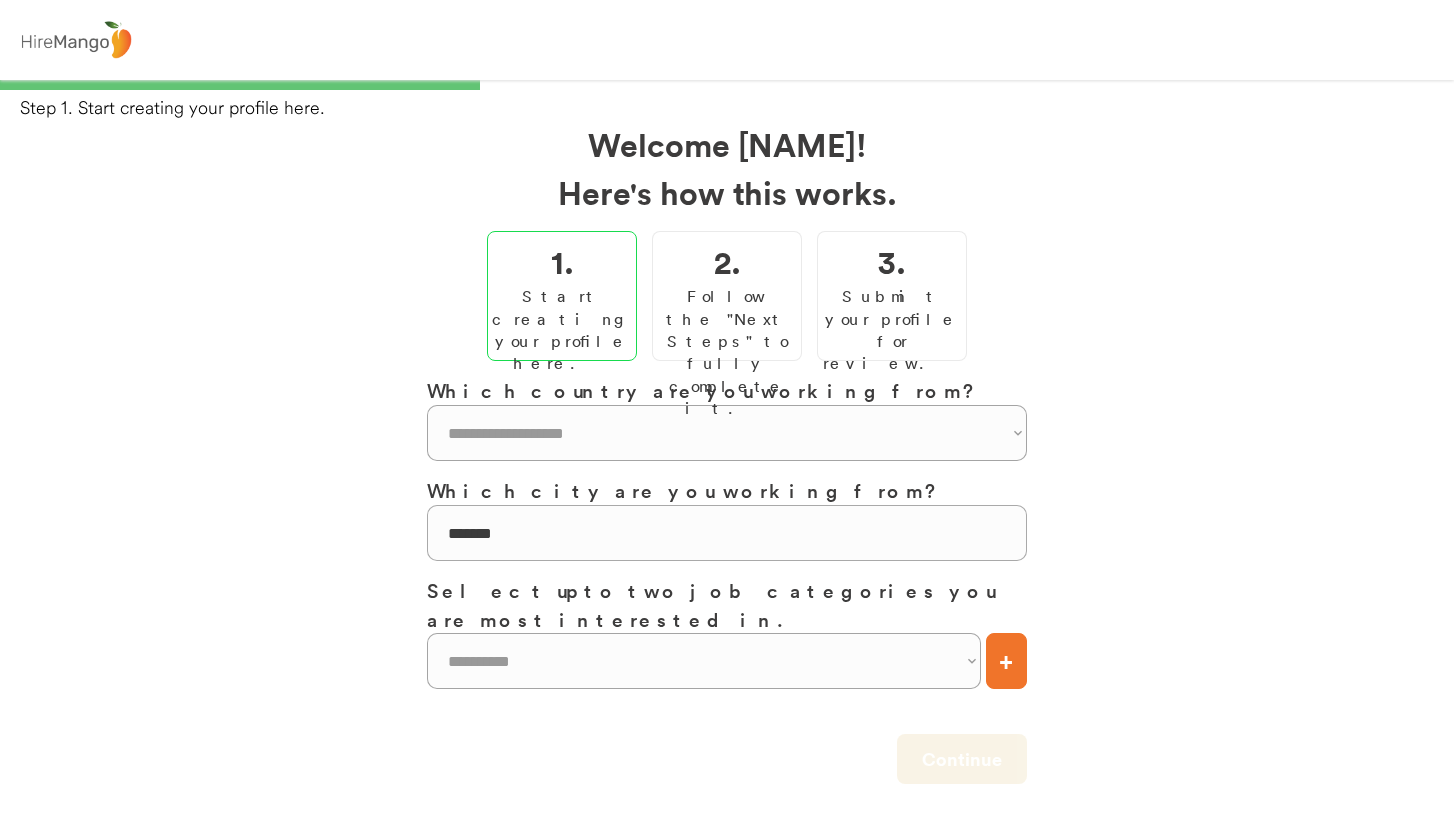 click on "+" at bounding box center [1006, 661] 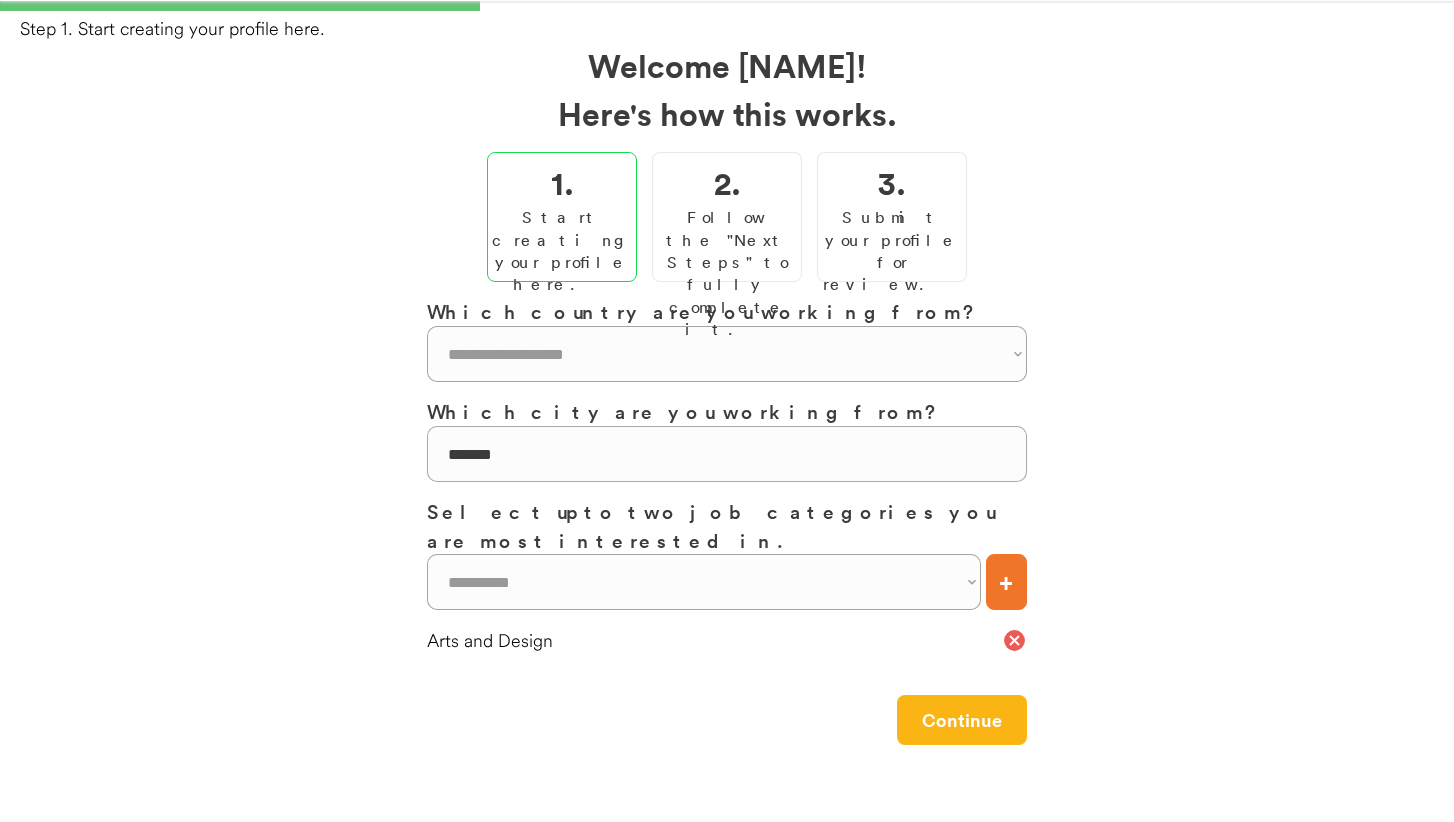 scroll, scrollTop: 82, scrollLeft: 0, axis: vertical 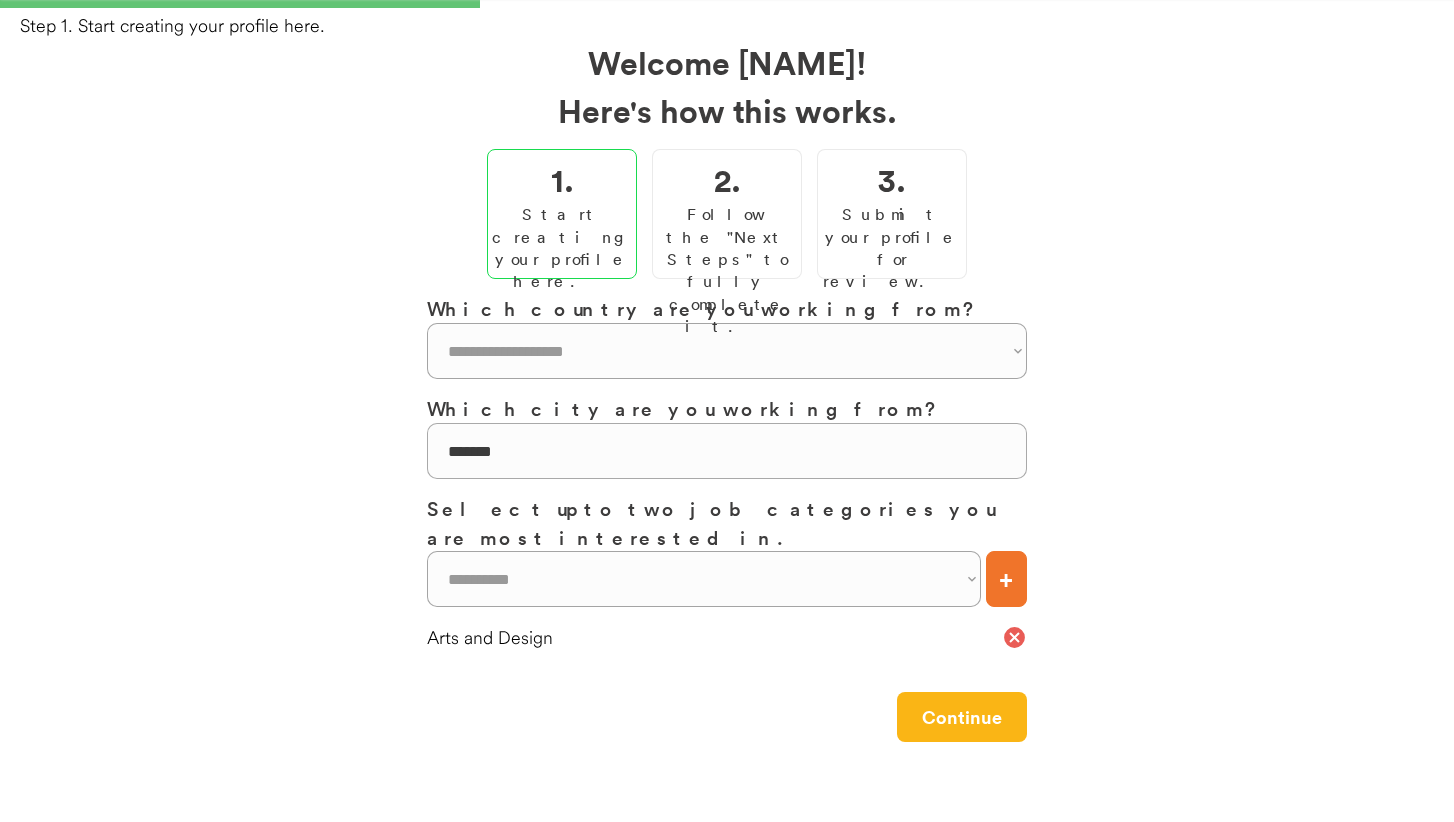 click on "+" at bounding box center (1006, 579) 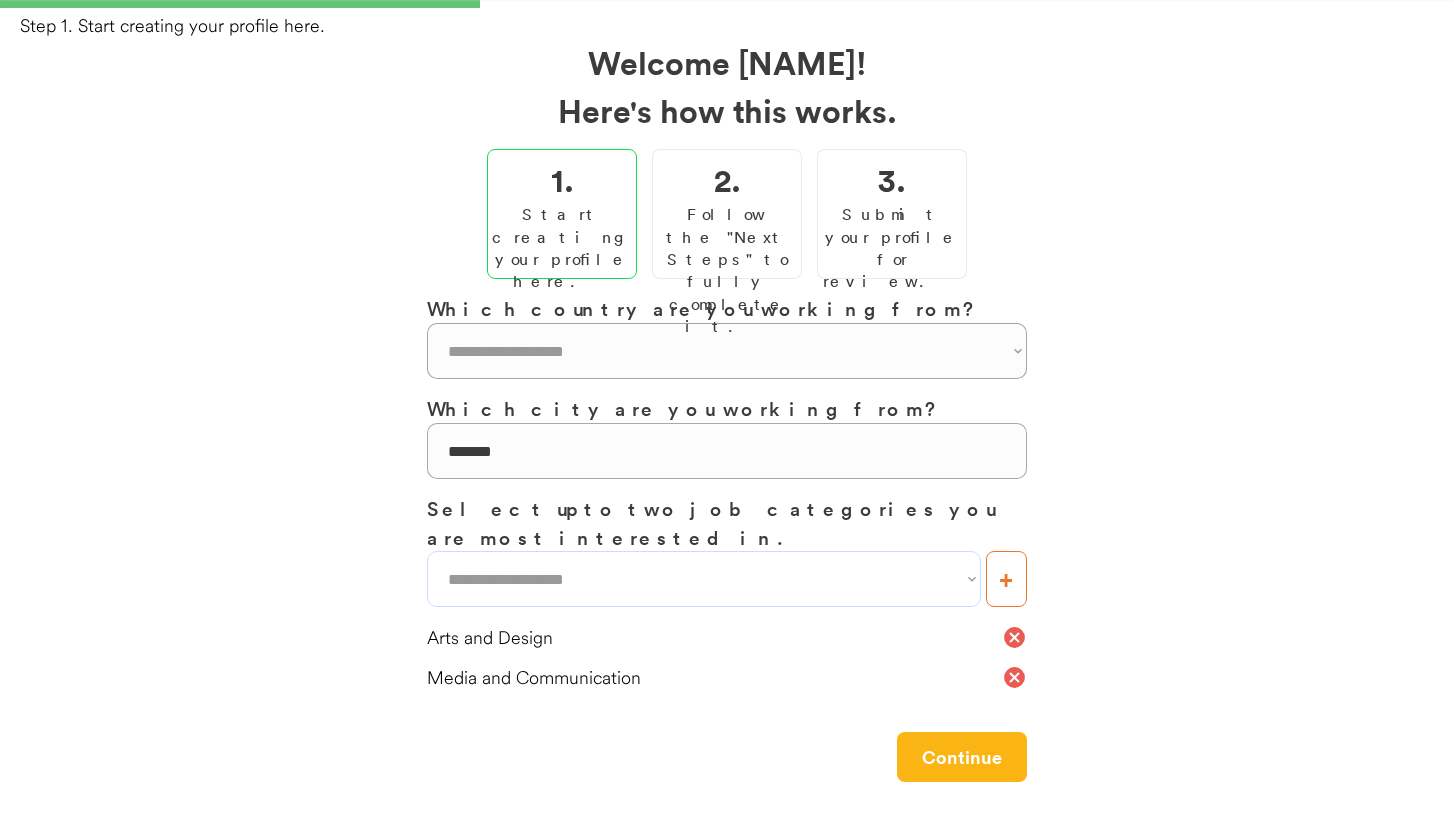 select on "**********" 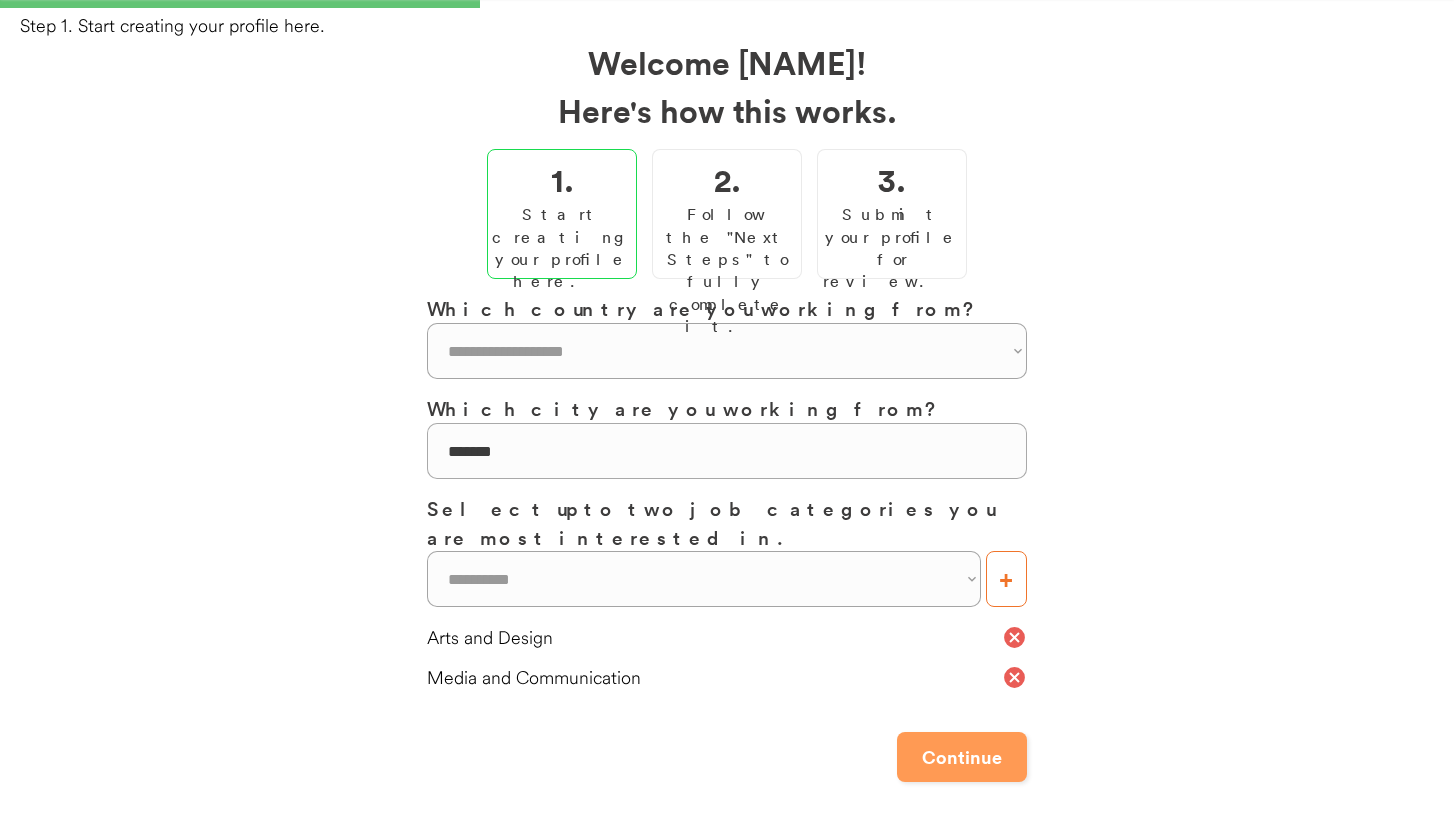 click on "Continue" at bounding box center [962, 757] 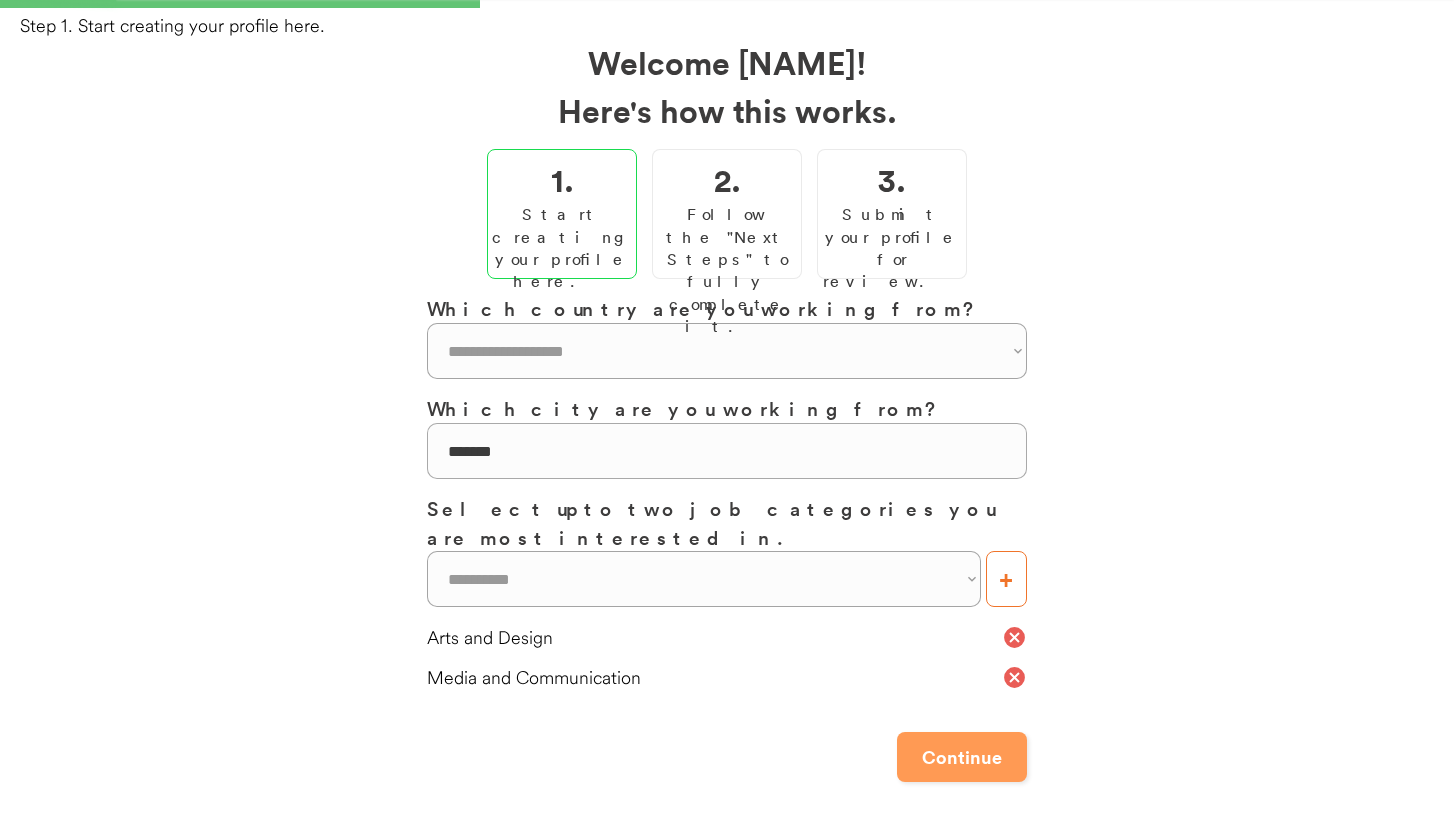 scroll, scrollTop: 0, scrollLeft: 0, axis: both 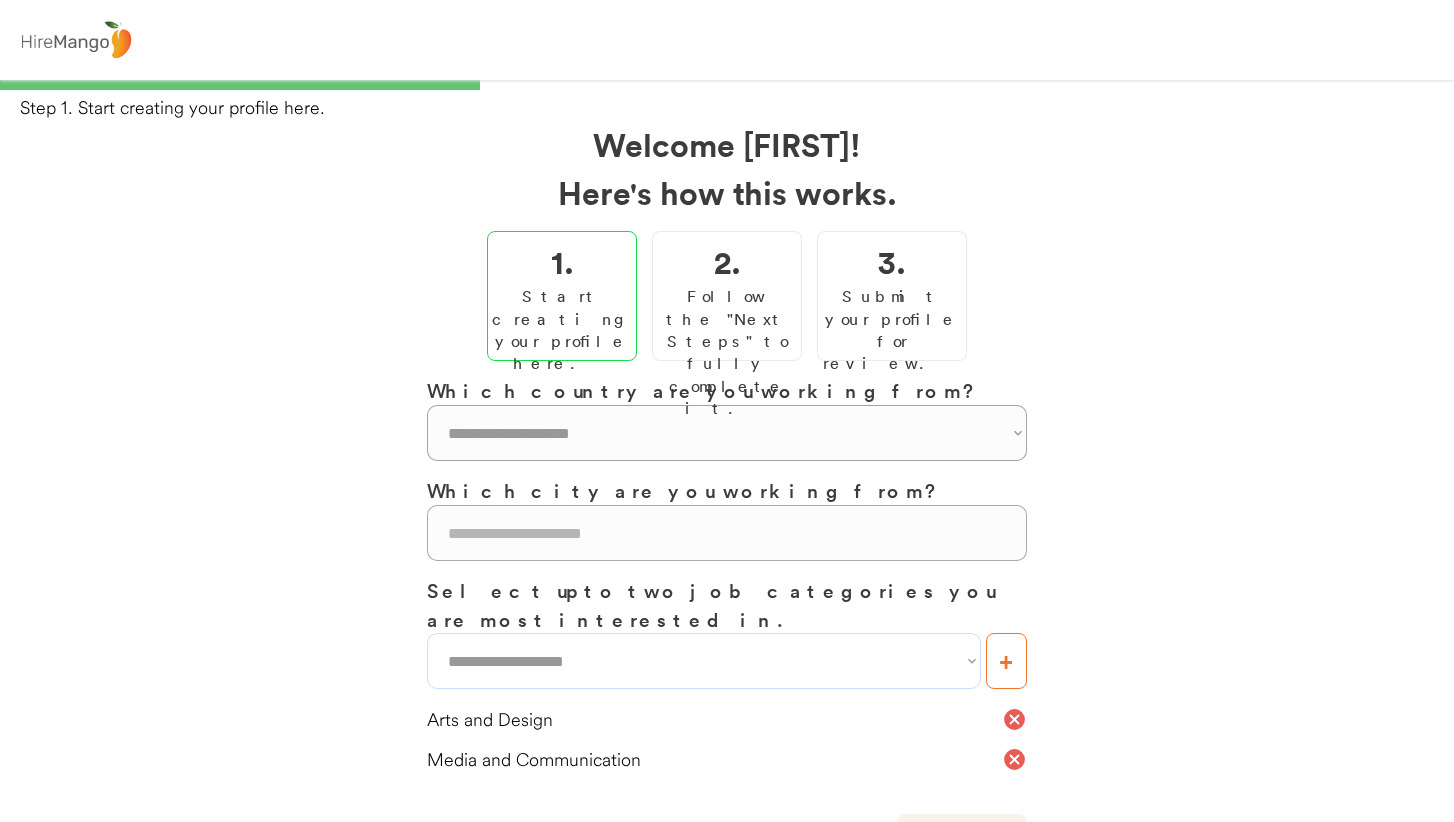select on "**********" 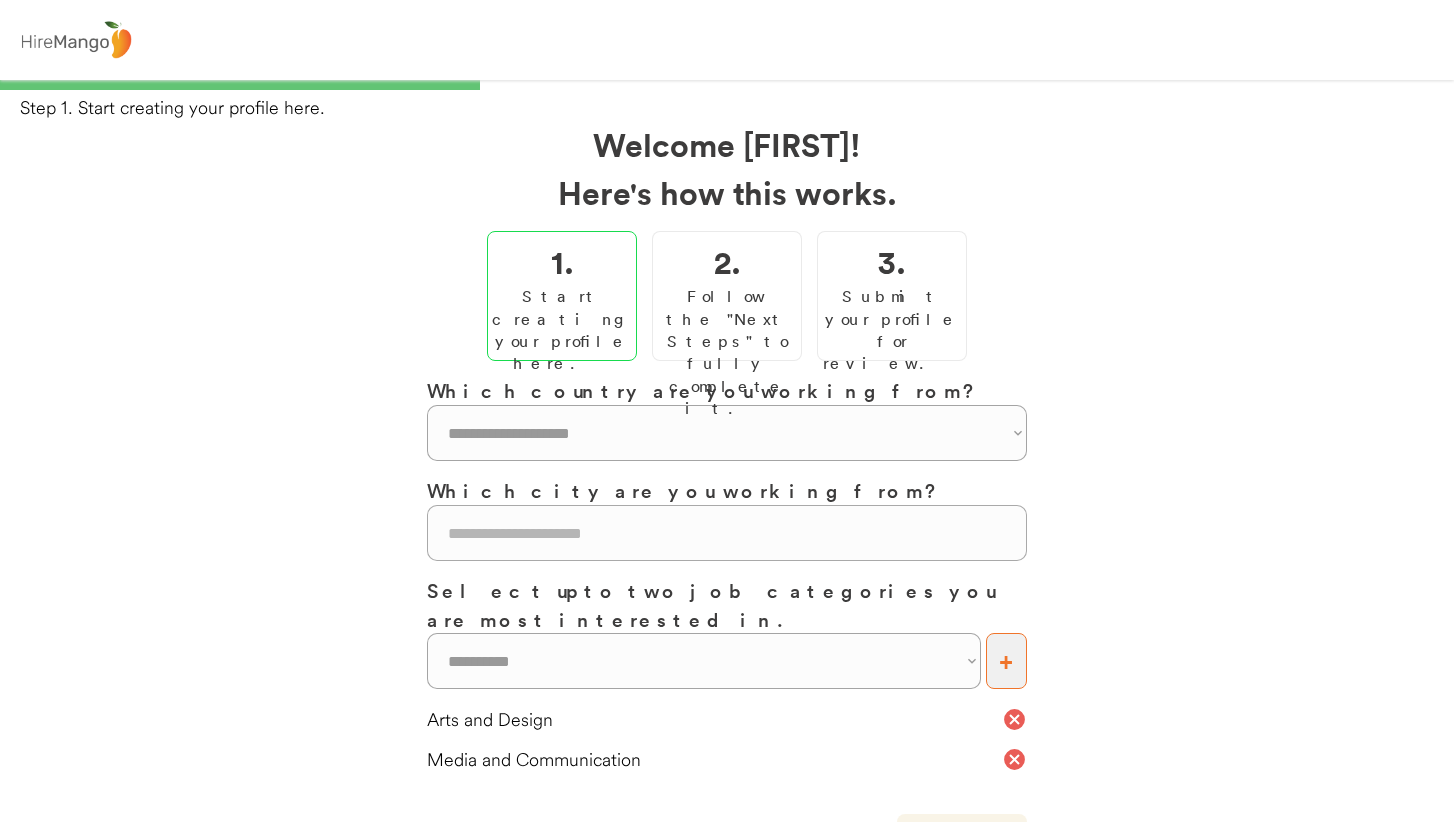 click on "+" at bounding box center (1006, 661) 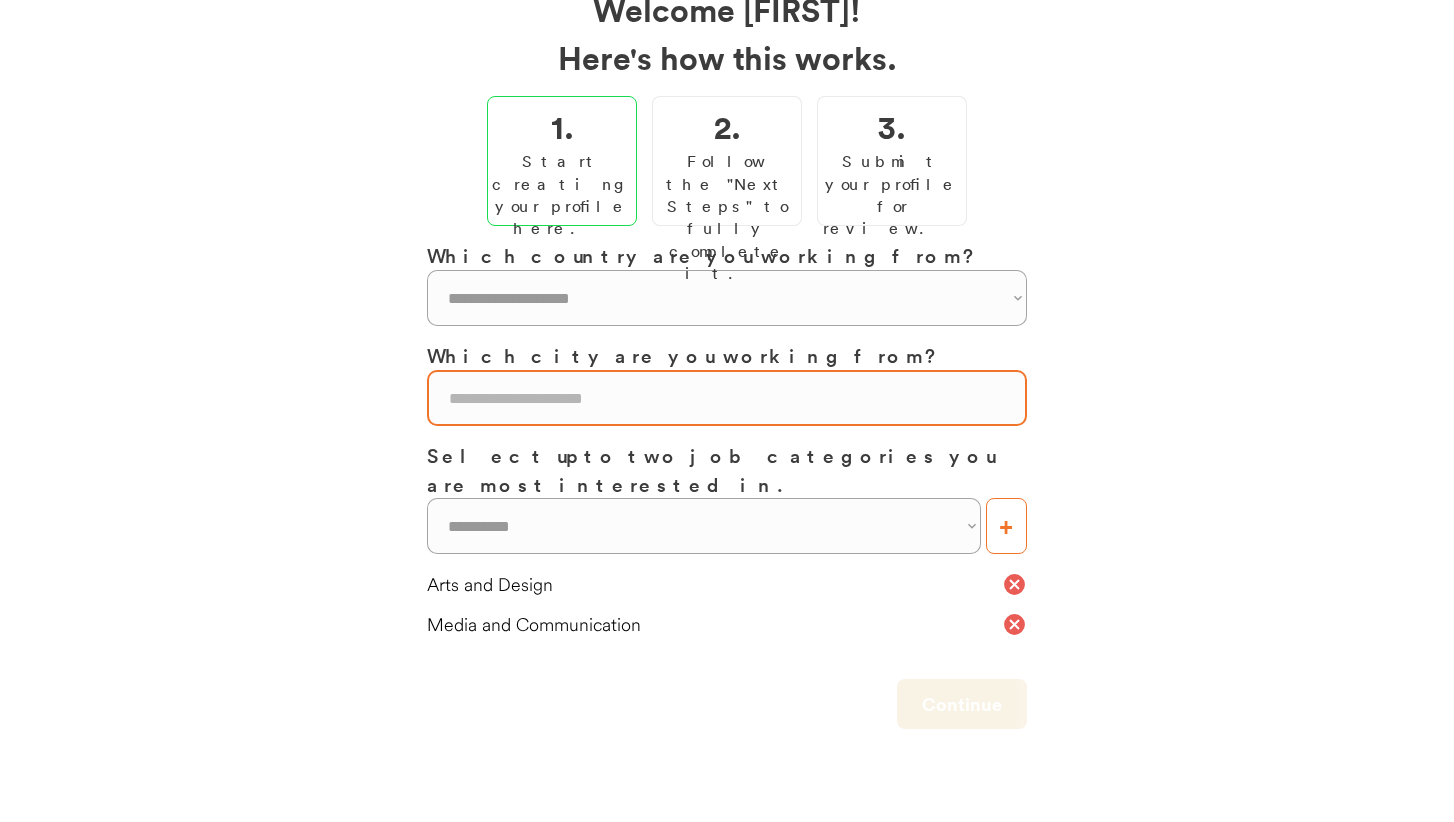 scroll, scrollTop: 146, scrollLeft: 0, axis: vertical 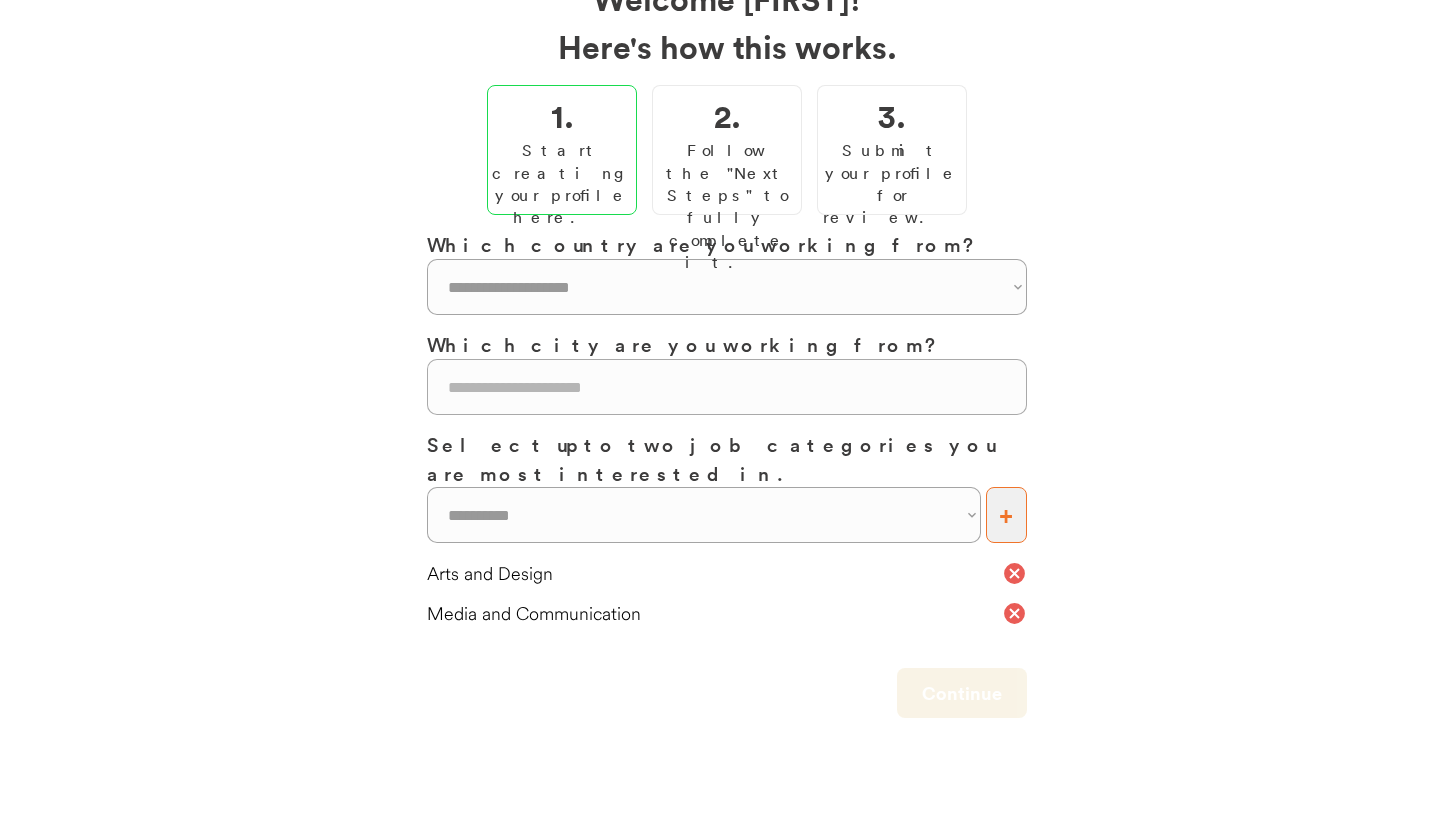 click on "+" at bounding box center [1006, 515] 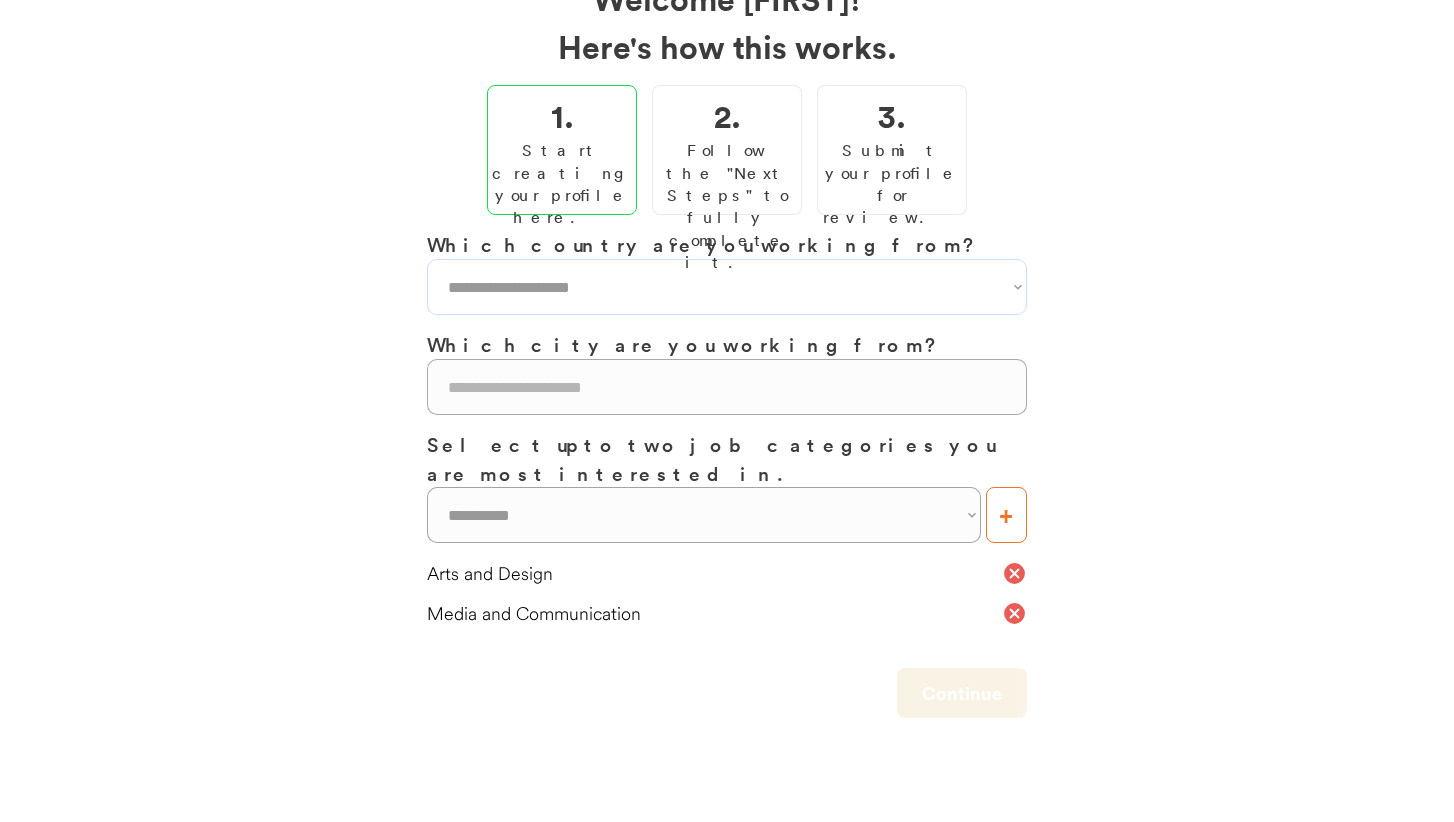 select on "**********" 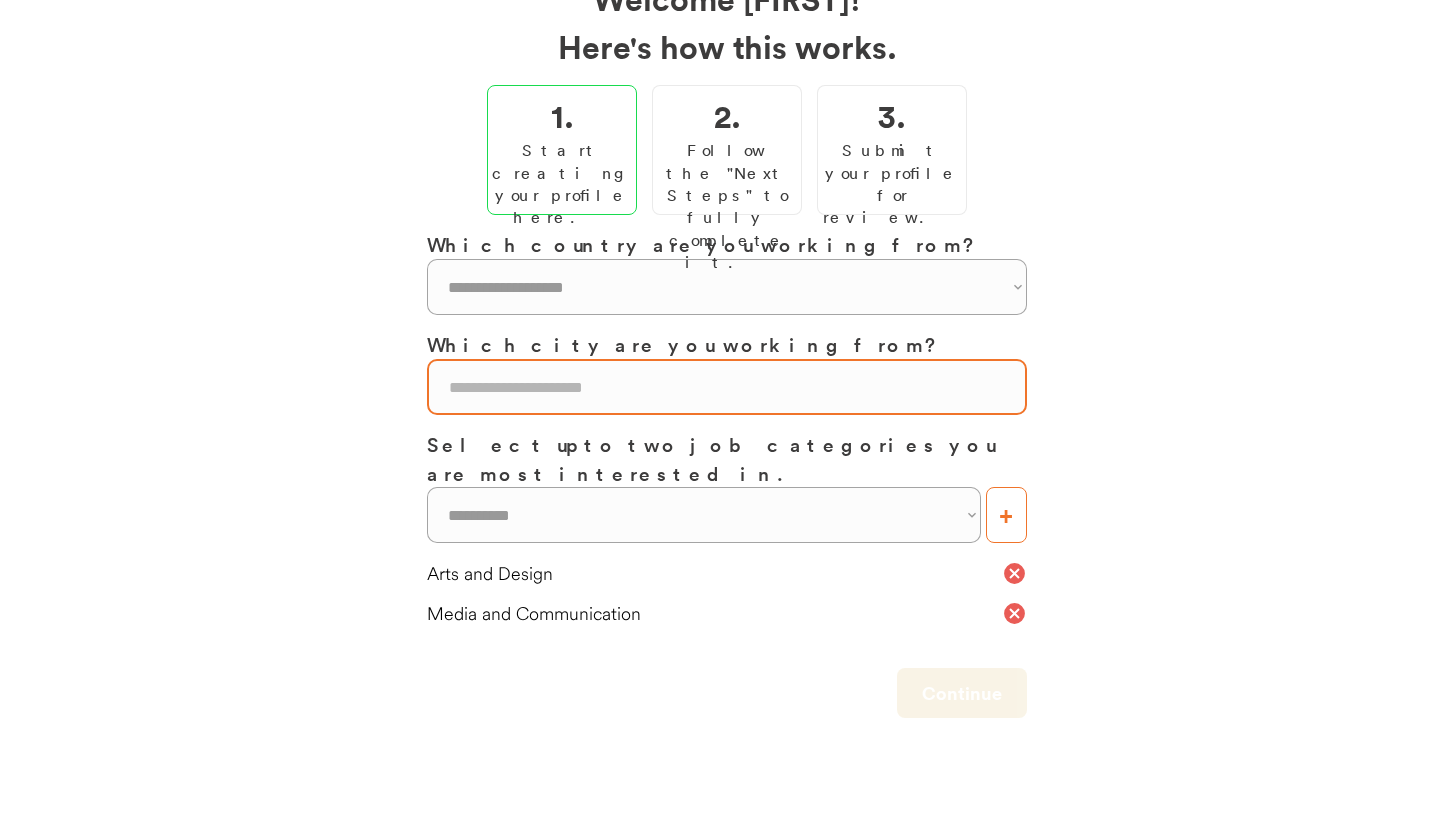 click at bounding box center [727, 387] 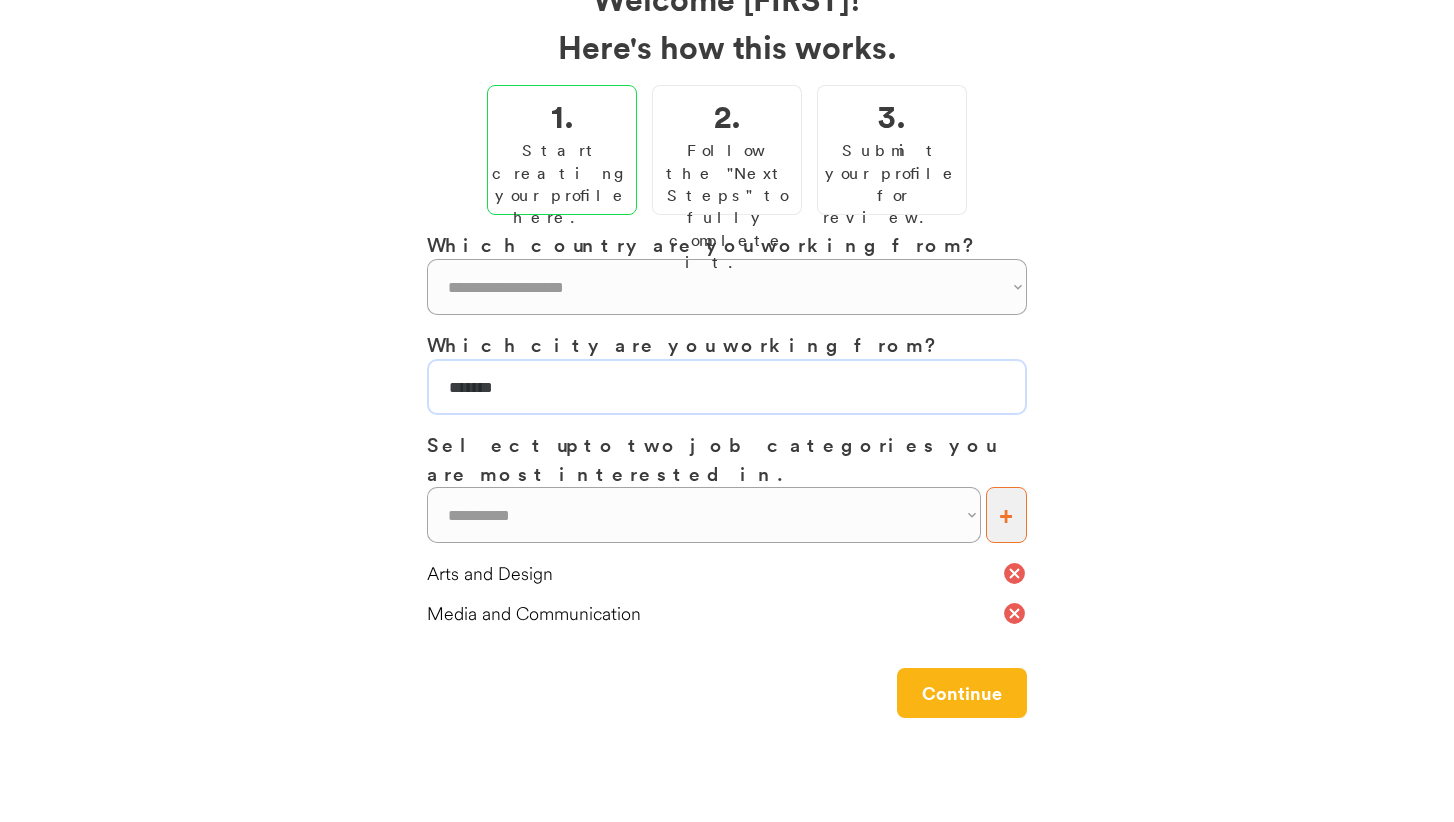type on "*******" 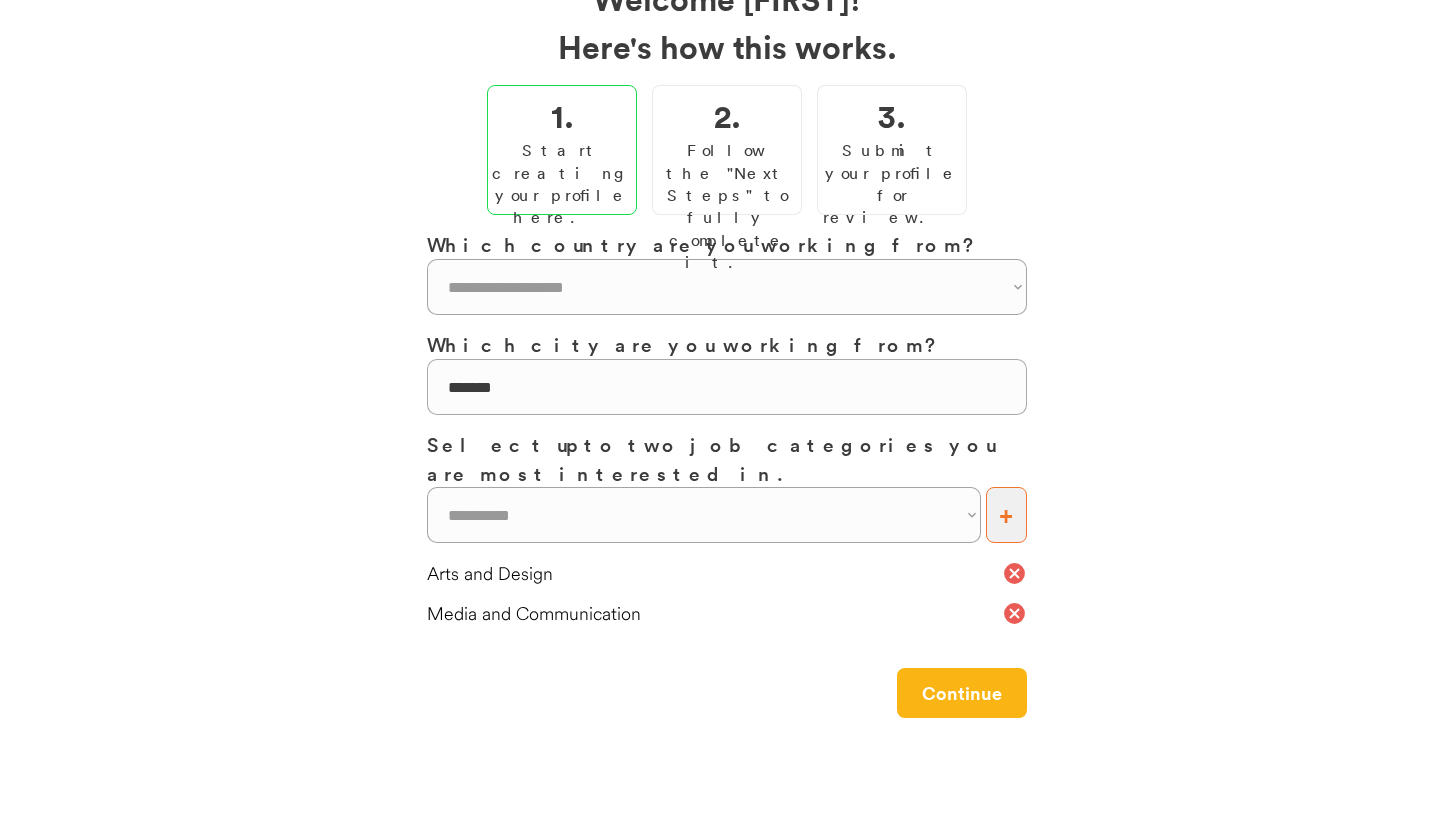 click on "+" at bounding box center [1006, 515] 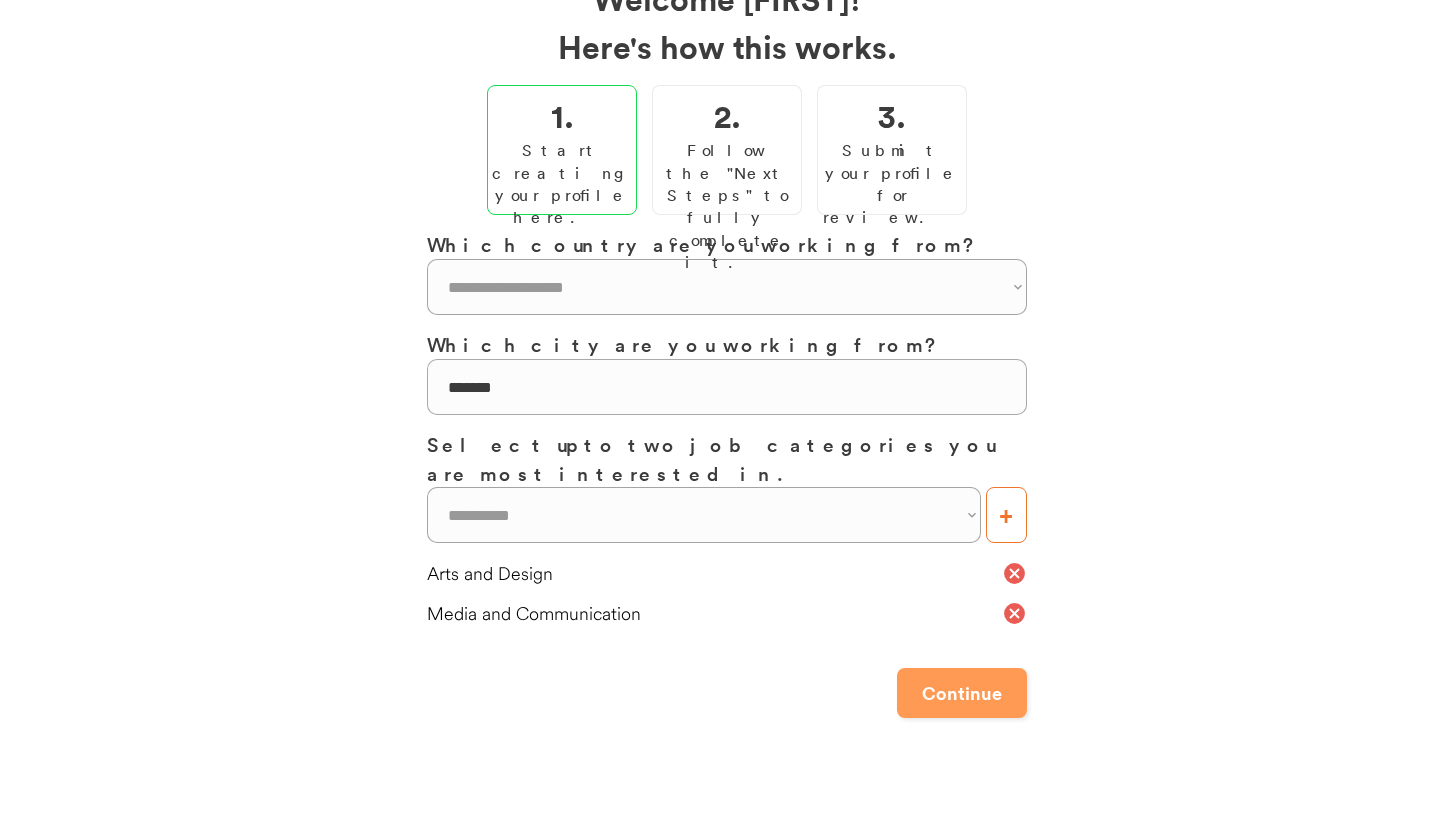 click on "Continue" at bounding box center (962, 693) 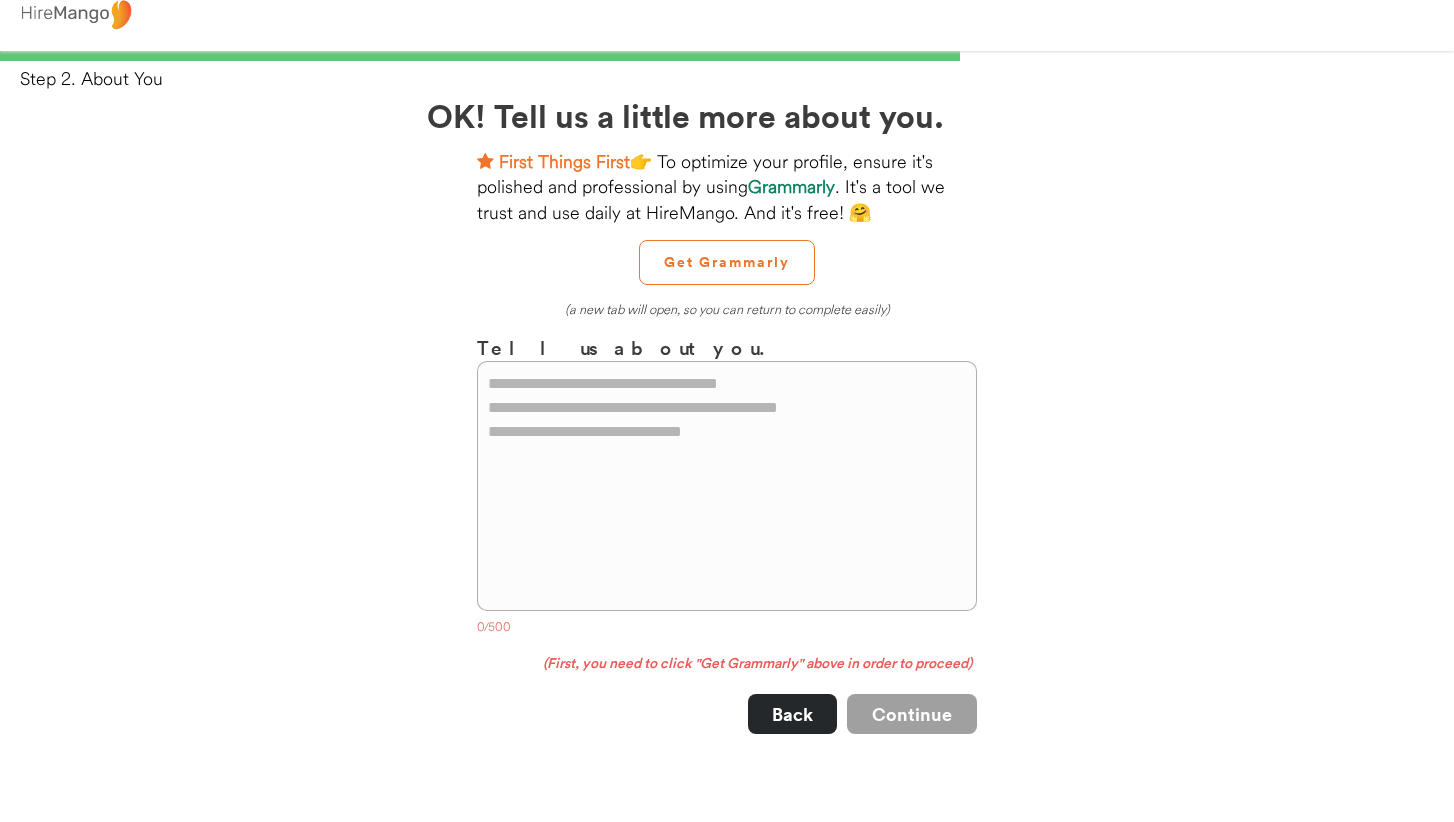 scroll, scrollTop: 36, scrollLeft: 0, axis: vertical 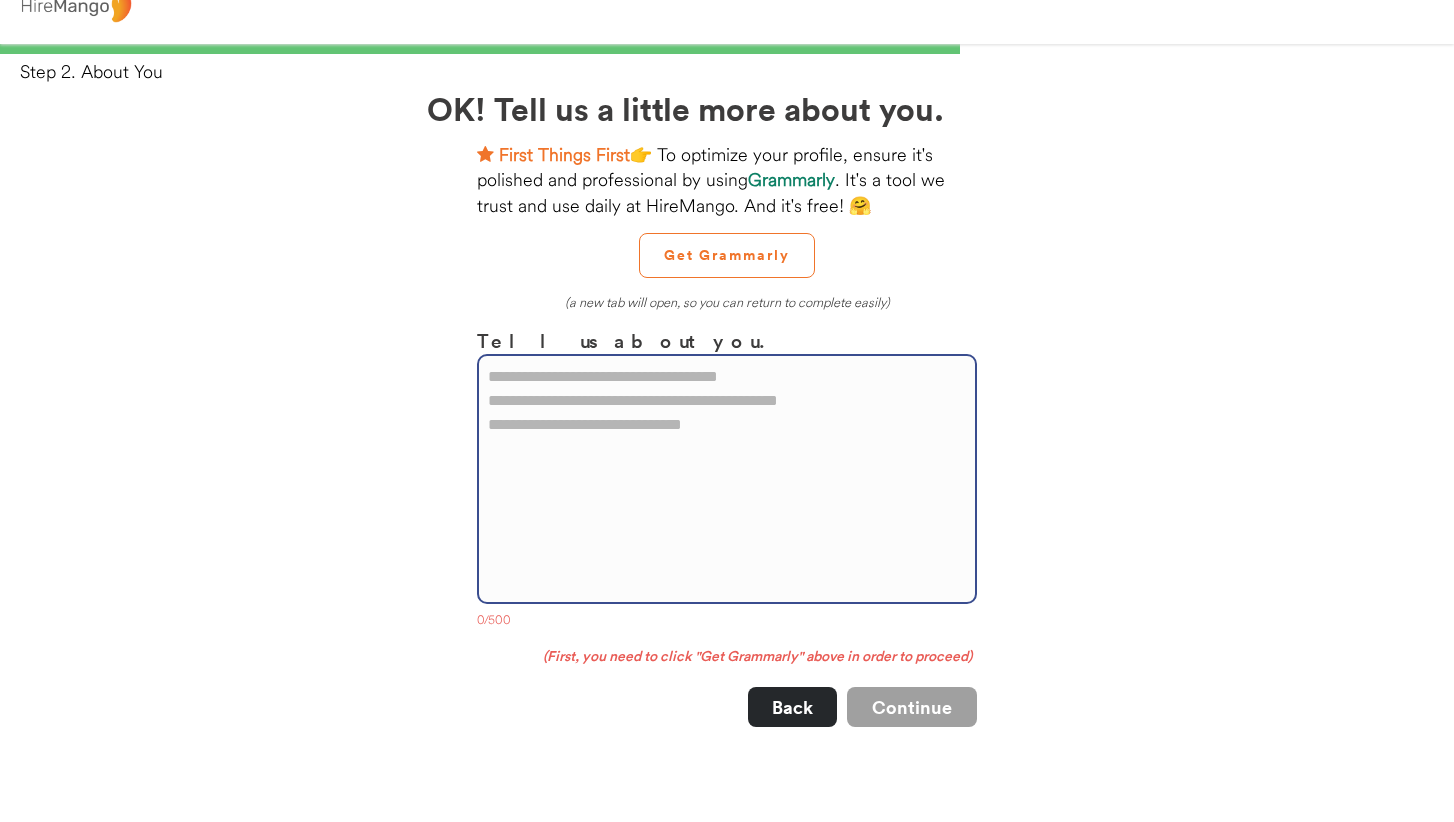 drag, startPoint x: 711, startPoint y: 427, endPoint x: 564, endPoint y: 397, distance: 150.03 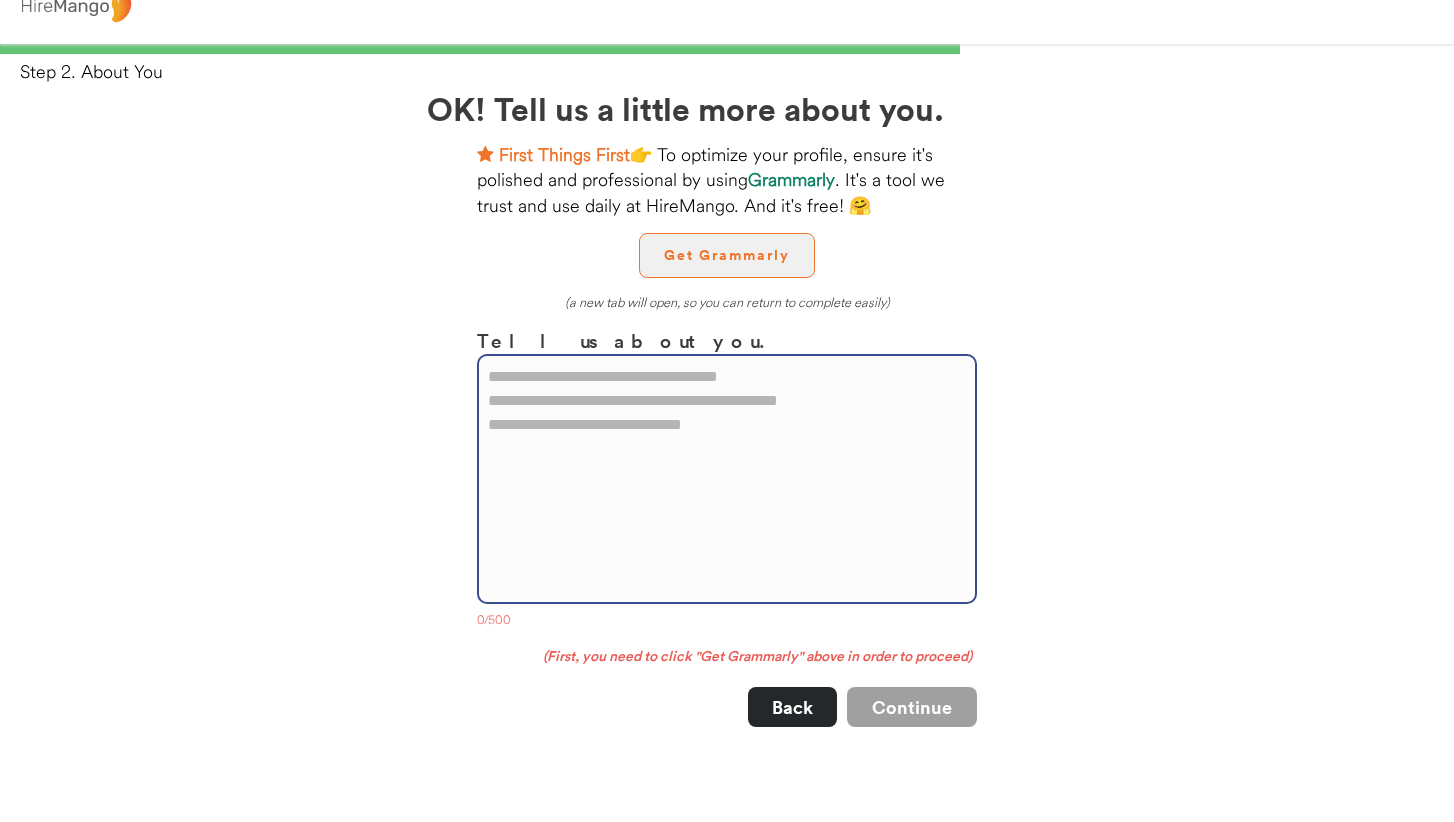 click on "Get Grammarly" at bounding box center (727, 255) 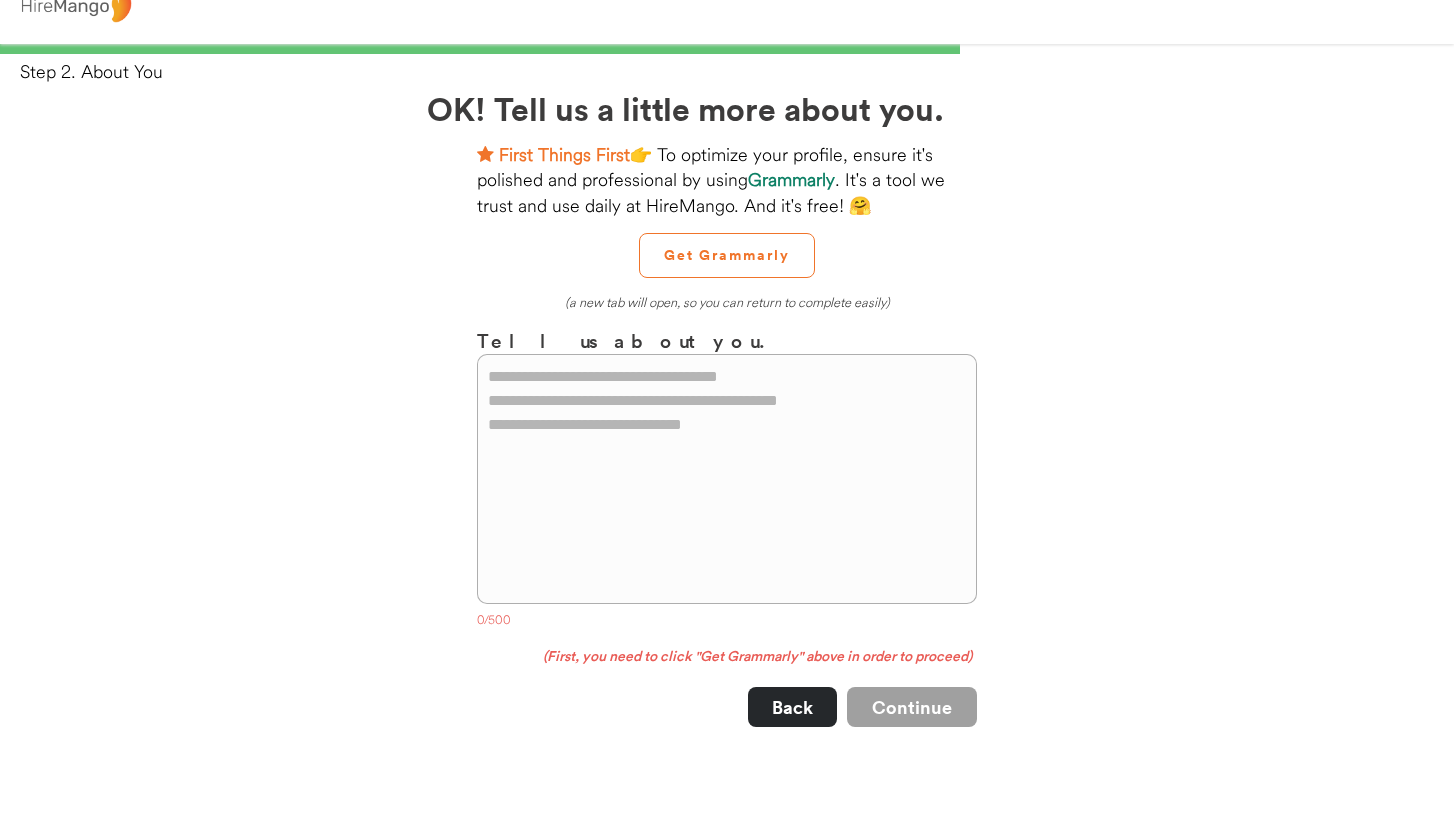 click at bounding box center [727, 479] 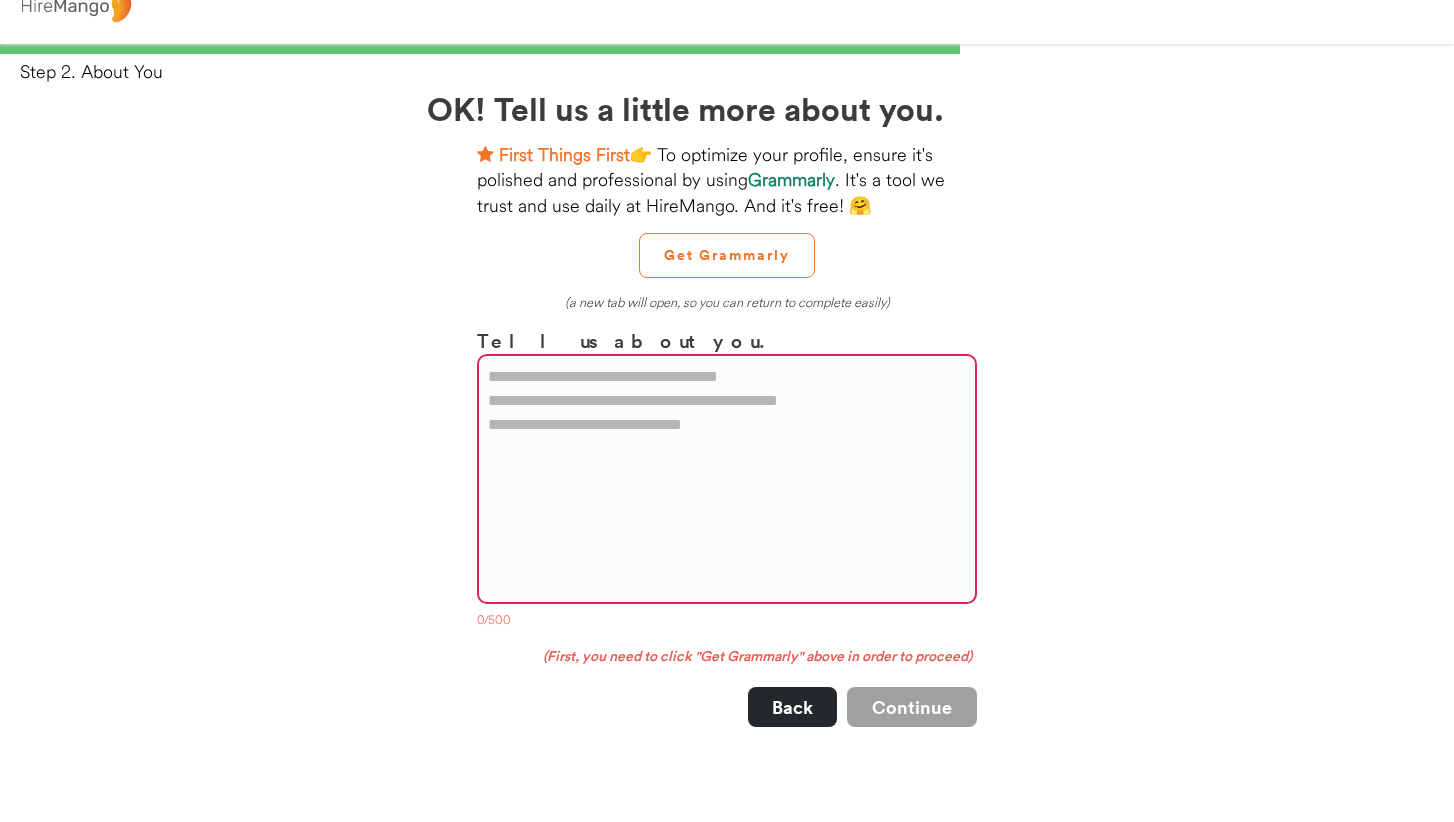 drag, startPoint x: 537, startPoint y: 381, endPoint x: 440, endPoint y: 381, distance: 97 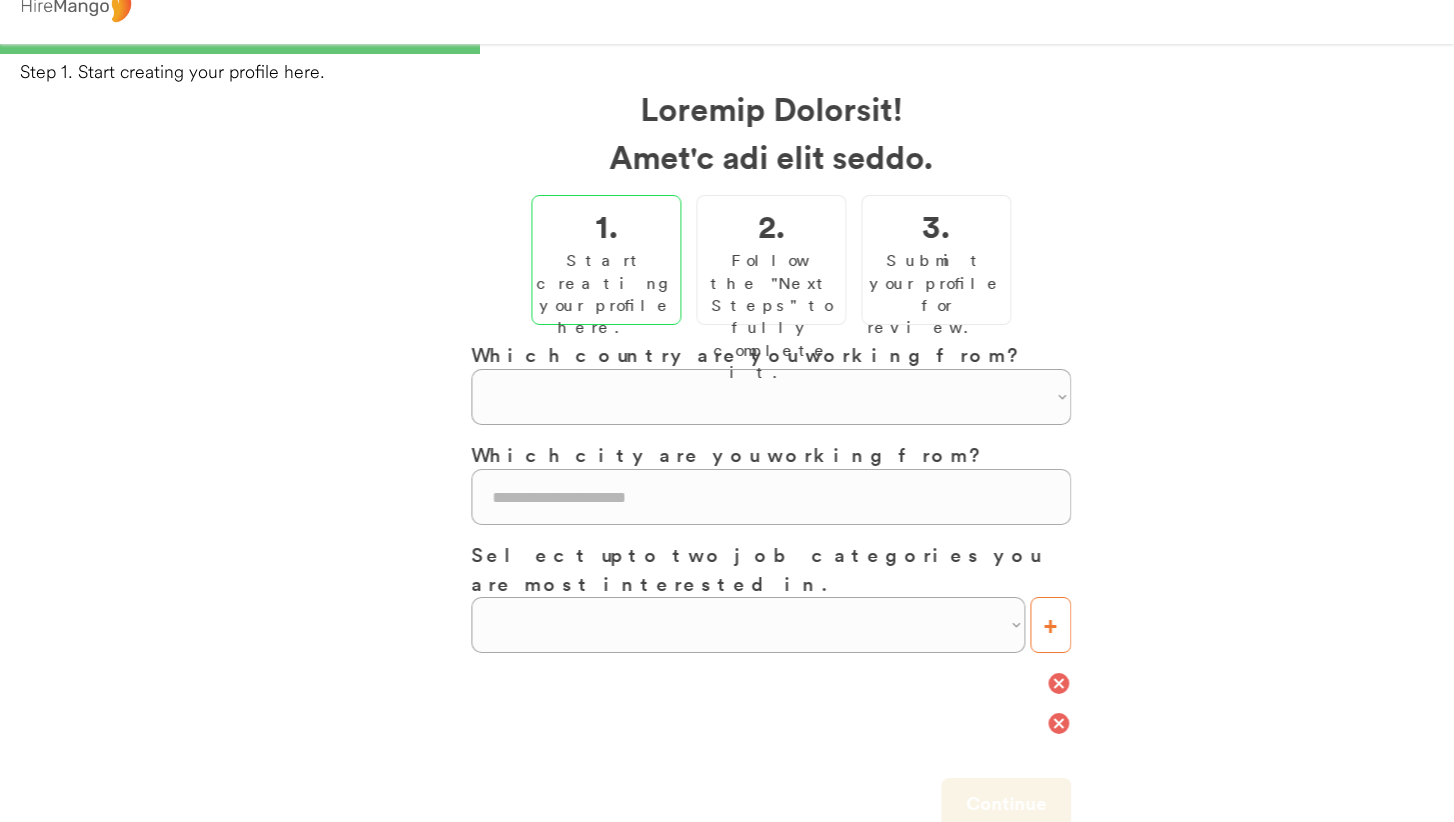 scroll, scrollTop: 36, scrollLeft: 0, axis: vertical 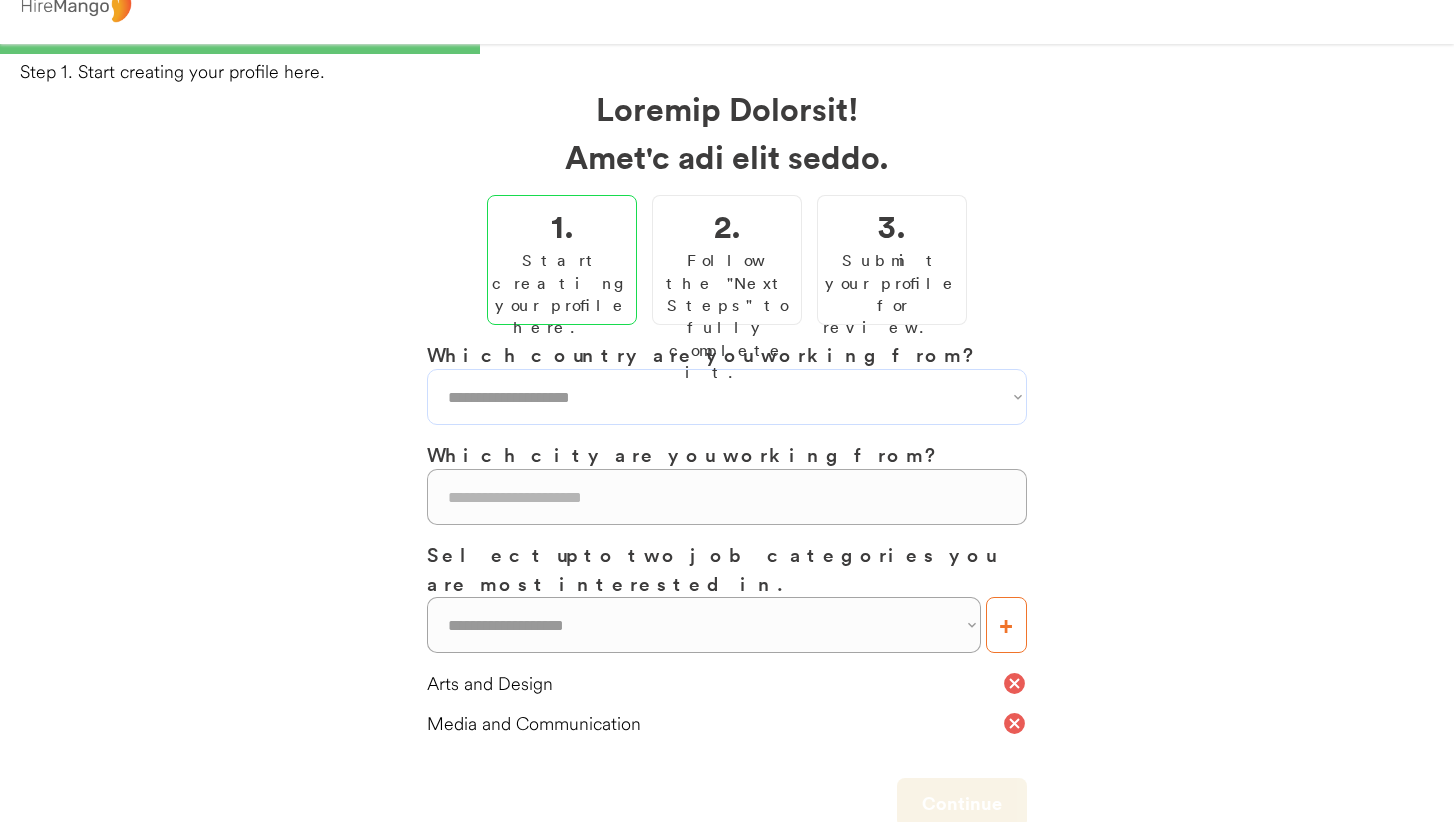 select on "**********" 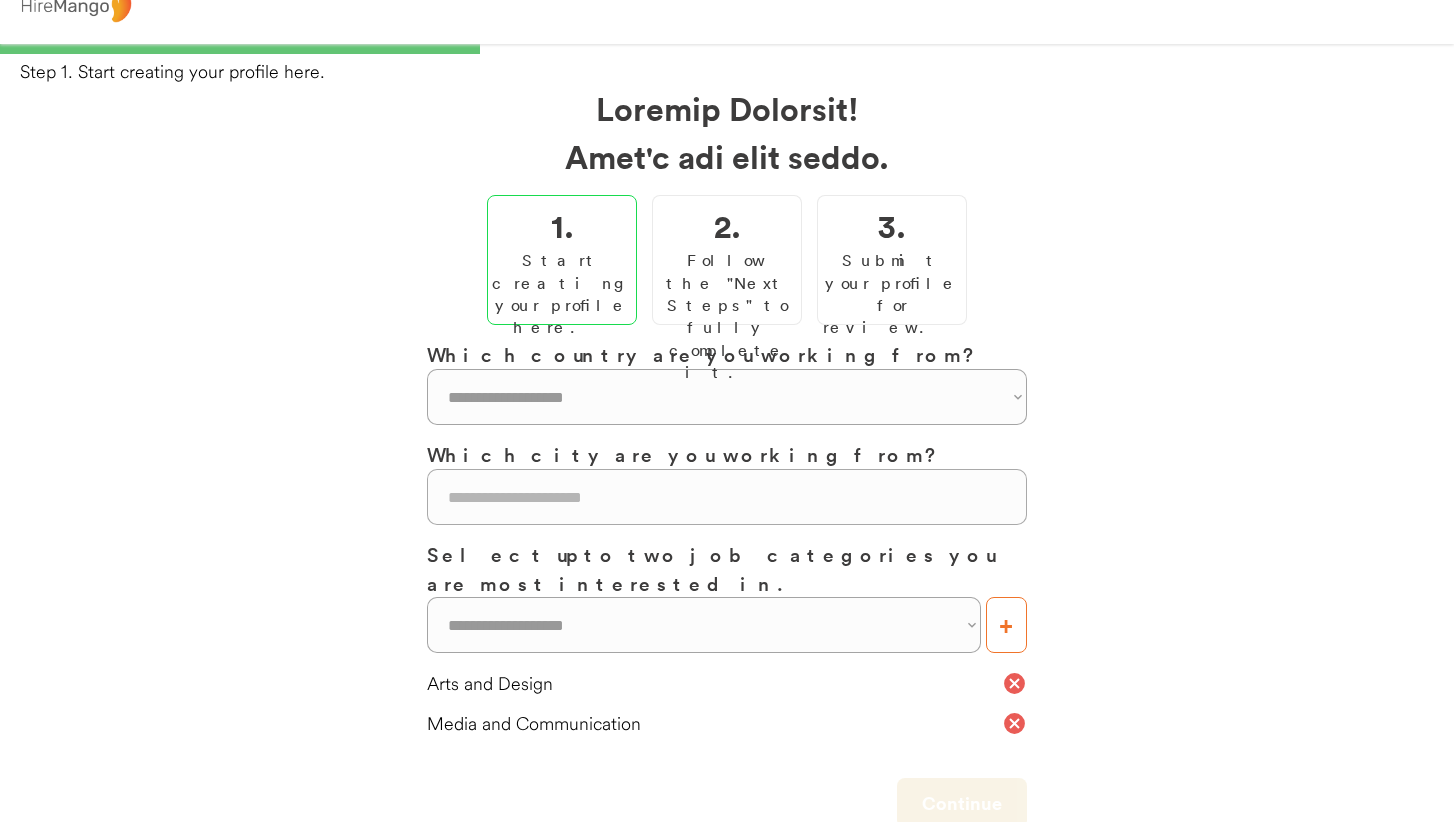 click on "**********" at bounding box center [727, 584] 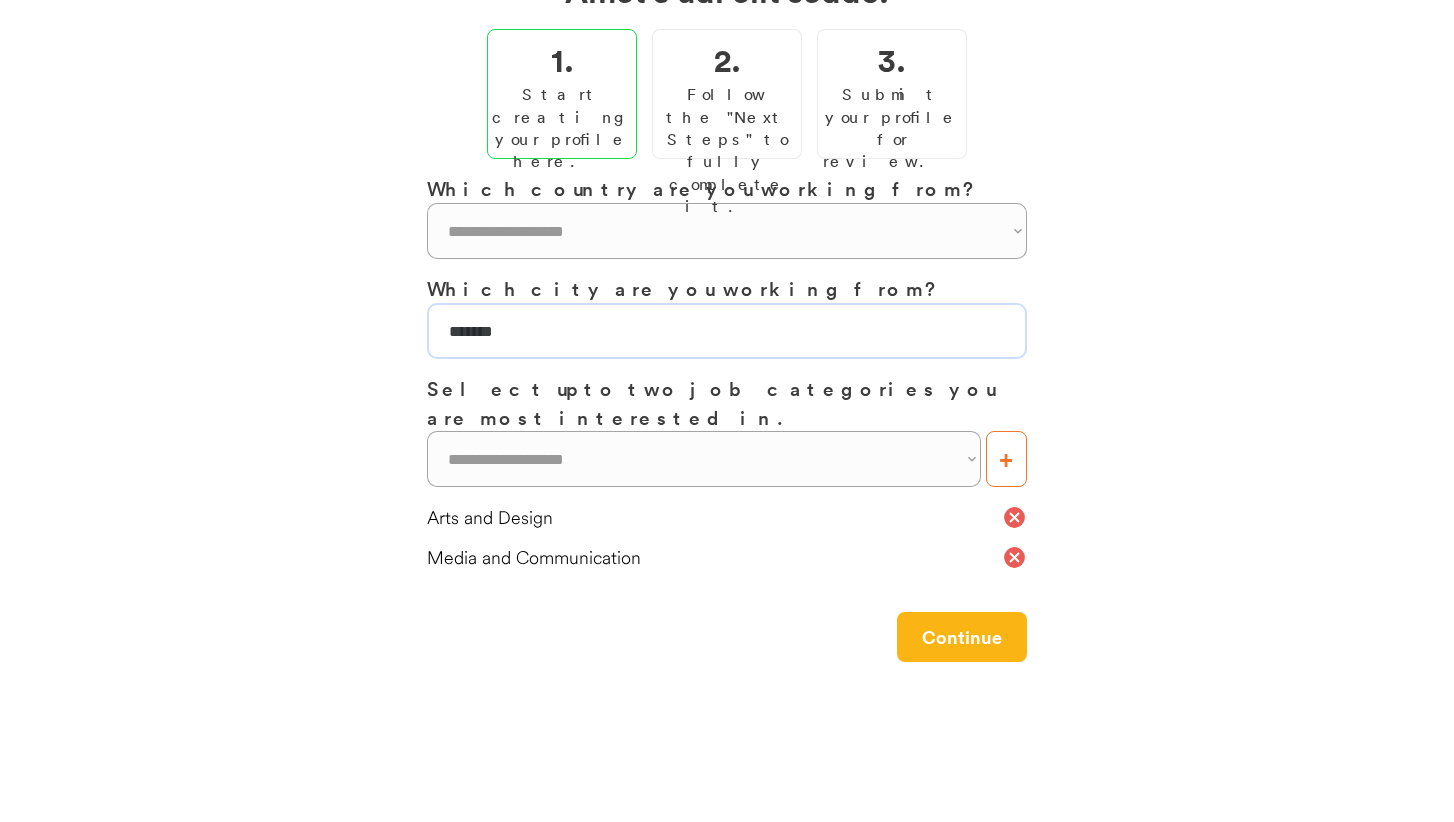 scroll, scrollTop: 202, scrollLeft: 0, axis: vertical 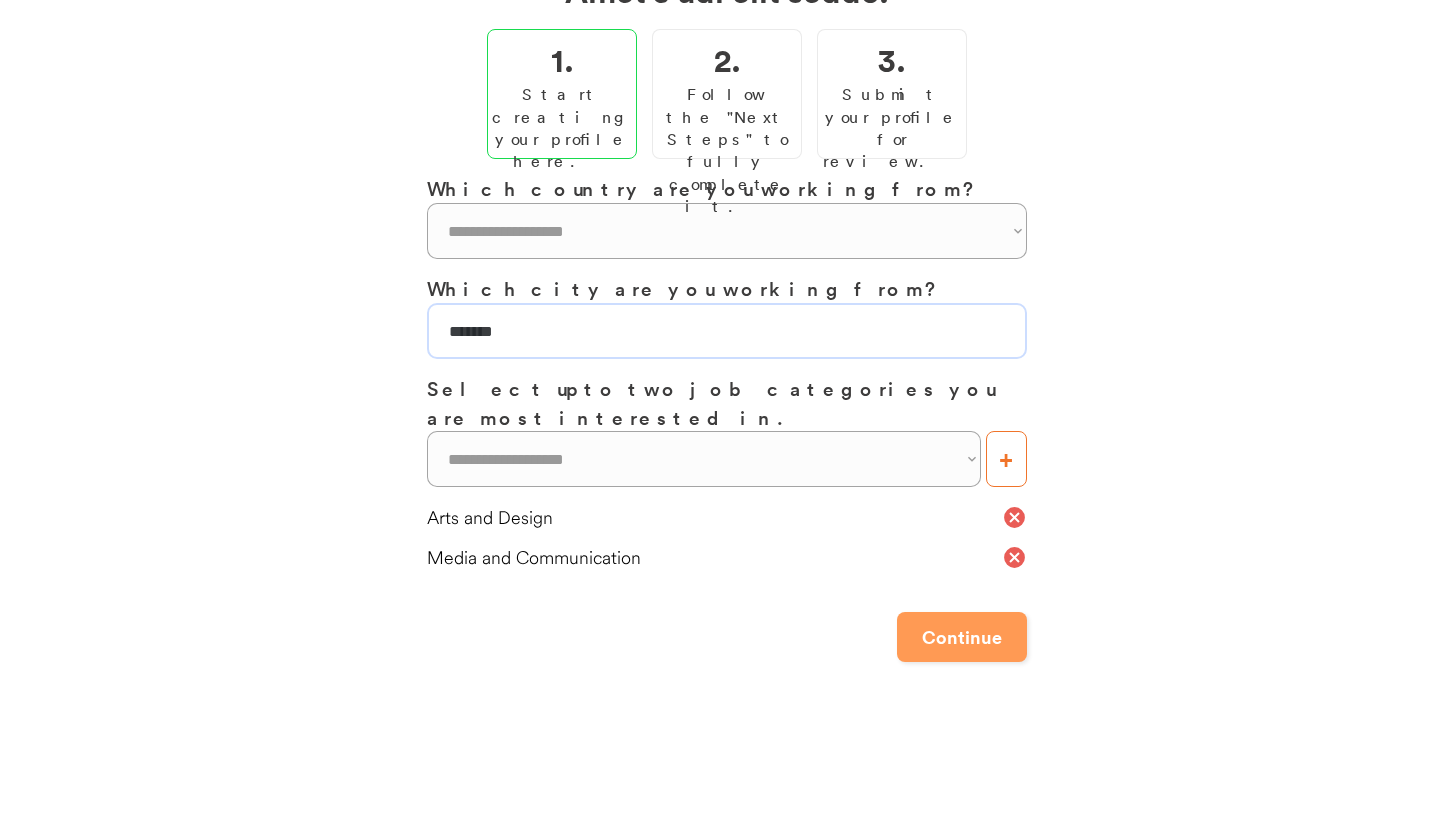 type on "*******" 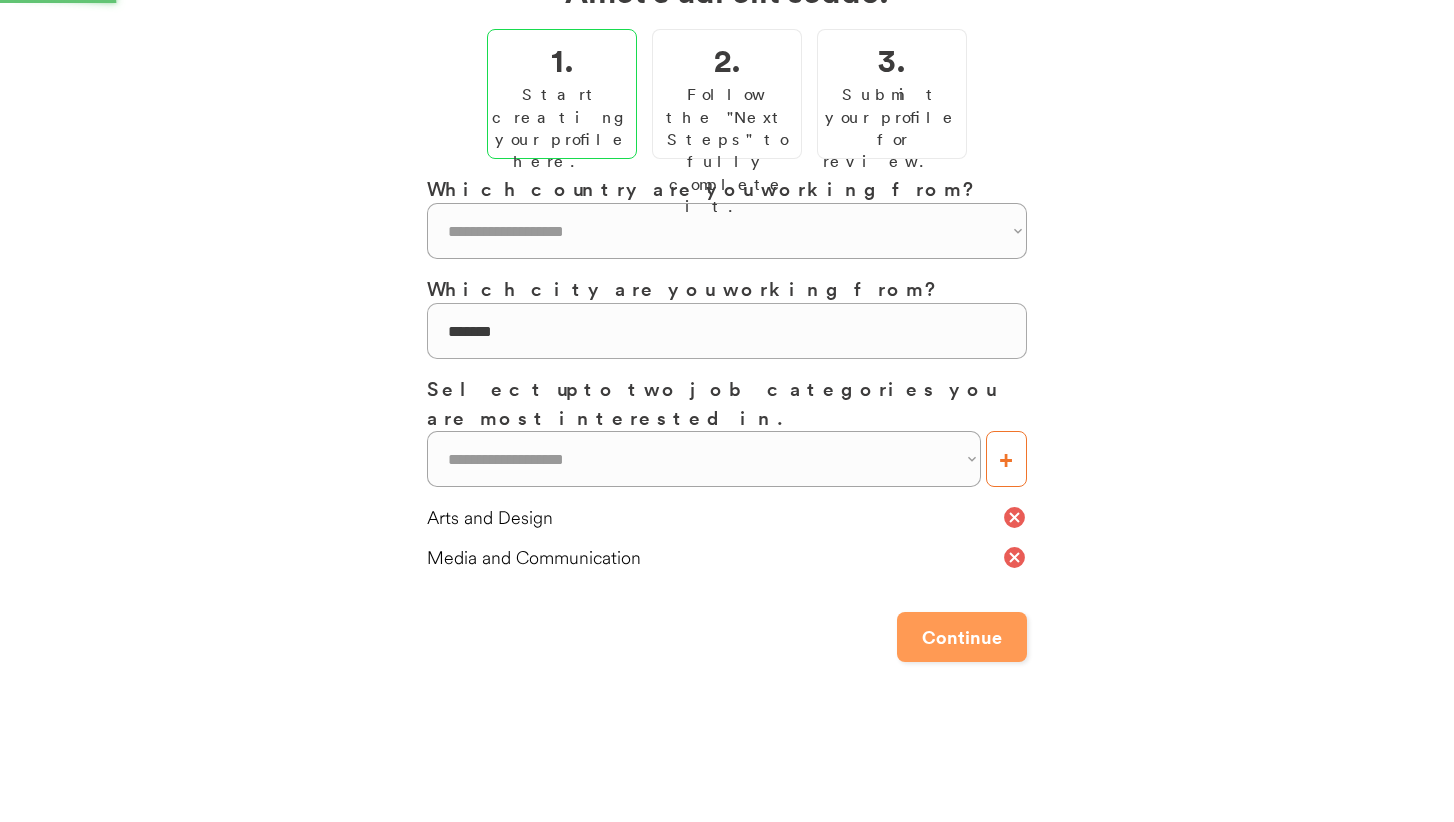 scroll, scrollTop: 0, scrollLeft: 0, axis: both 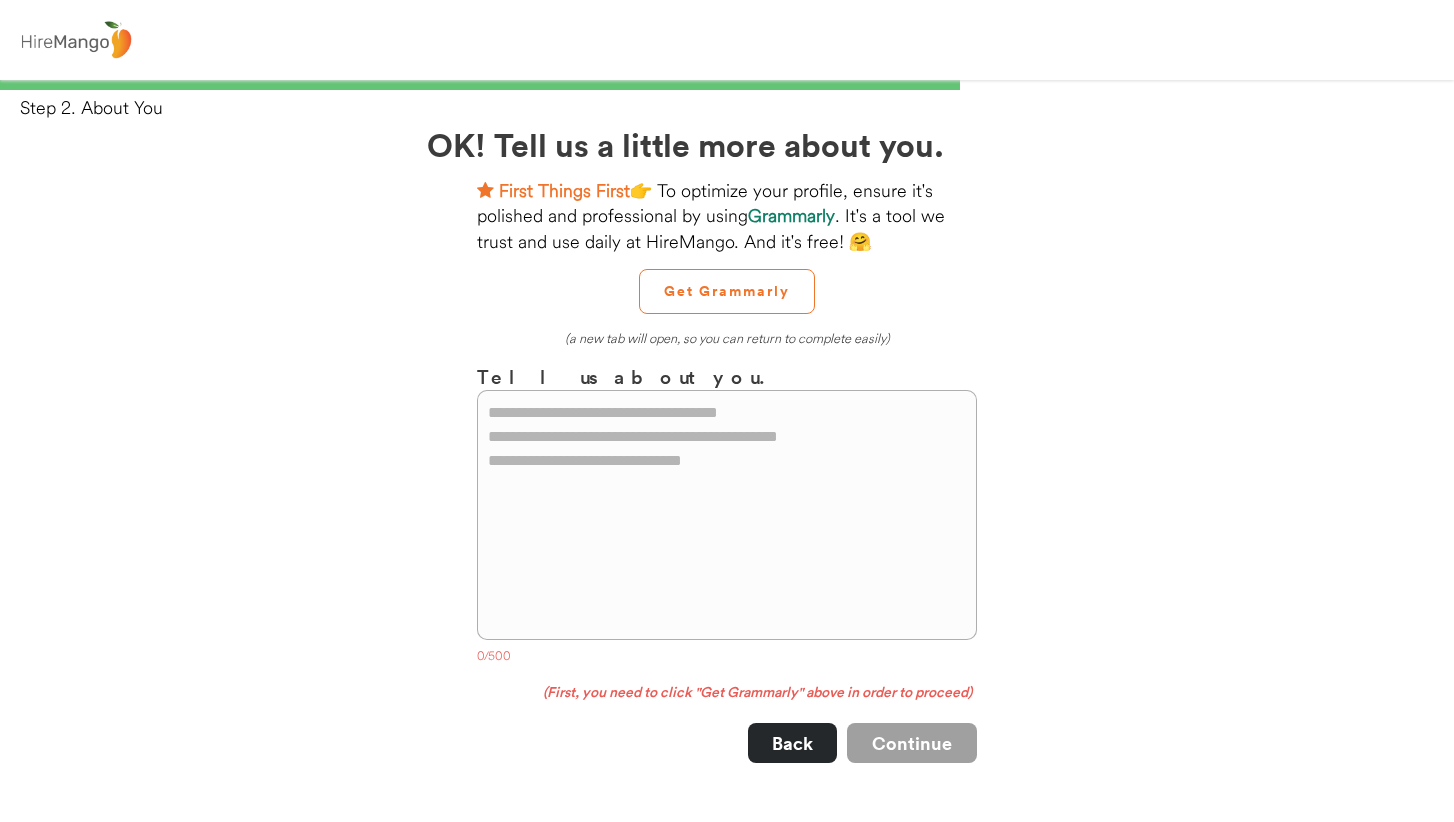 click at bounding box center [727, 515] 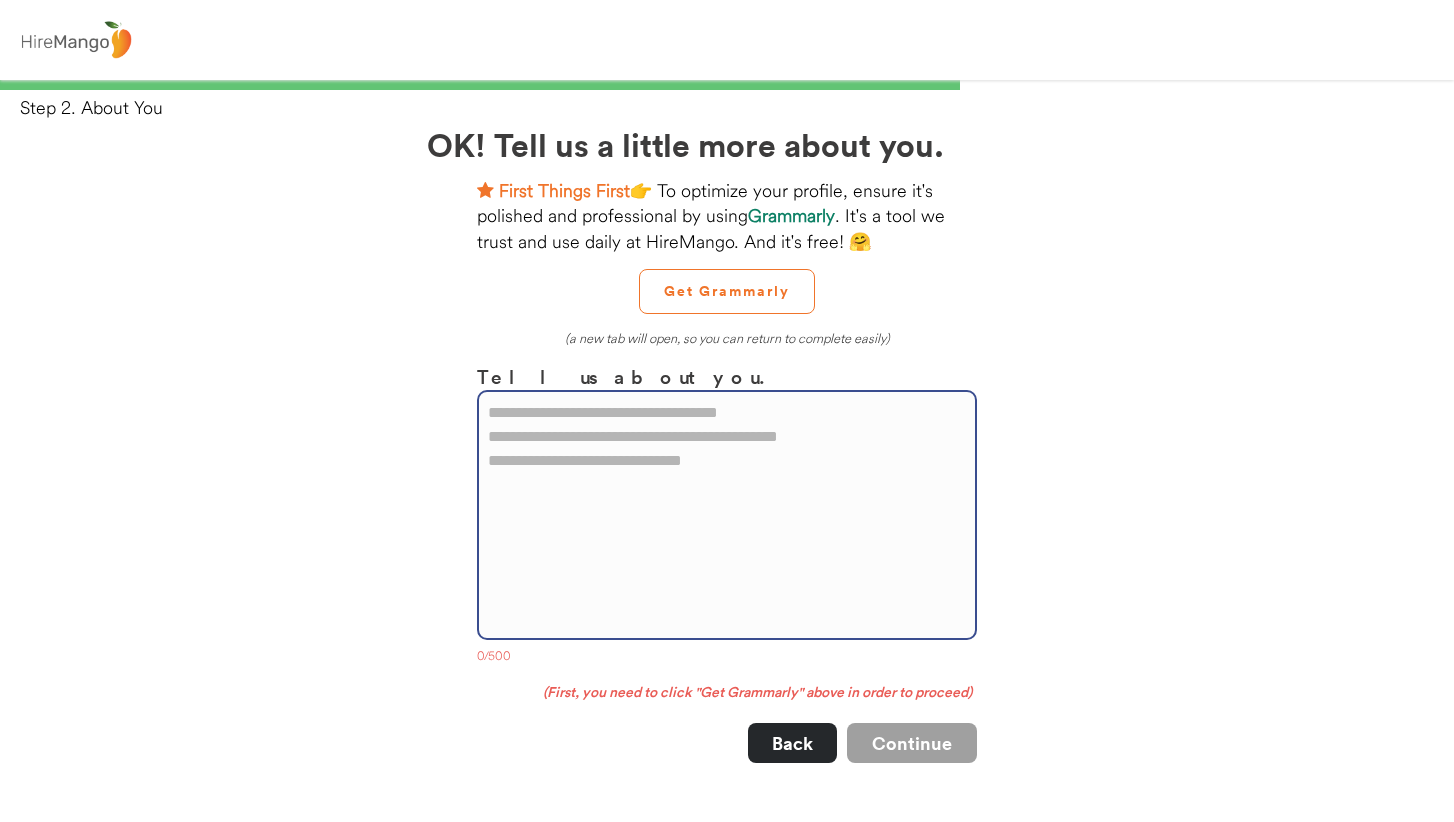 click at bounding box center (727, 515) 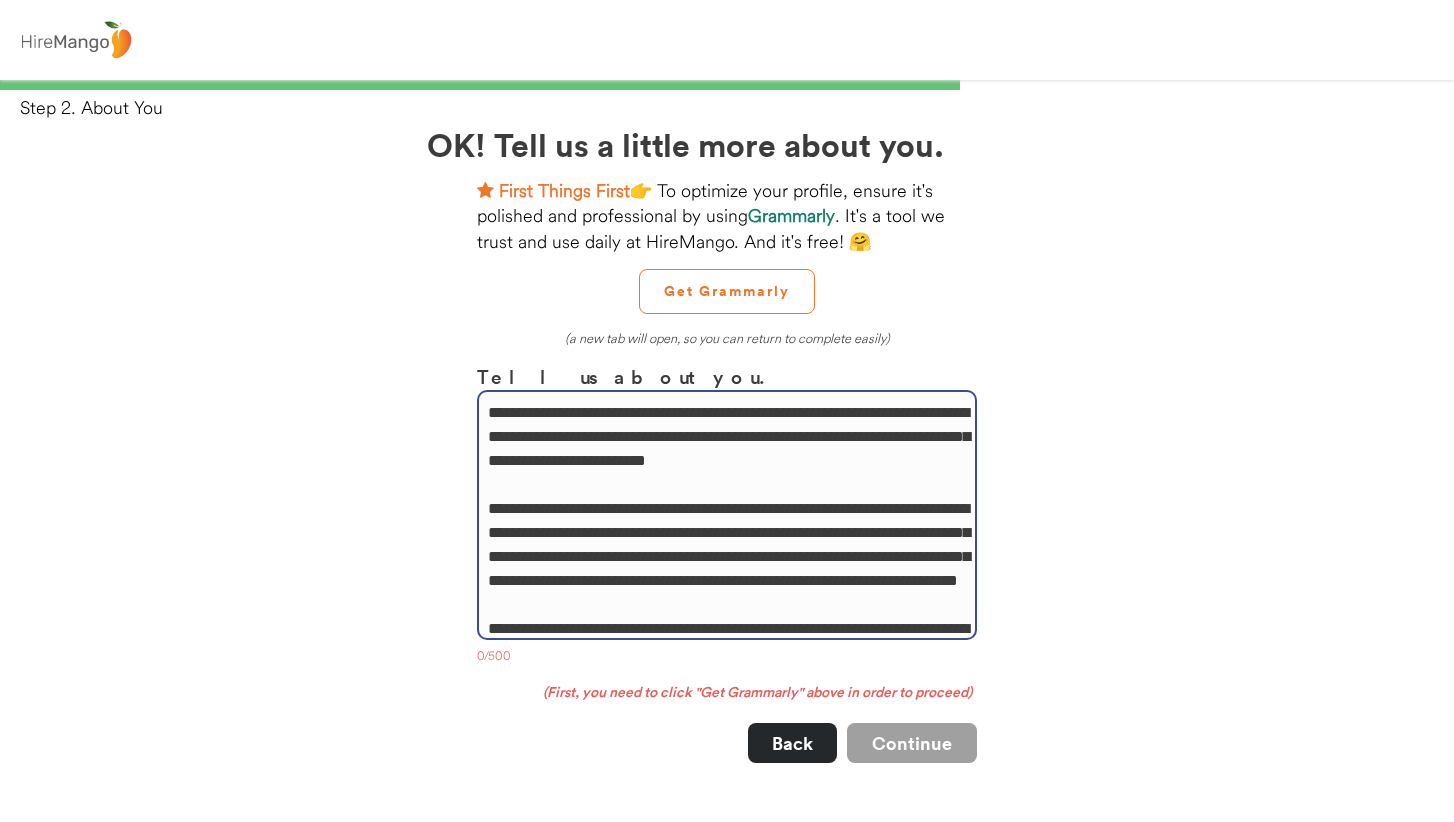 scroll, scrollTop: 264, scrollLeft: 0, axis: vertical 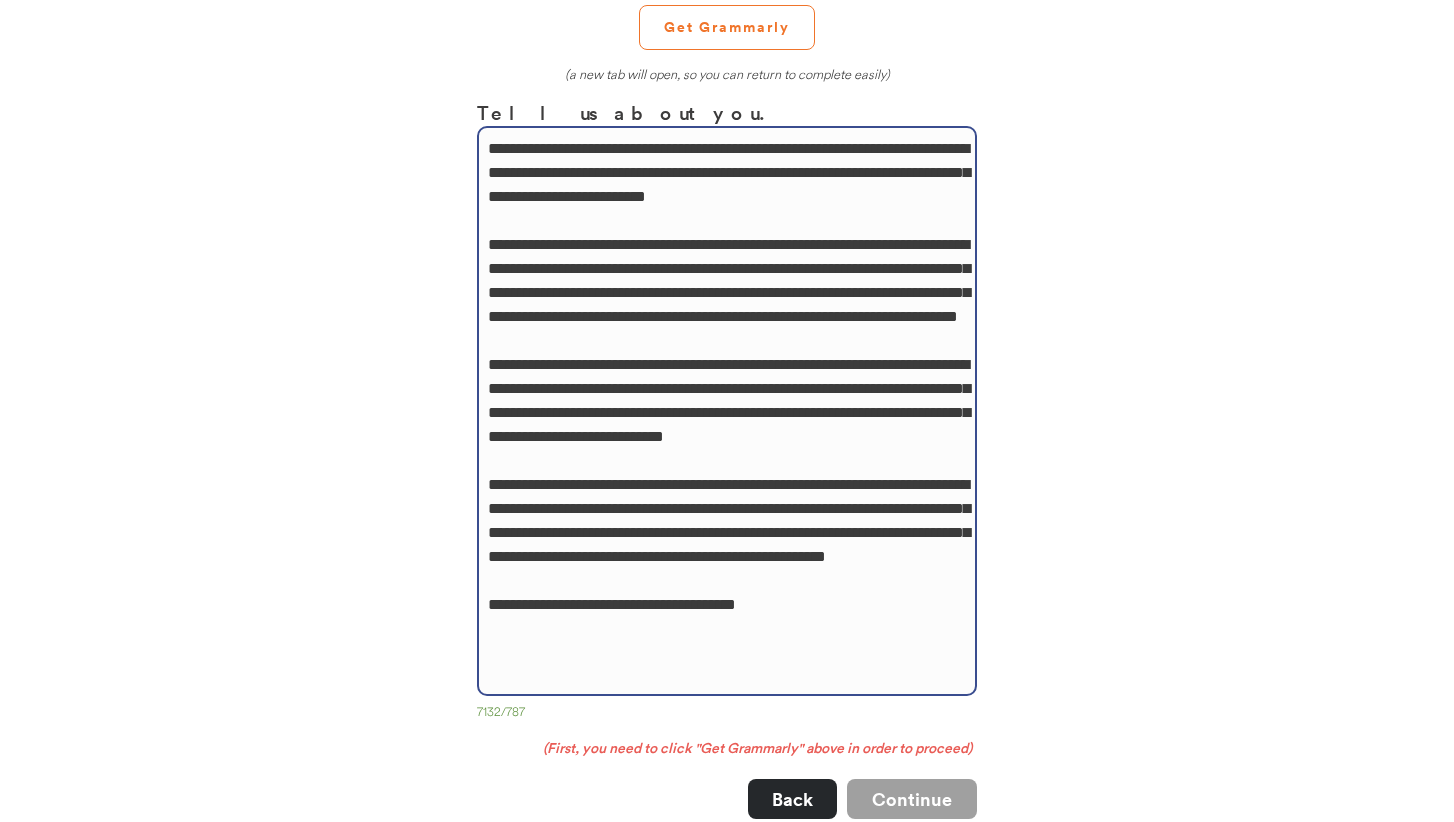 click at bounding box center (727, 411) 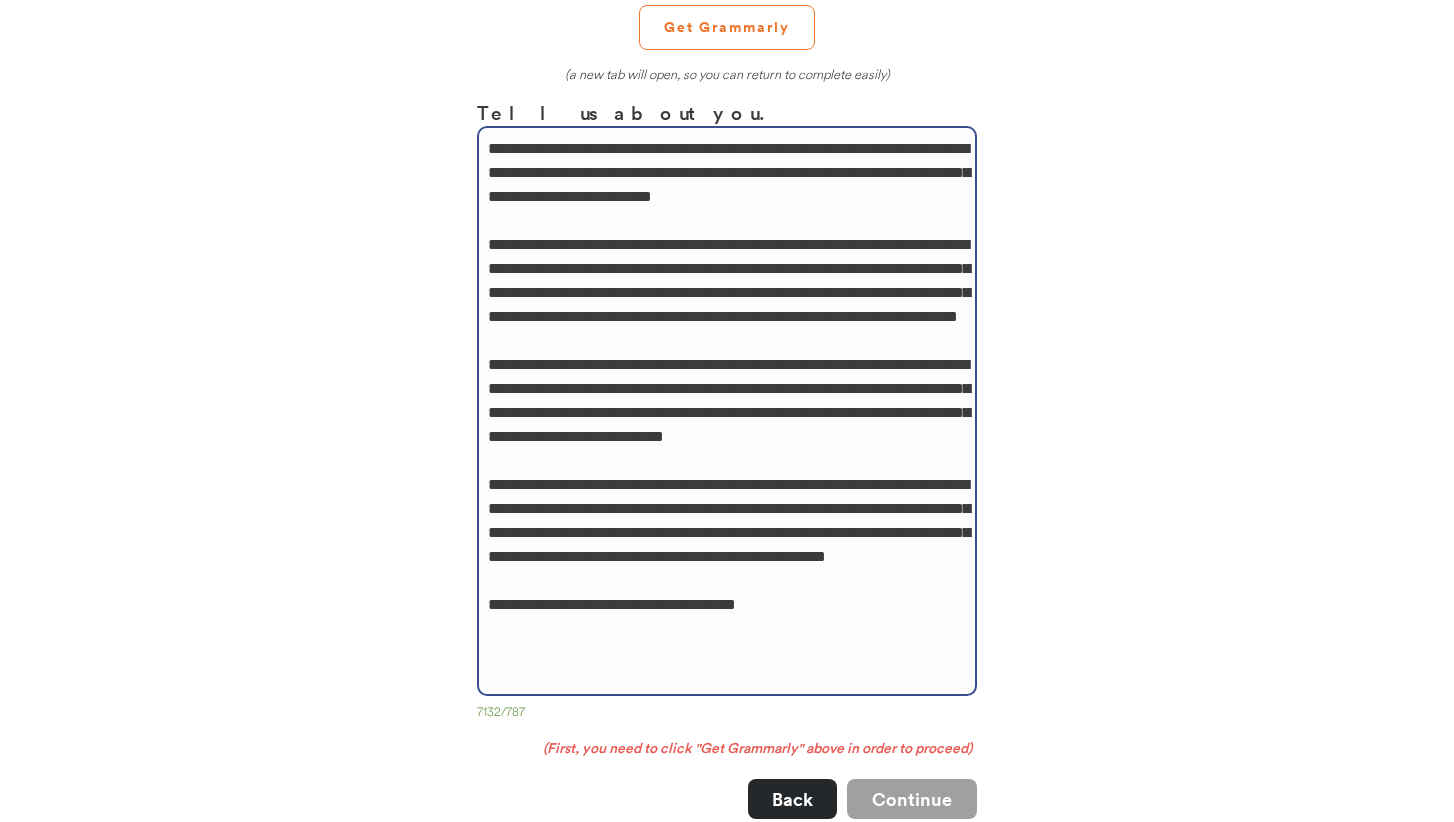 click at bounding box center (727, 411) 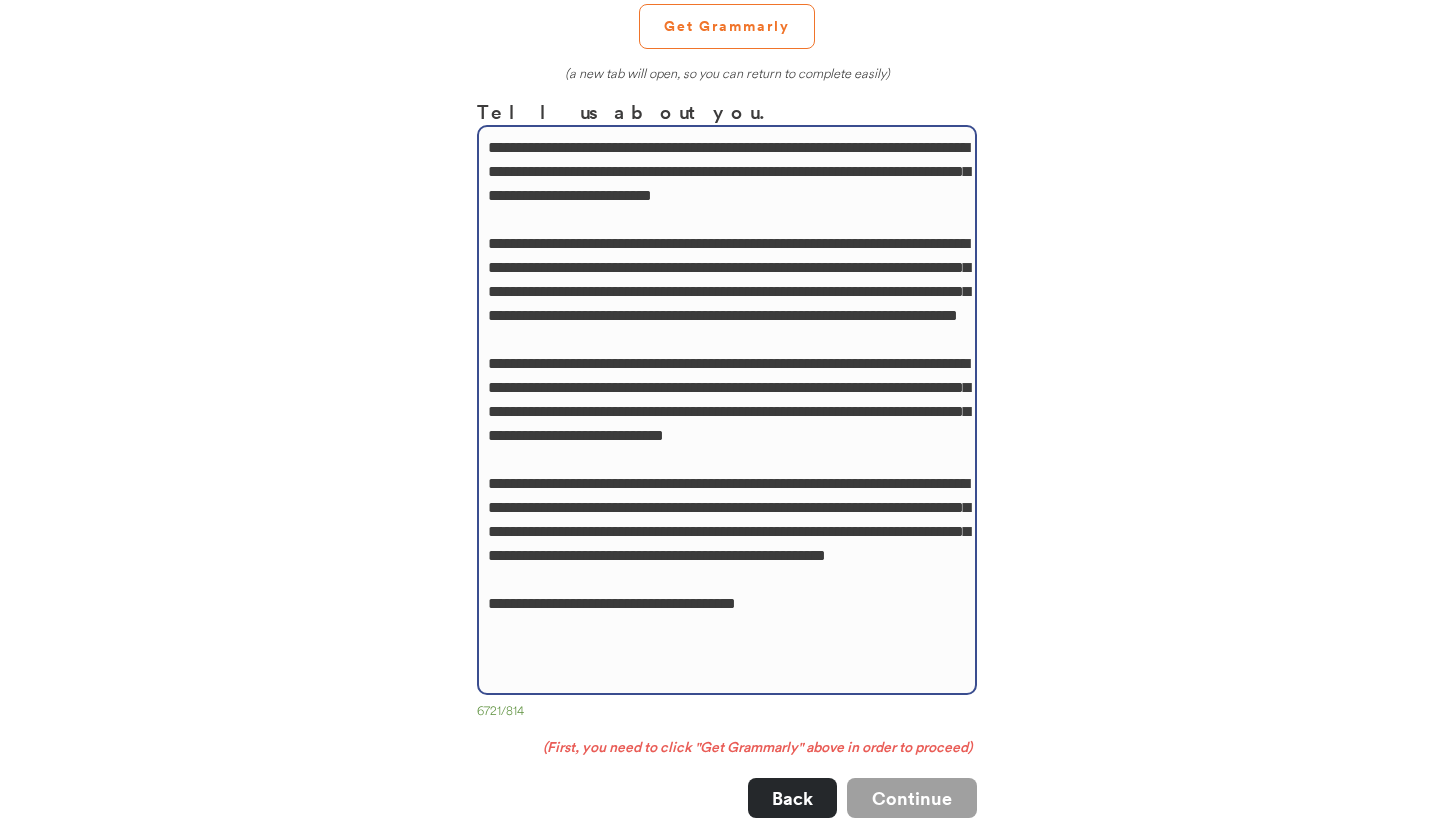scroll, scrollTop: 264, scrollLeft: 0, axis: vertical 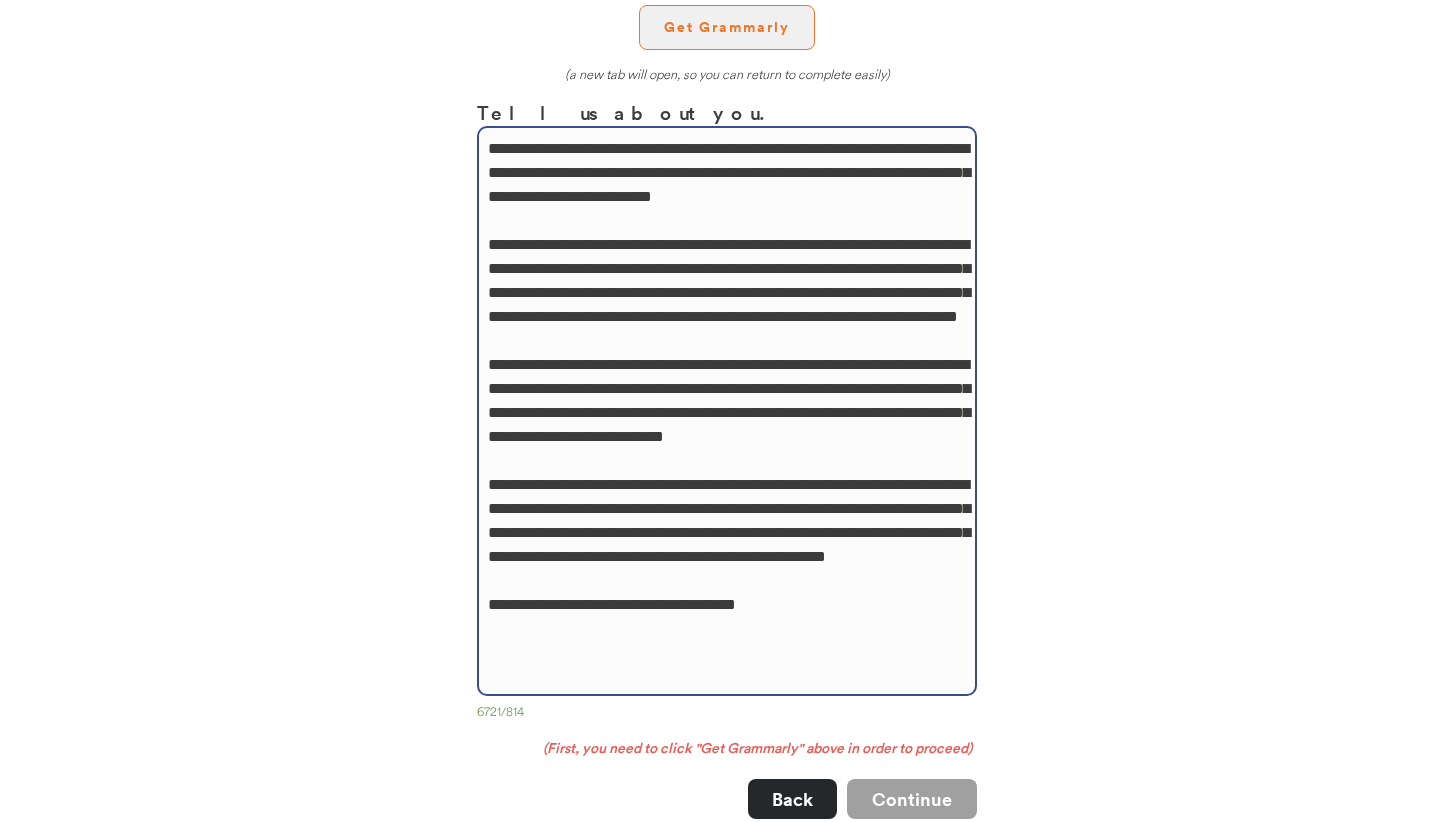 click on "Get Grammarly" at bounding box center [727, 27] 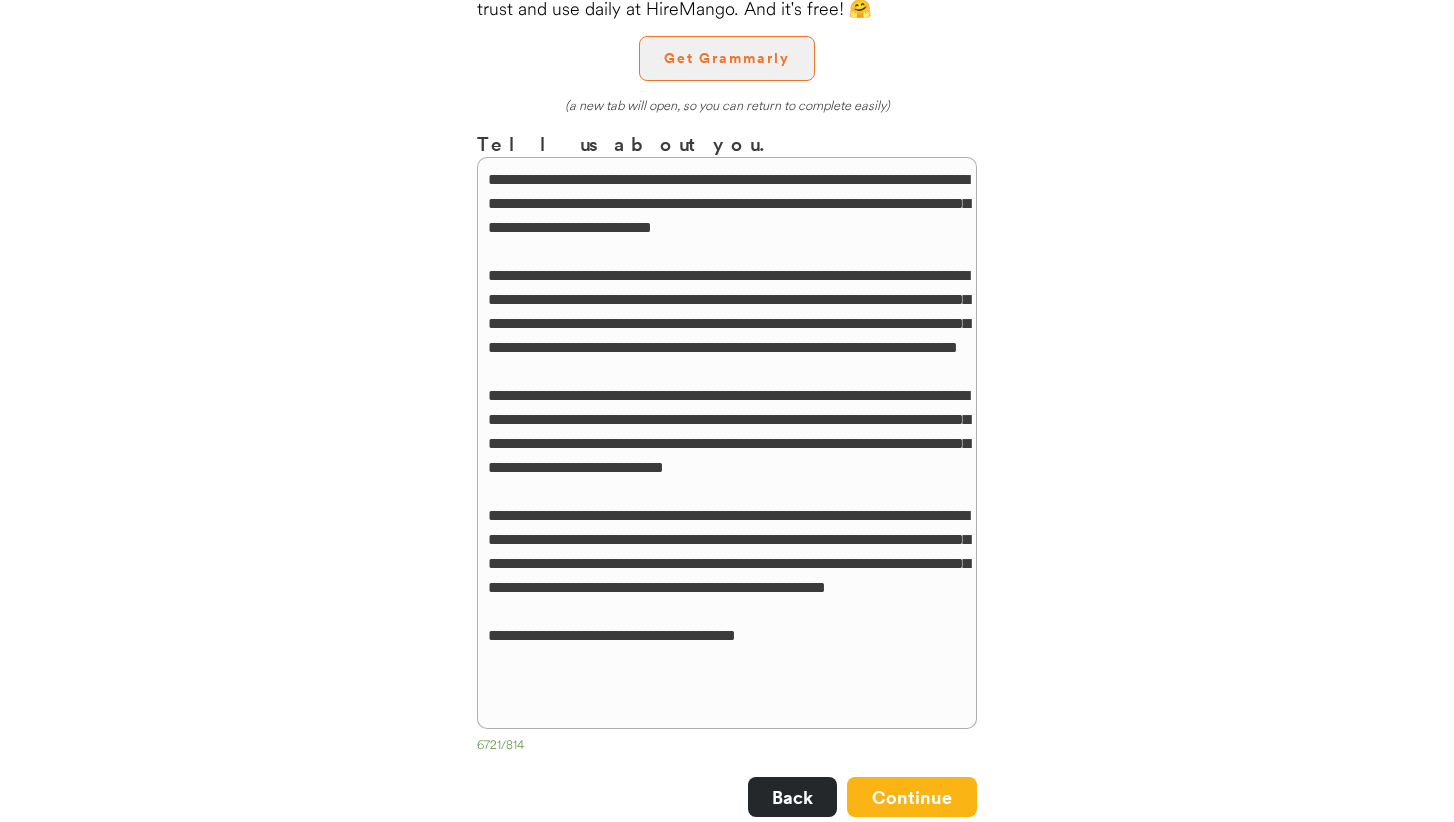 scroll, scrollTop: 232, scrollLeft: 0, axis: vertical 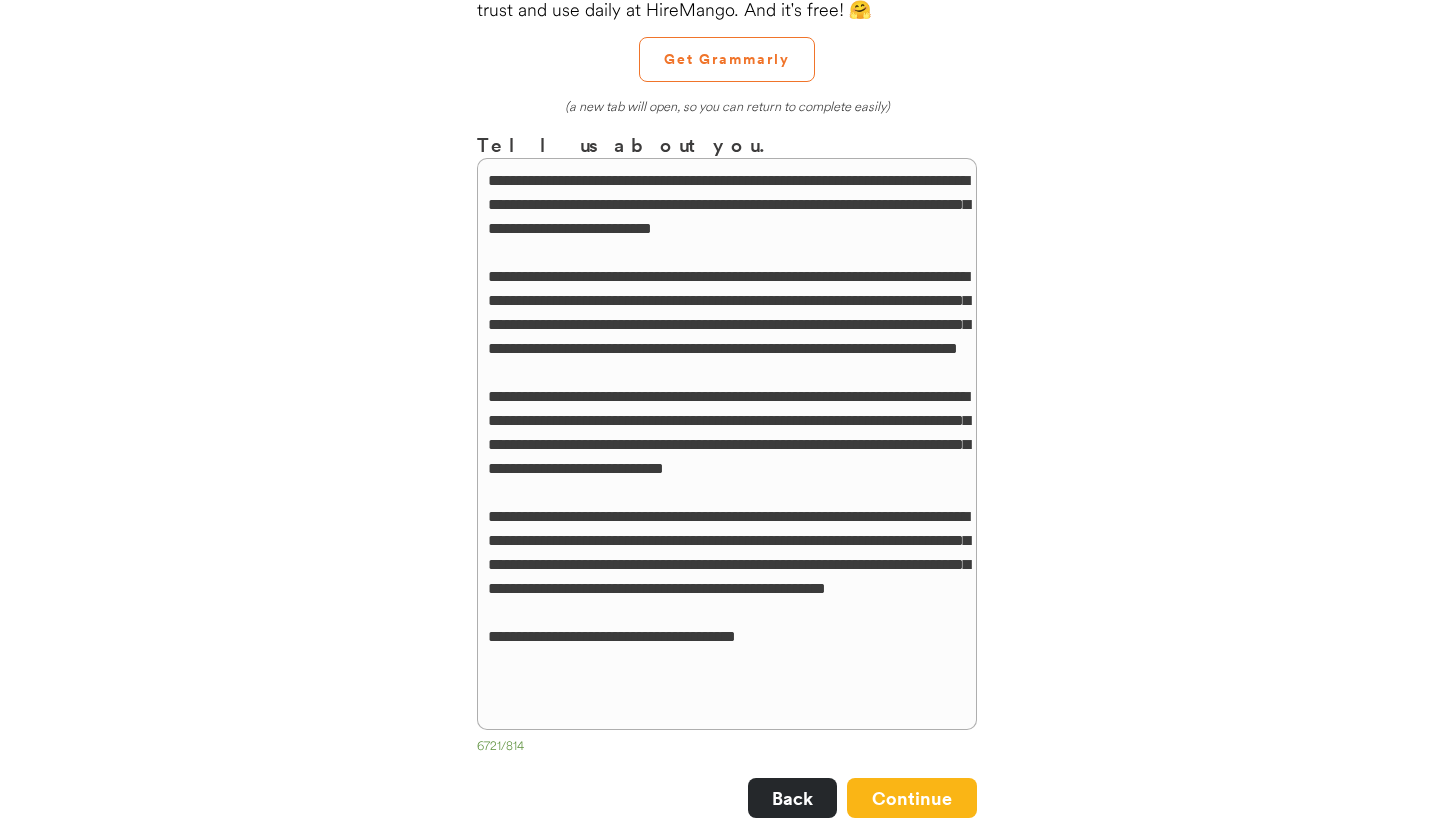 click at bounding box center (727, 444) 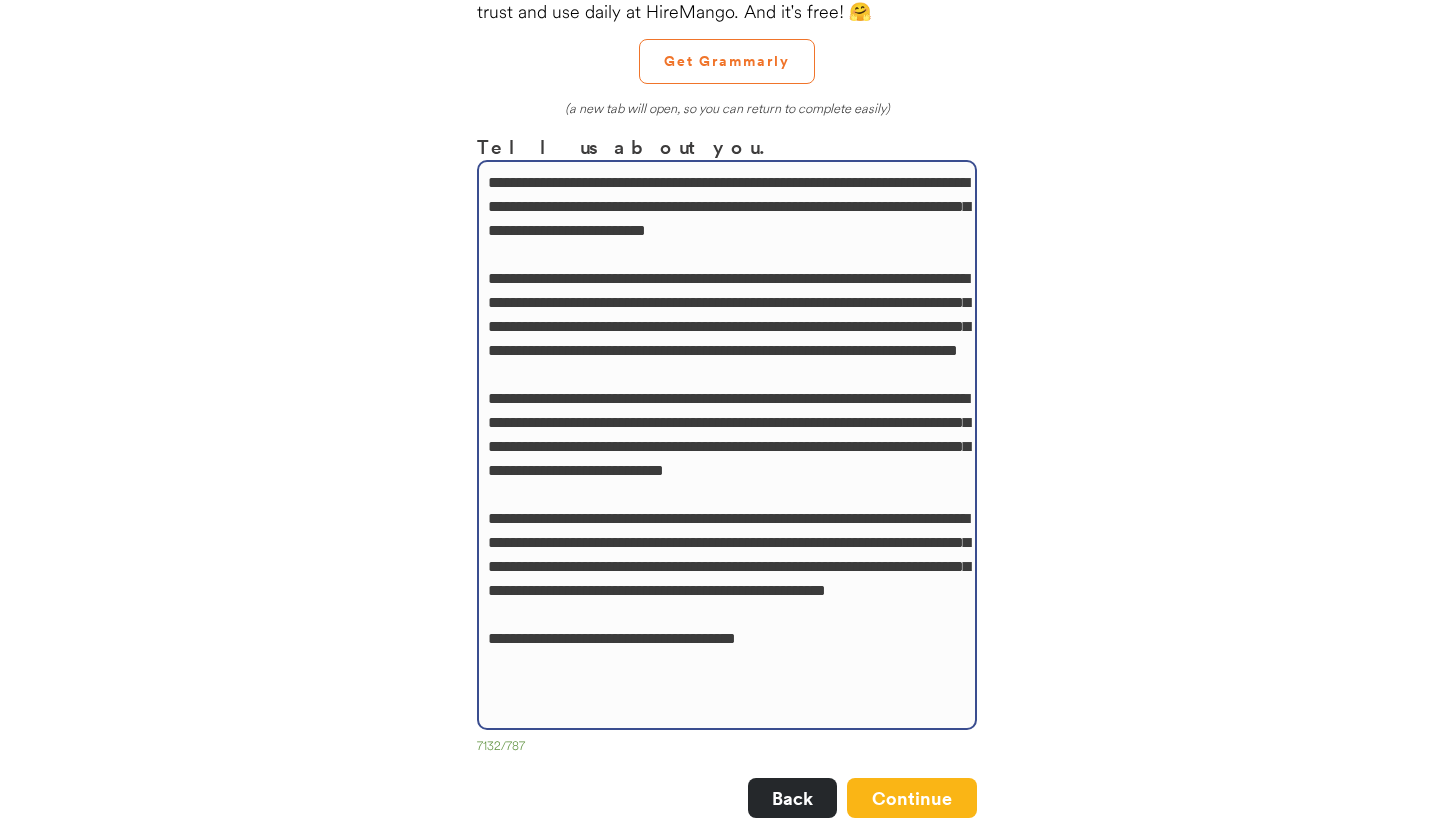 drag, startPoint x: 853, startPoint y: 181, endPoint x: 957, endPoint y: 183, distance: 104.019226 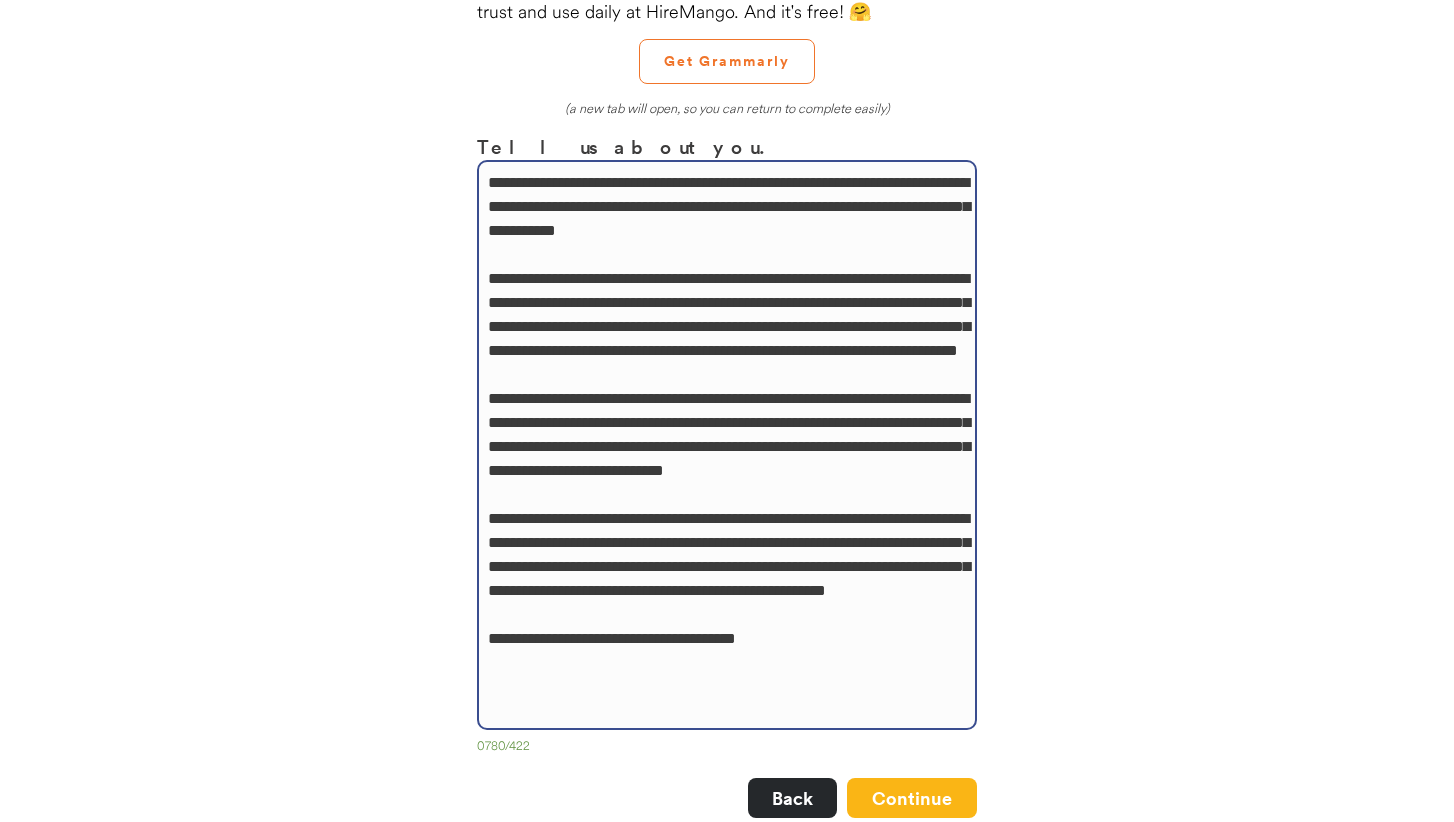 click at bounding box center [727, 445] 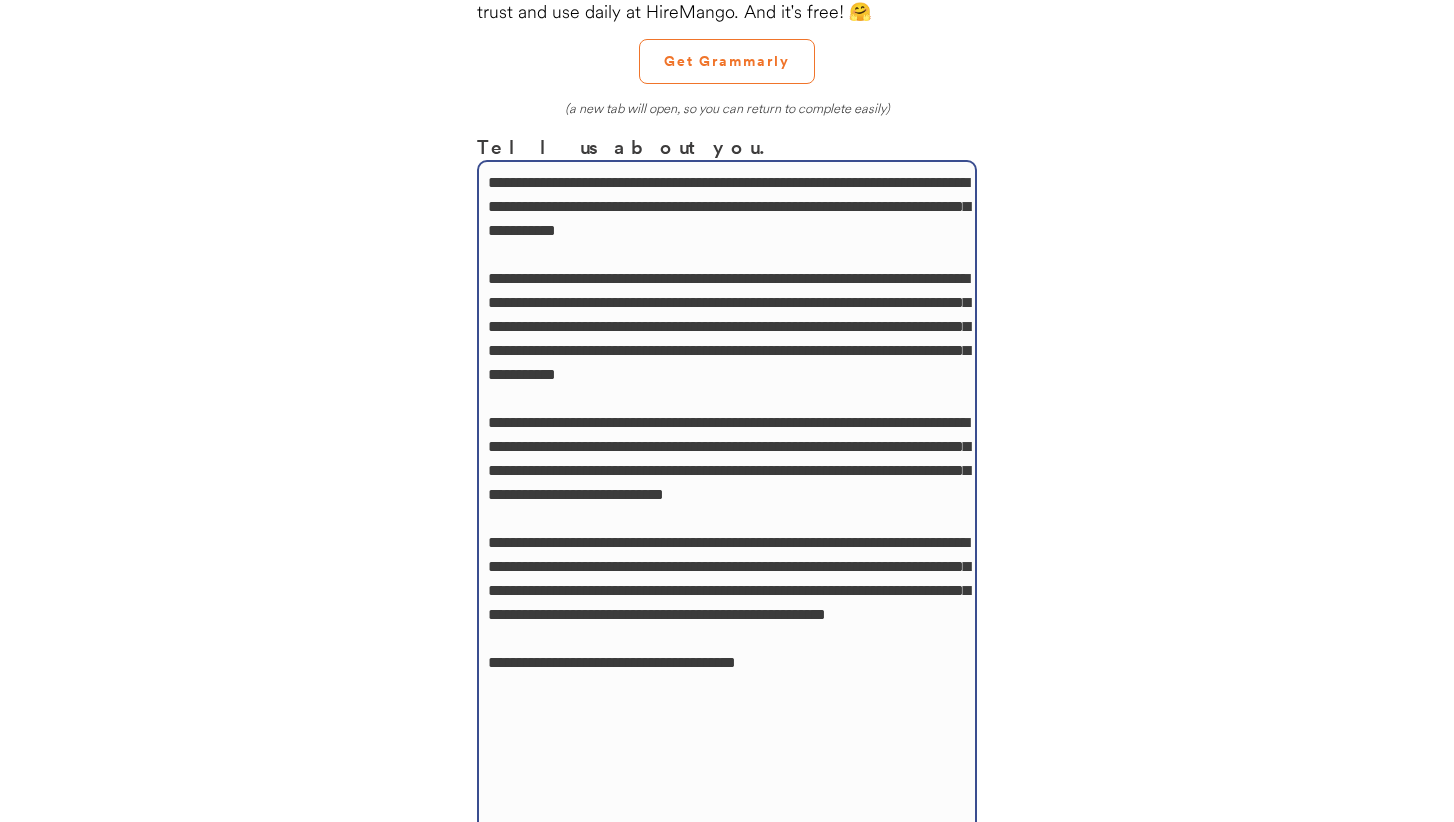 click at bounding box center (727, 661) 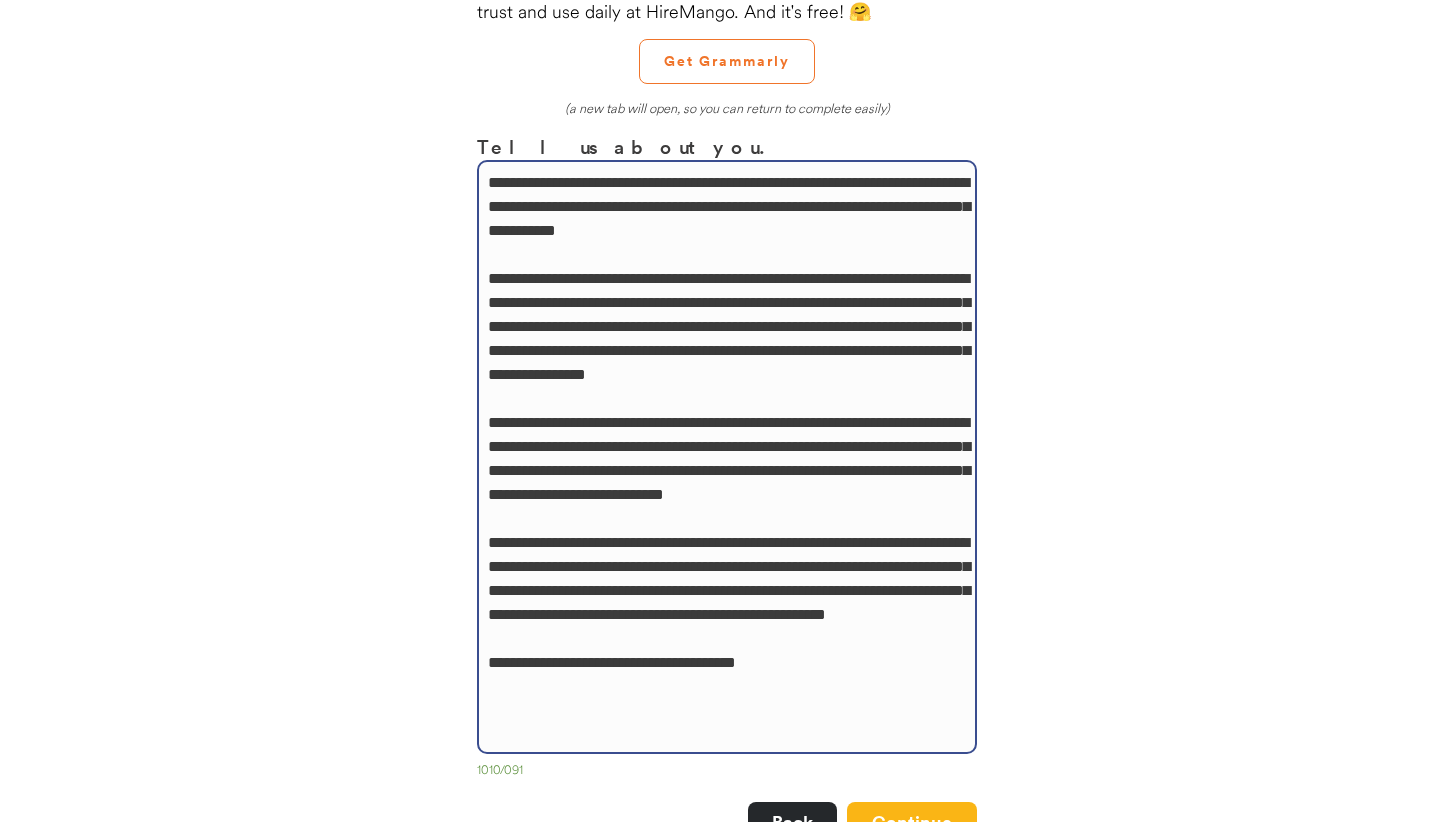 drag, startPoint x: 744, startPoint y: 329, endPoint x: 967, endPoint y: 324, distance: 223.05605 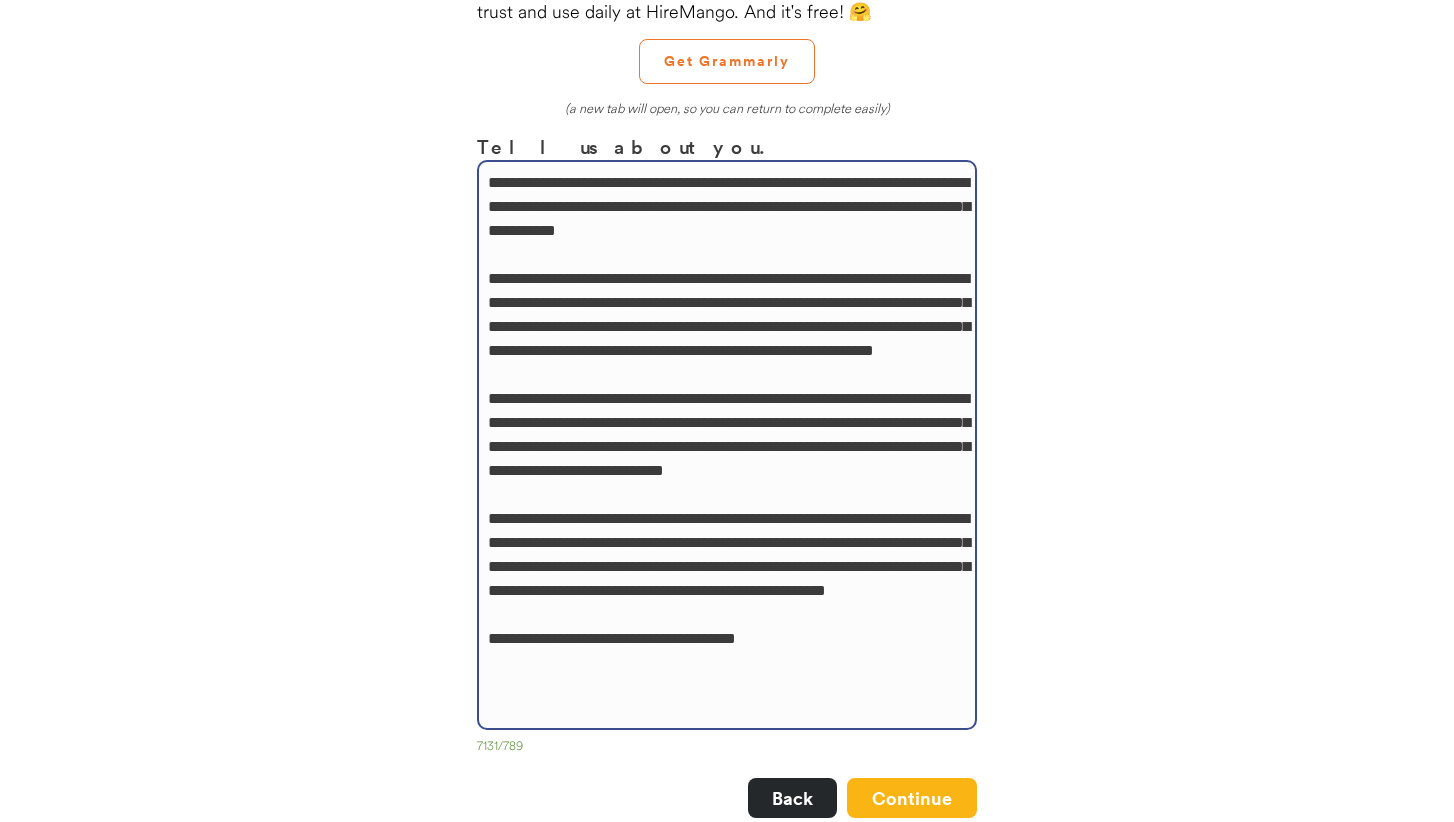click at bounding box center (727, 445) 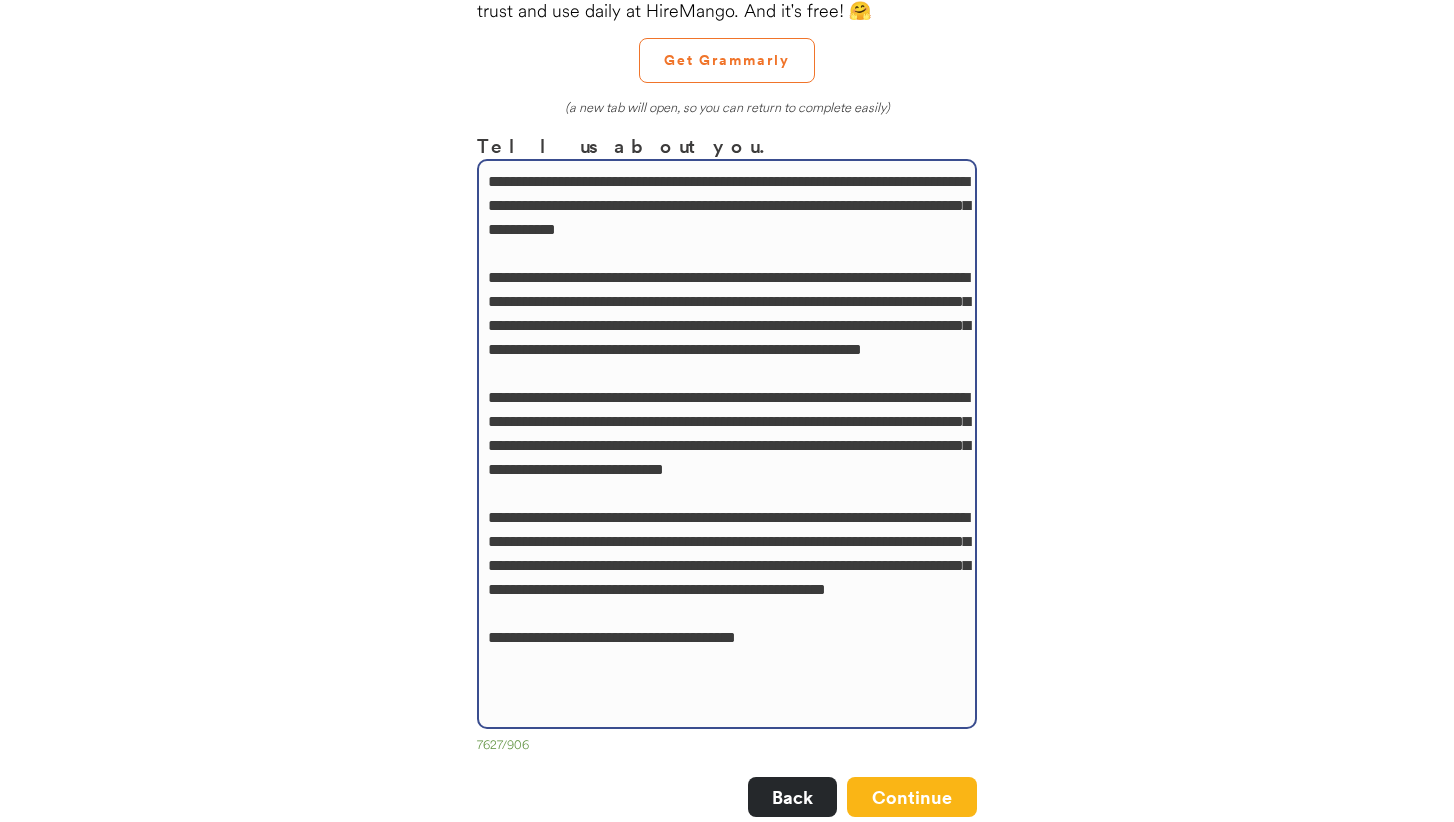 scroll, scrollTop: 230, scrollLeft: 0, axis: vertical 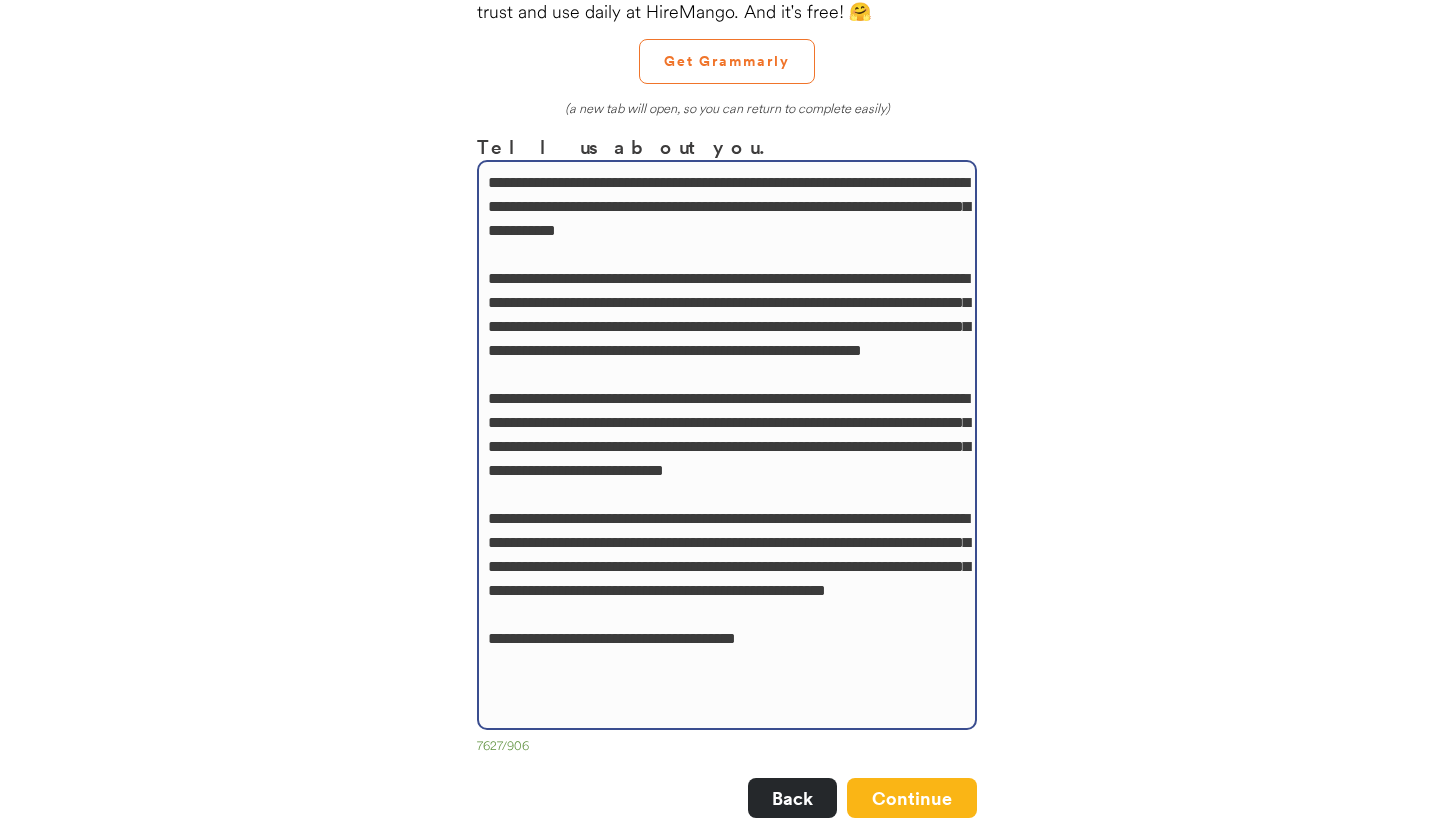 drag, startPoint x: 949, startPoint y: 422, endPoint x: 959, endPoint y: 438, distance: 18.867962 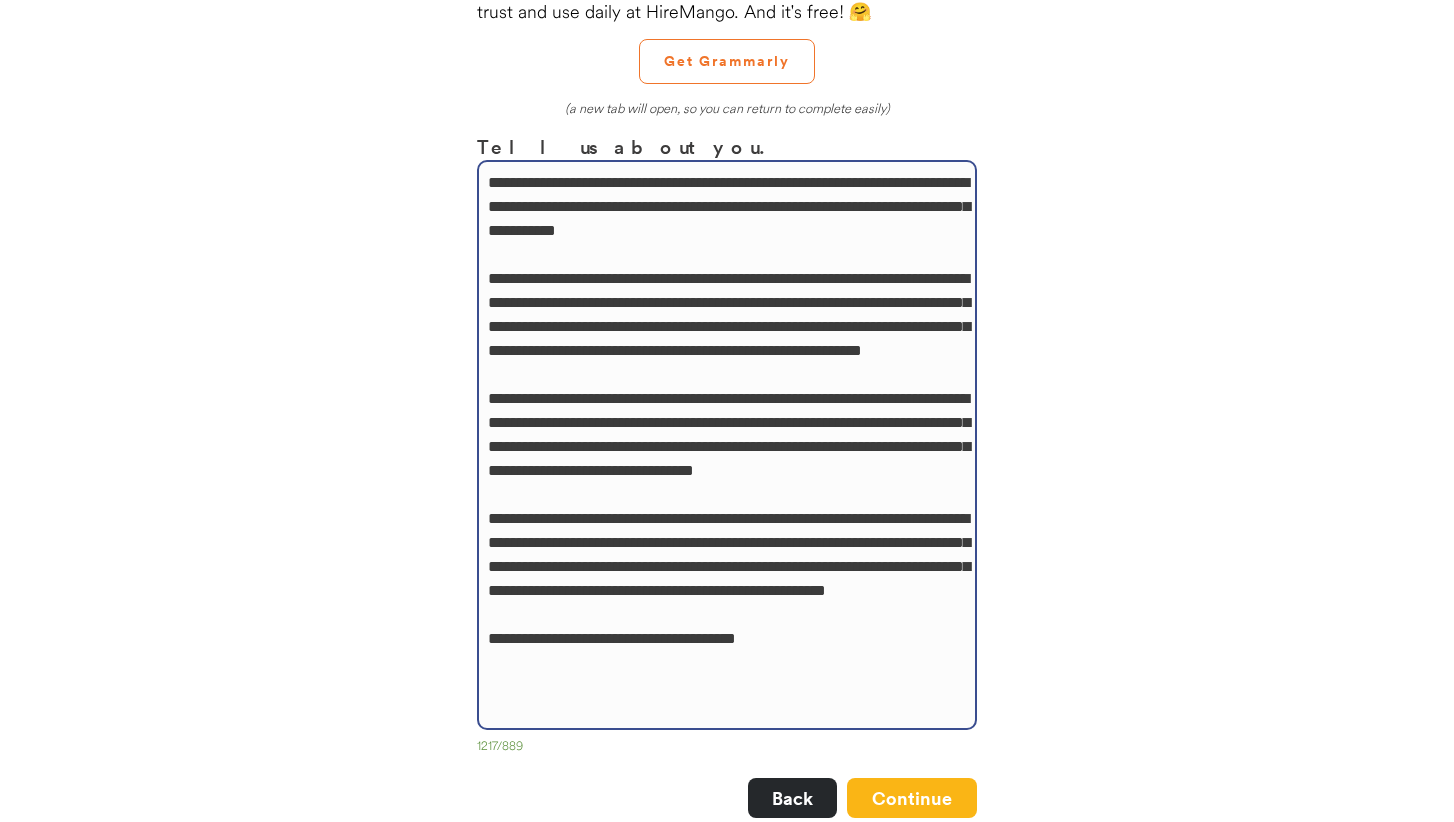 drag, startPoint x: 789, startPoint y: 446, endPoint x: 918, endPoint y: 446, distance: 129 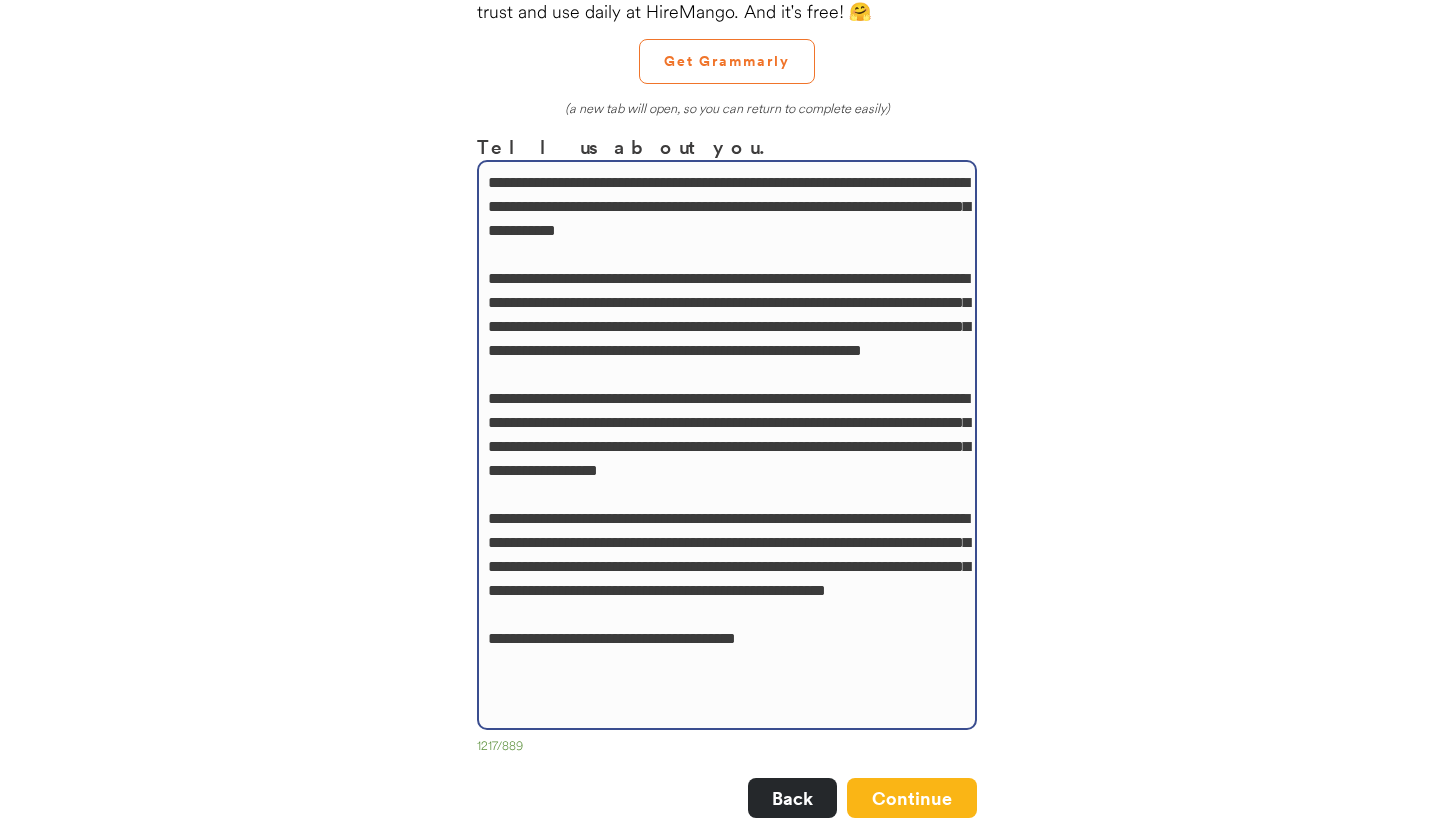 scroll, scrollTop: 206, scrollLeft: 0, axis: vertical 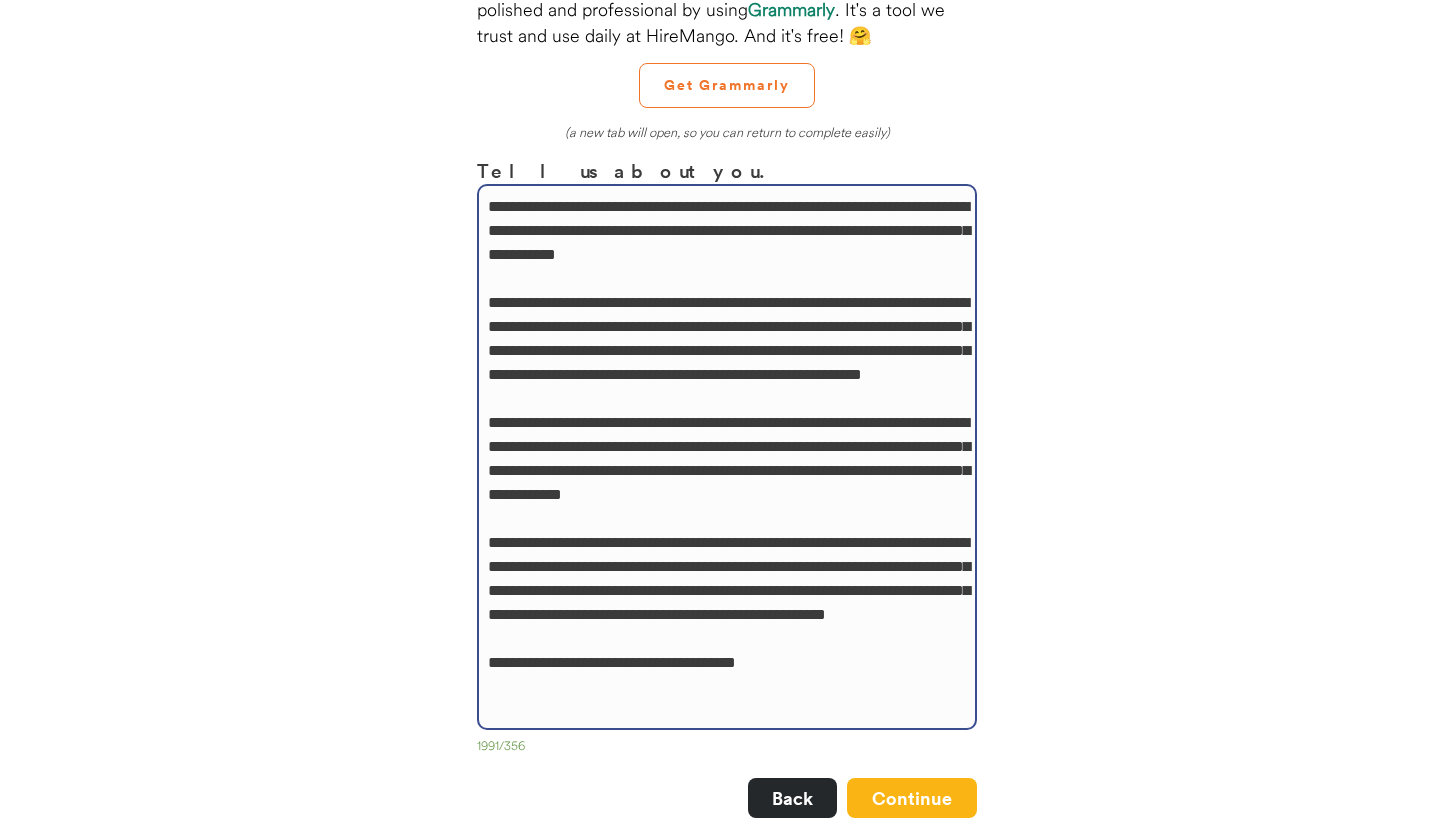 drag, startPoint x: 826, startPoint y: 492, endPoint x: 938, endPoint y: 494, distance: 112.01785 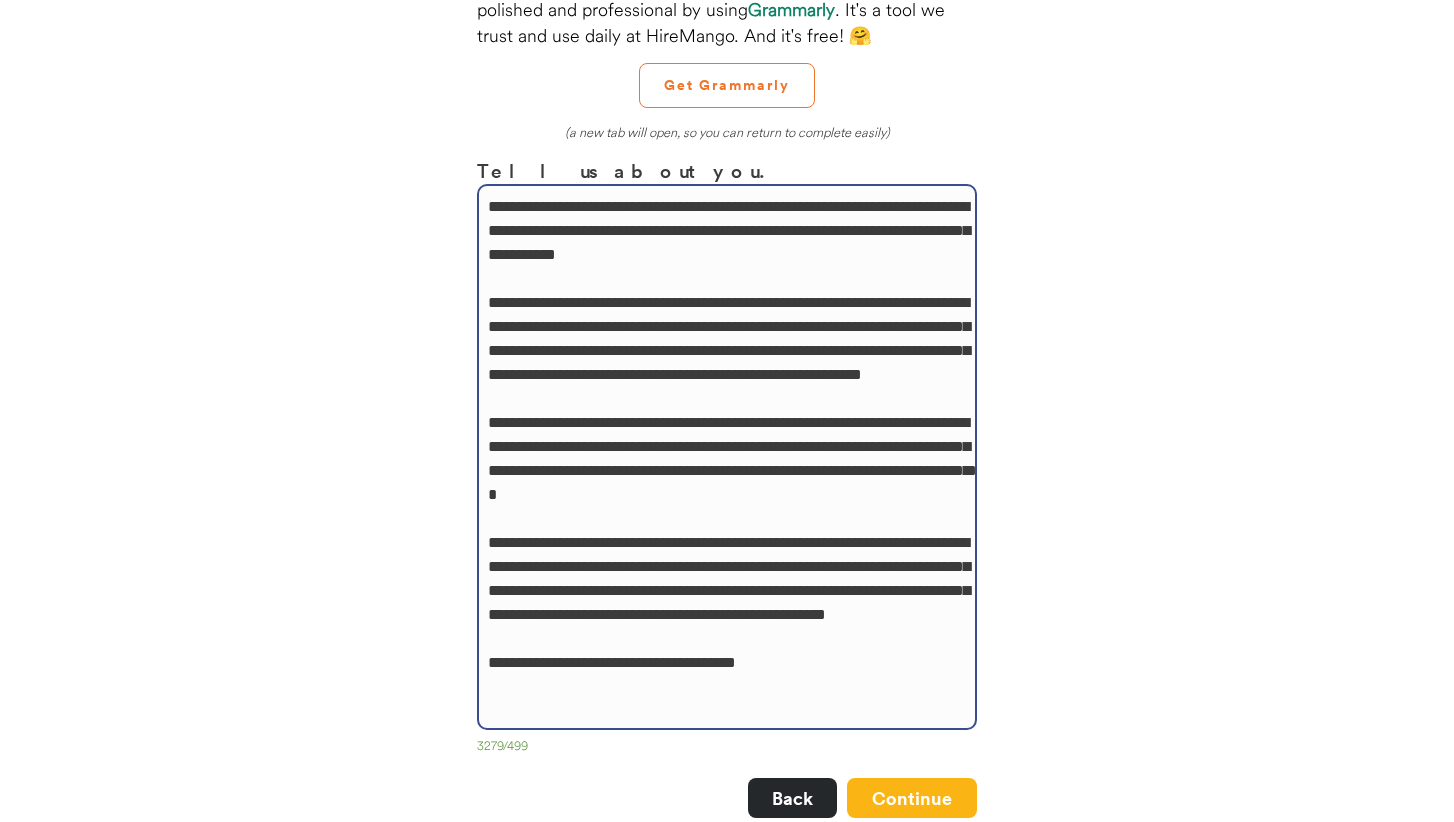drag, startPoint x: 750, startPoint y: 496, endPoint x: 662, endPoint y: 490, distance: 88.20431 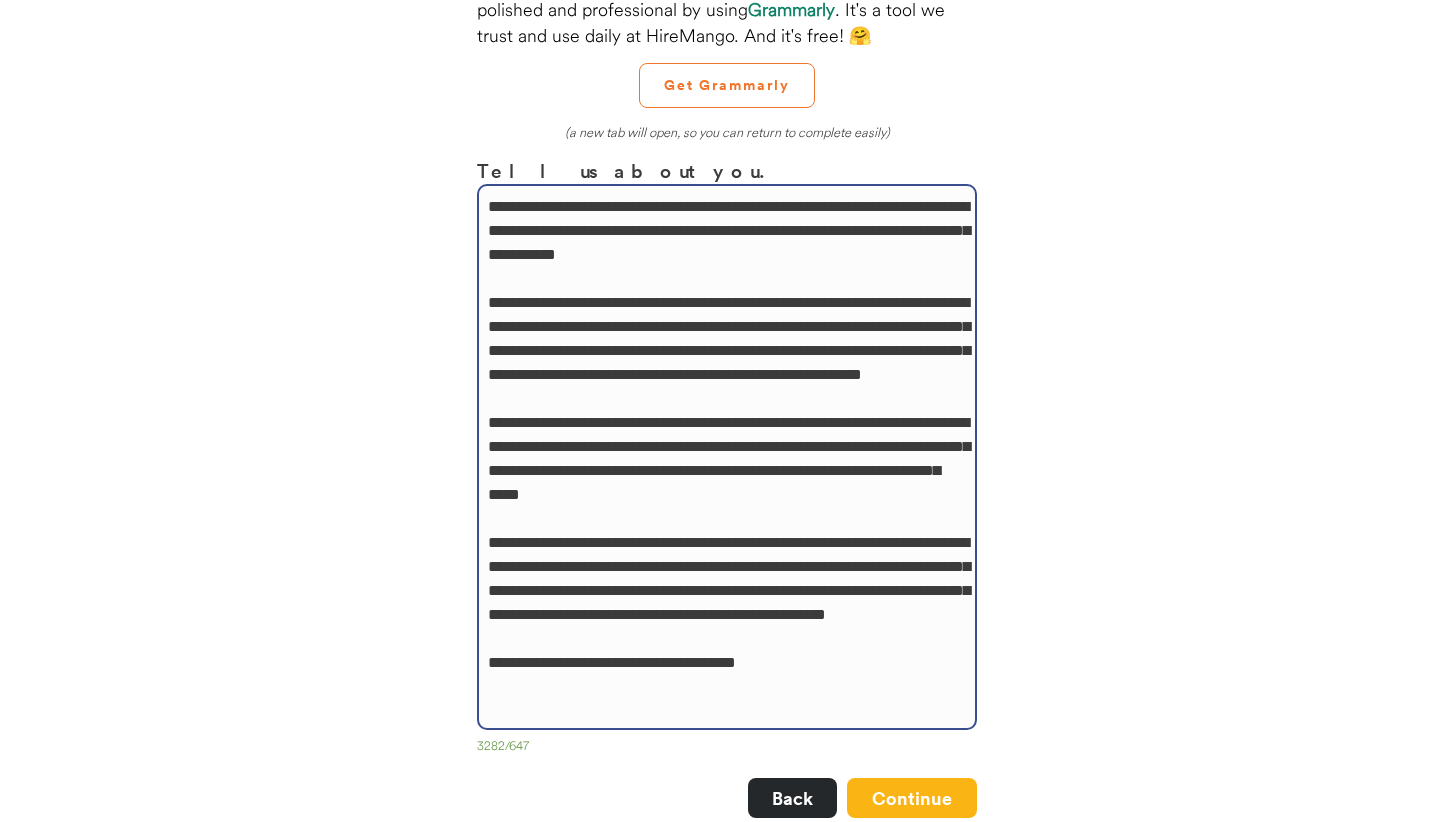 drag, startPoint x: 869, startPoint y: 490, endPoint x: 904, endPoint y: 512, distance: 41.340054 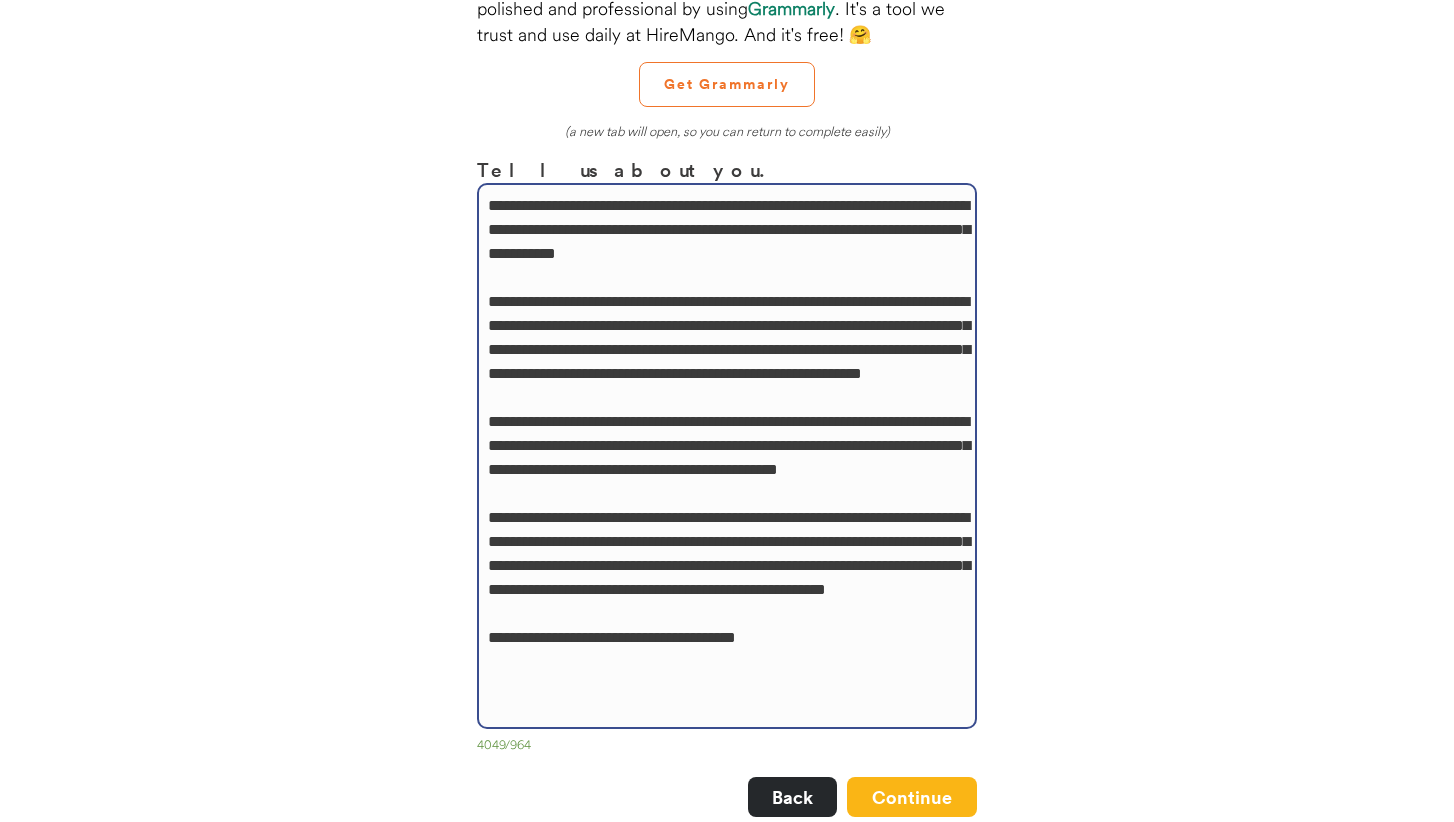scroll, scrollTop: 206, scrollLeft: 0, axis: vertical 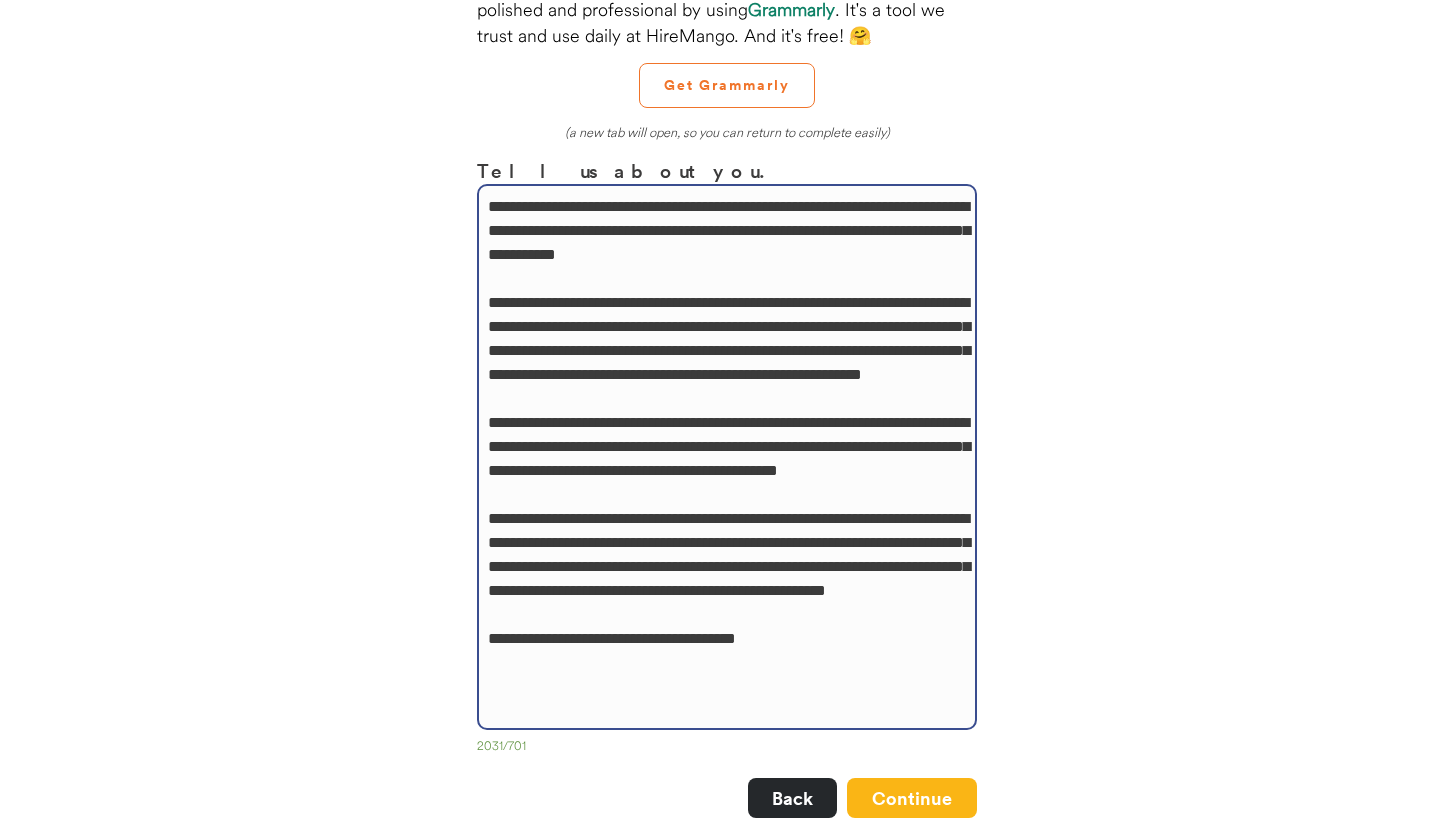 drag, startPoint x: 863, startPoint y: 589, endPoint x: 919, endPoint y: 585, distance: 56.142673 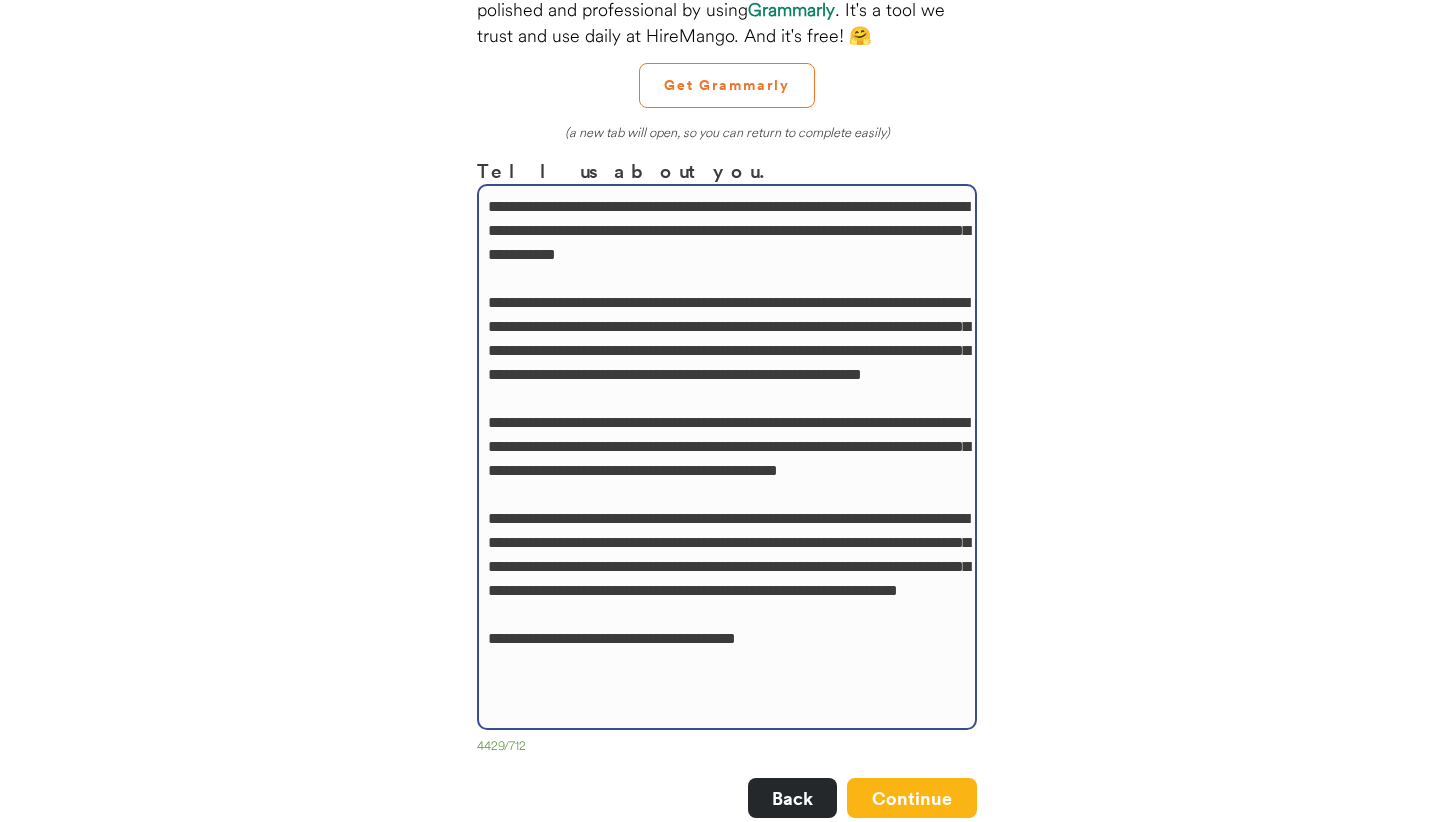 drag, startPoint x: 750, startPoint y: 615, endPoint x: 826, endPoint y: 612, distance: 76.05919 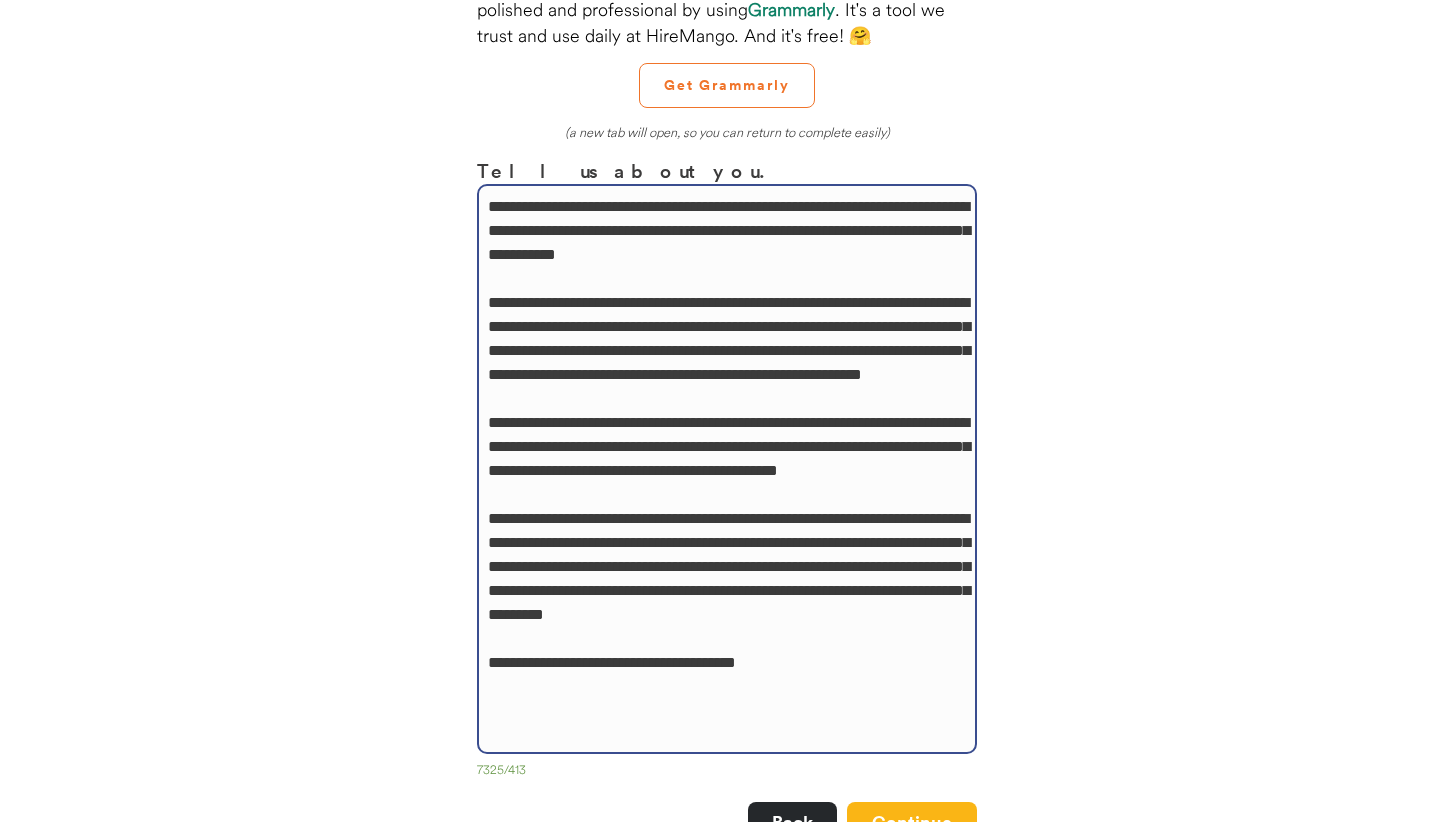 click at bounding box center [727, 469] 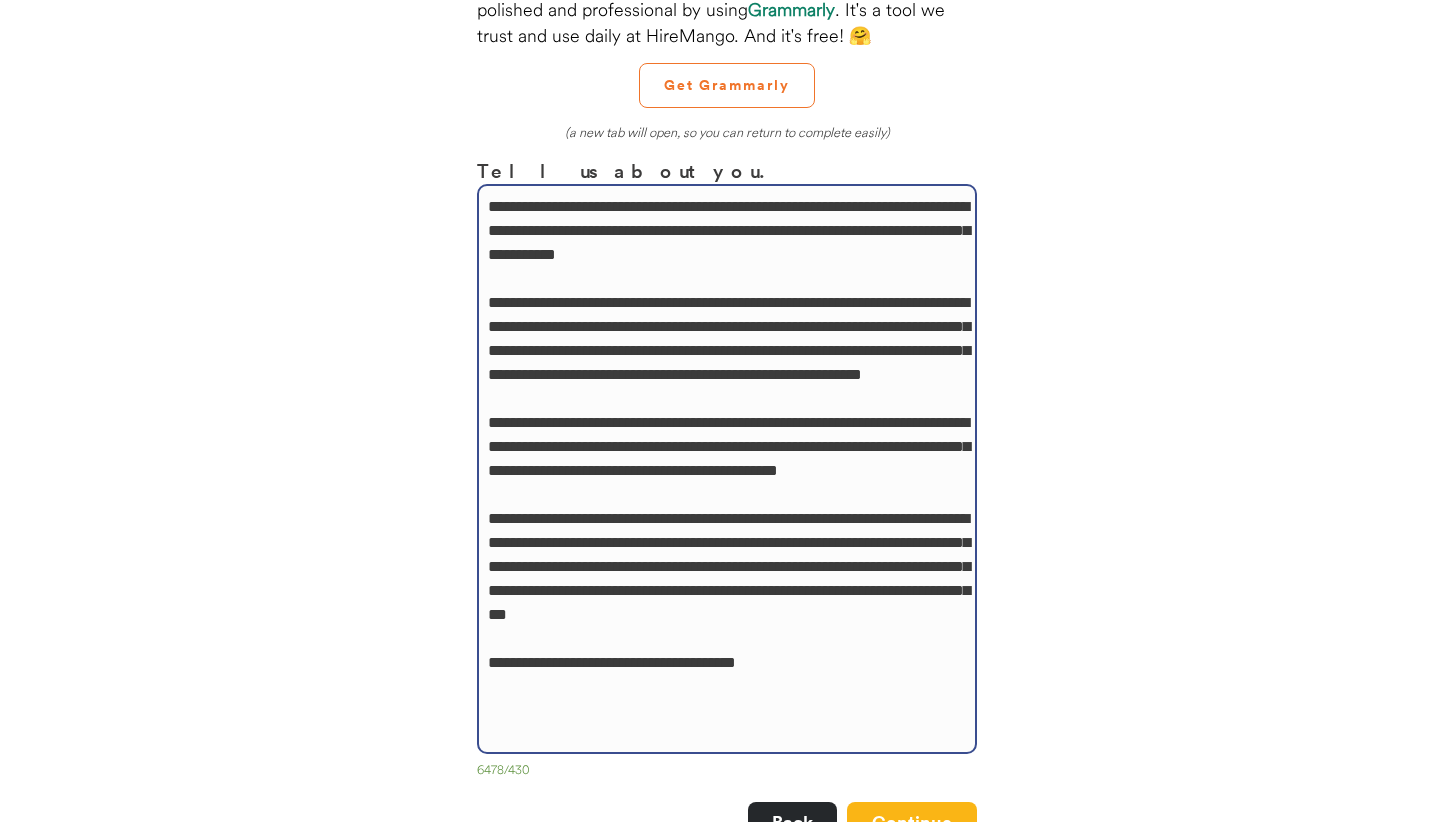 drag, startPoint x: 597, startPoint y: 635, endPoint x: 623, endPoint y: 635, distance: 26 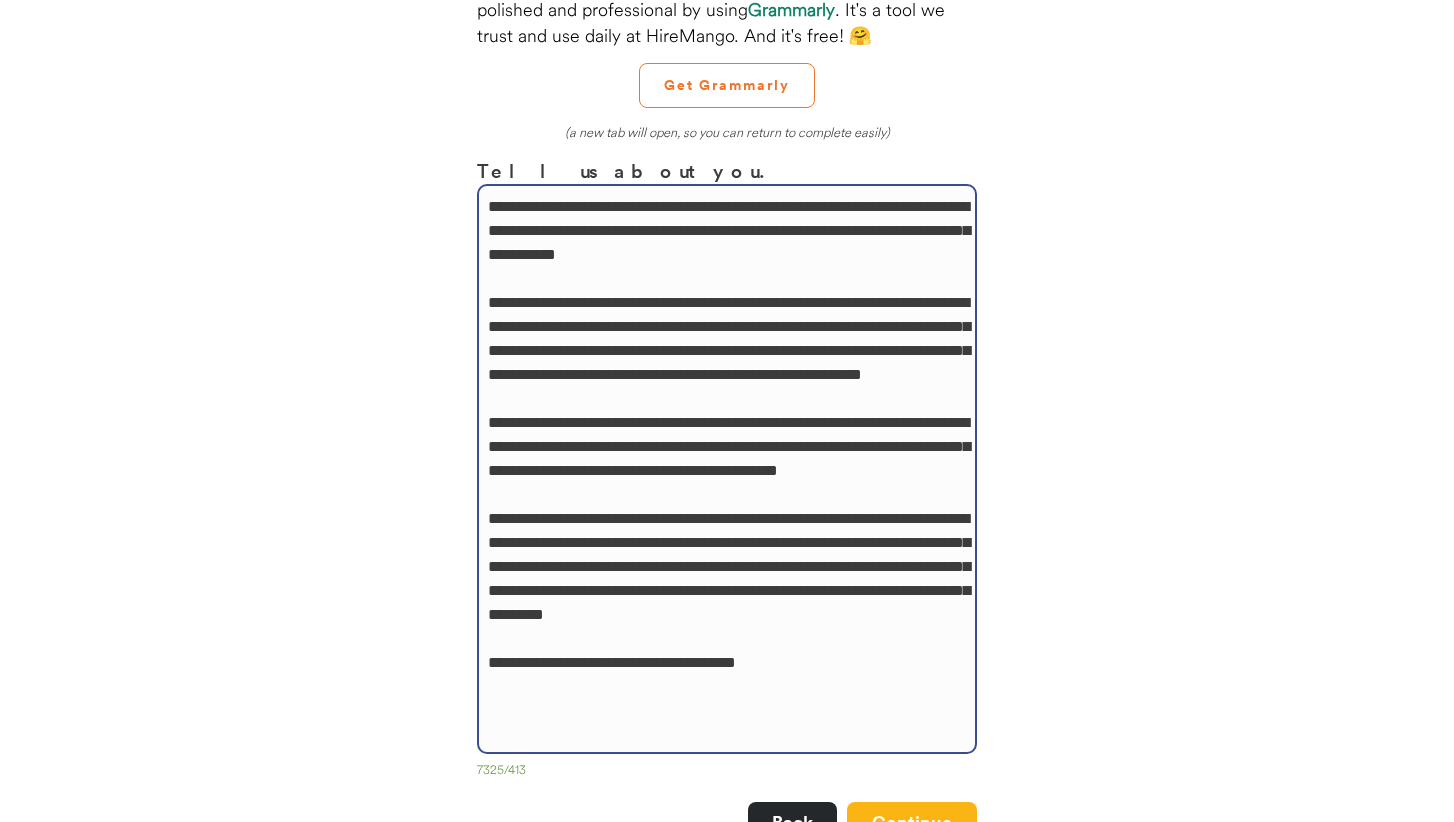 drag, startPoint x: 595, startPoint y: 638, endPoint x: 625, endPoint y: 640, distance: 30.066593 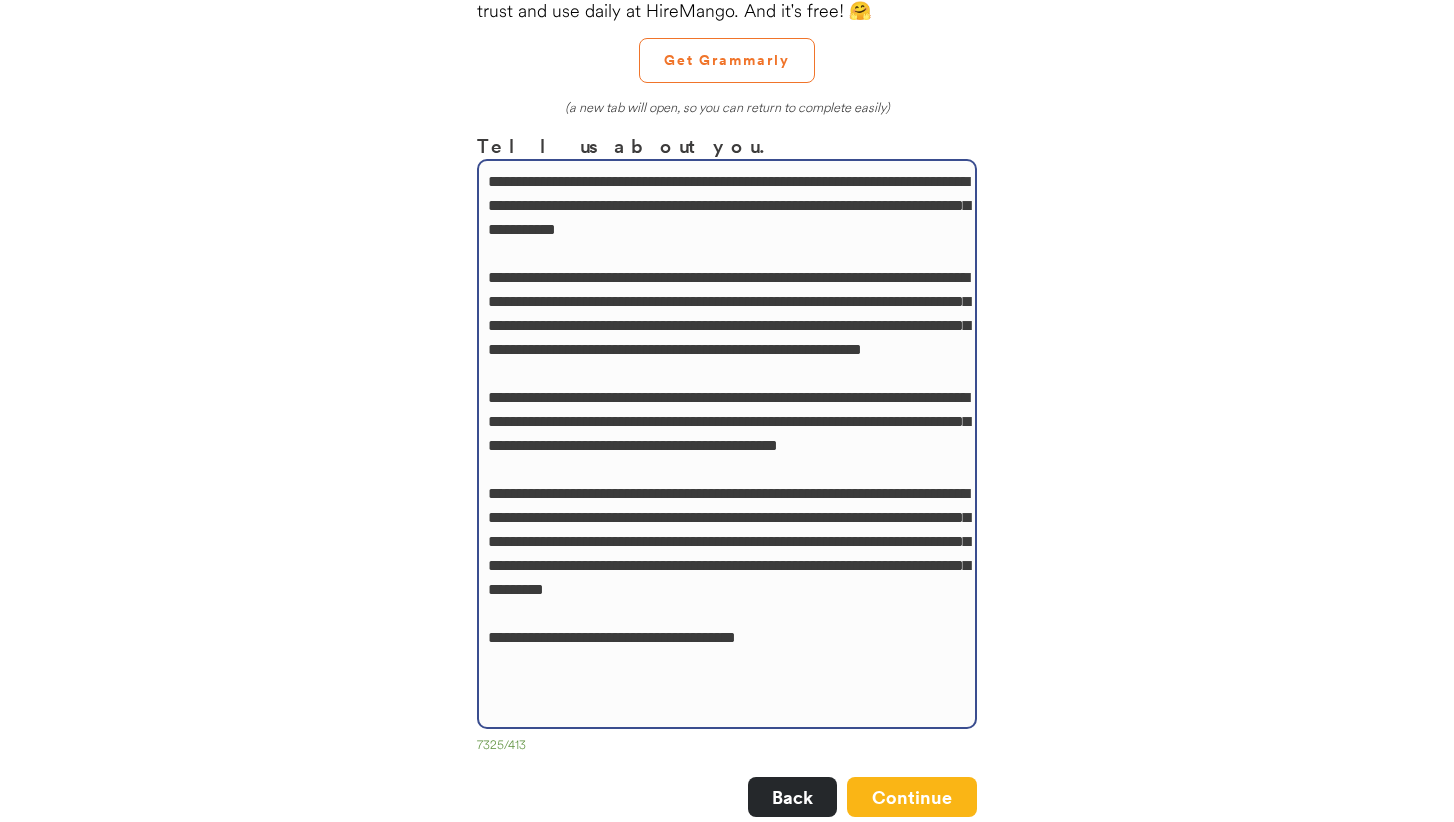 scroll, scrollTop: 230, scrollLeft: 0, axis: vertical 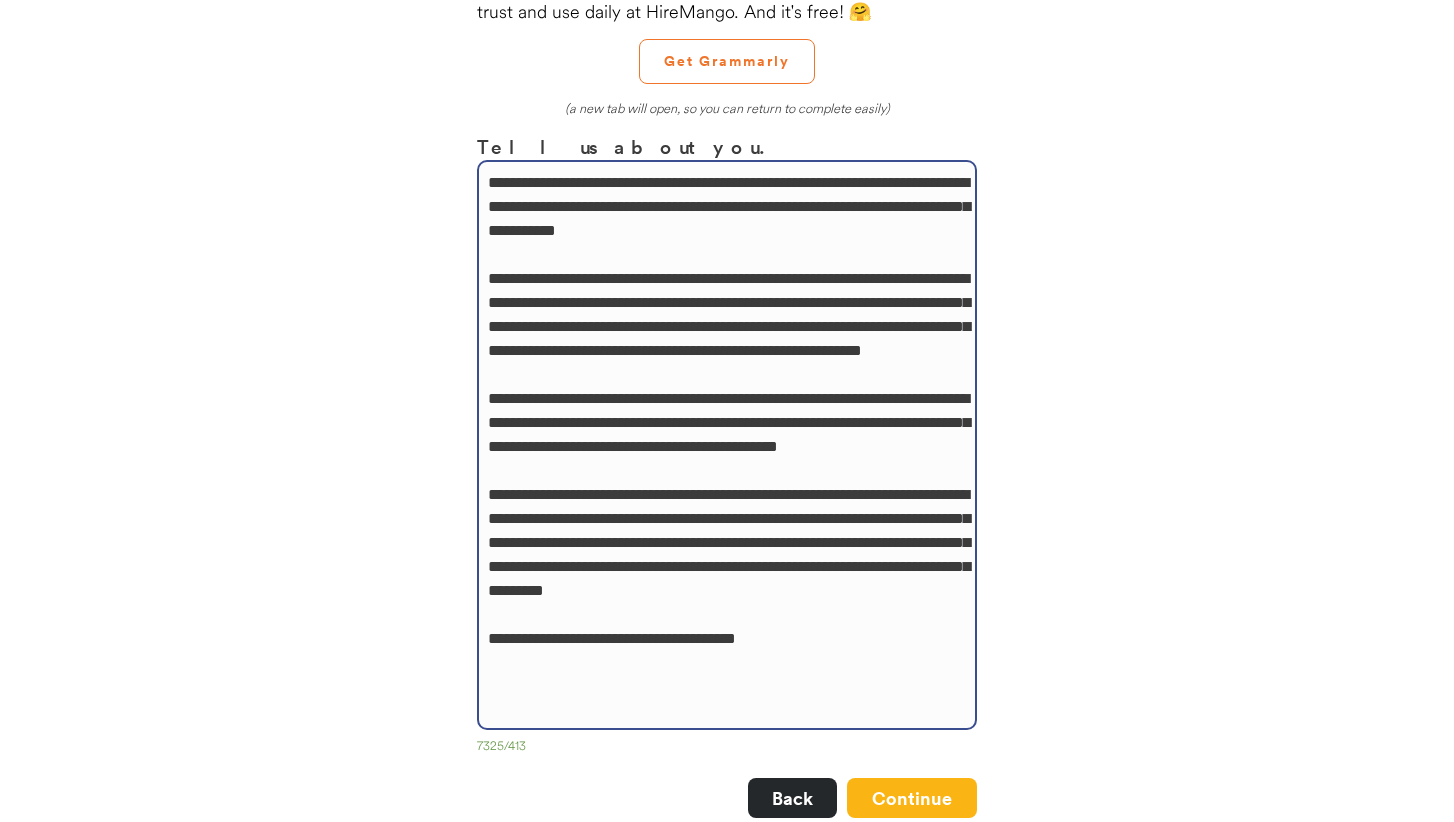 click at bounding box center (727, 445) 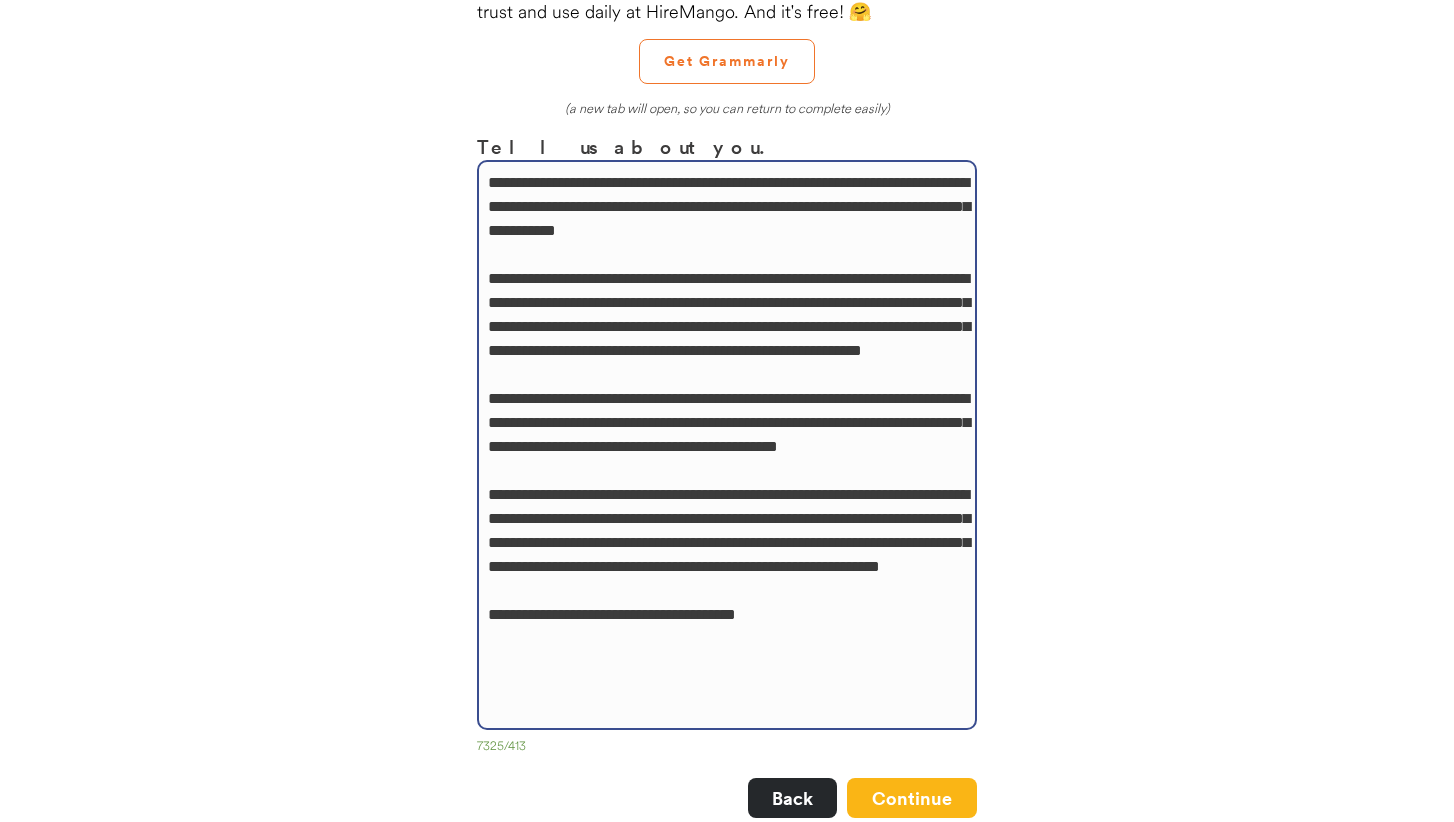 scroll, scrollTop: 206, scrollLeft: 0, axis: vertical 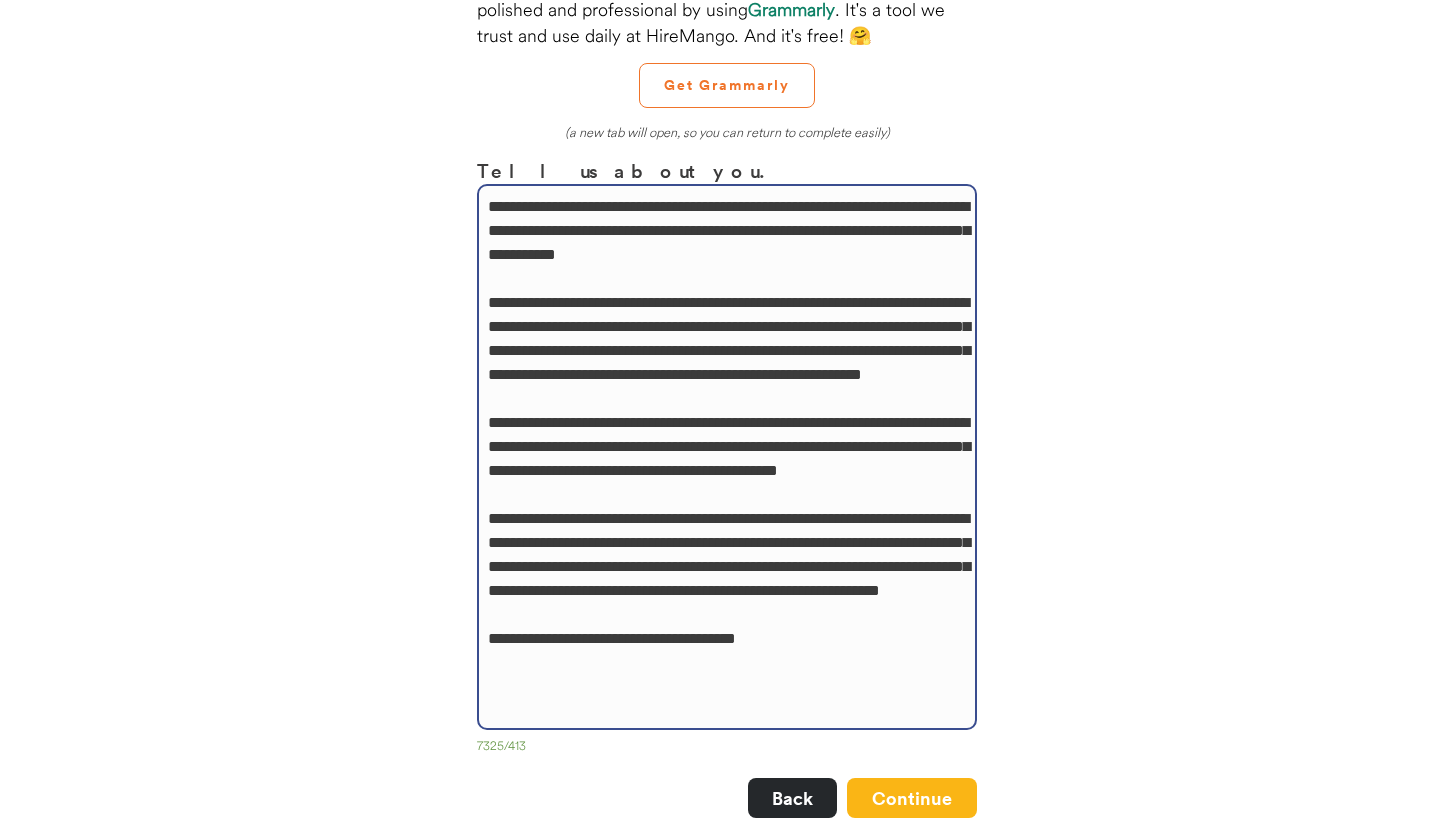 drag, startPoint x: 705, startPoint y: 611, endPoint x: 879, endPoint y: 609, distance: 174.01149 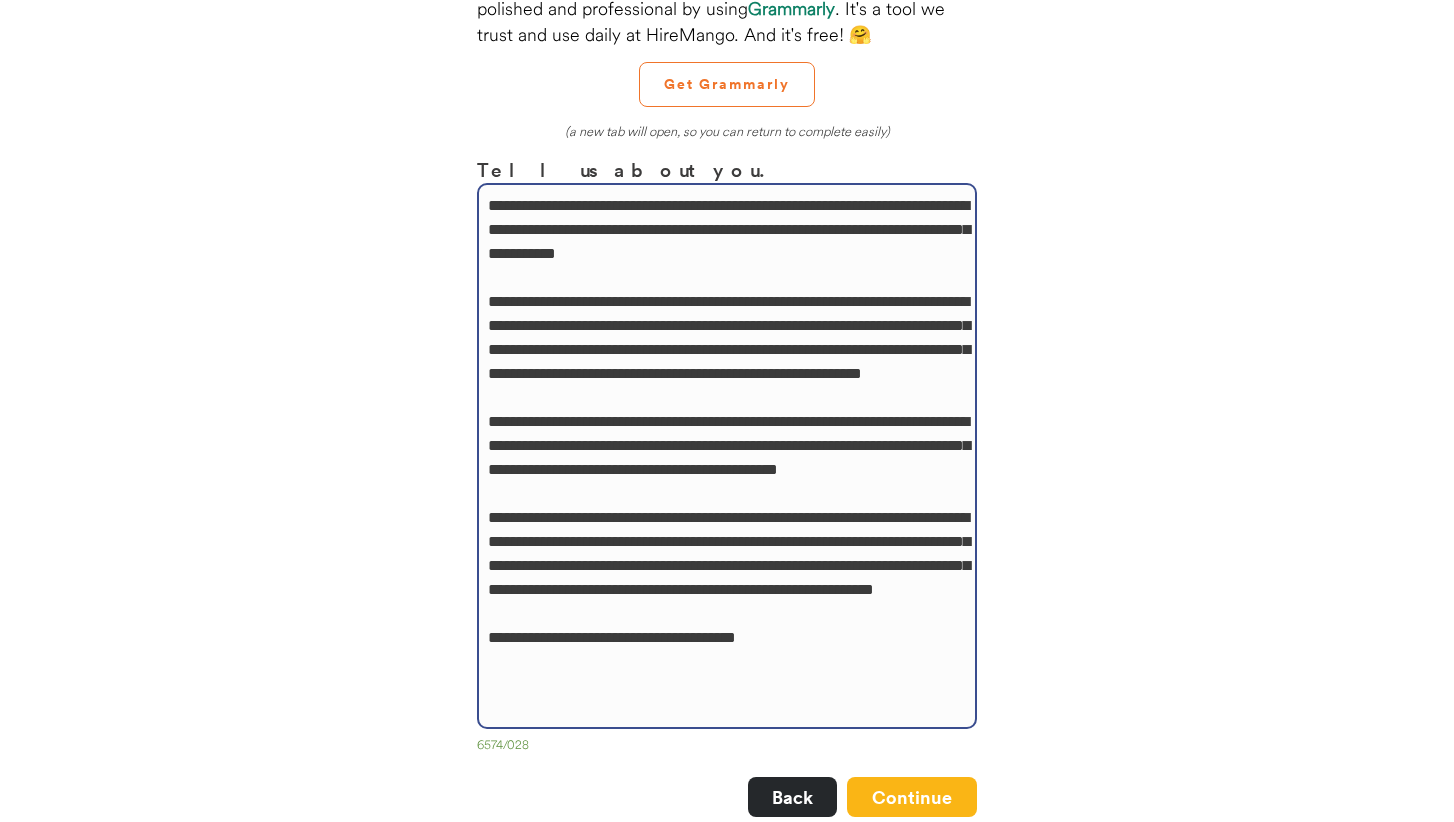 scroll, scrollTop: 206, scrollLeft: 0, axis: vertical 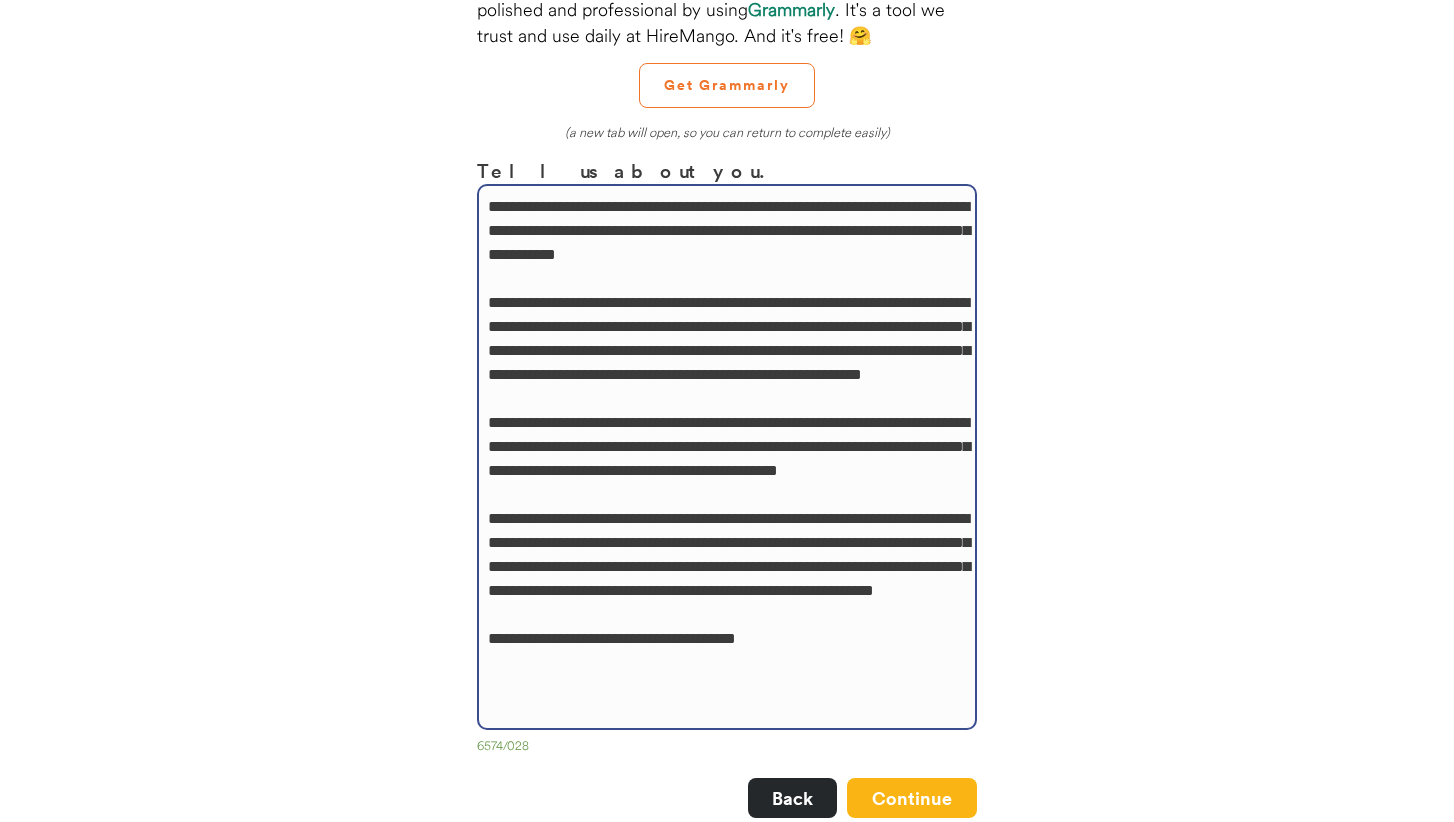 click at bounding box center [727, 457] 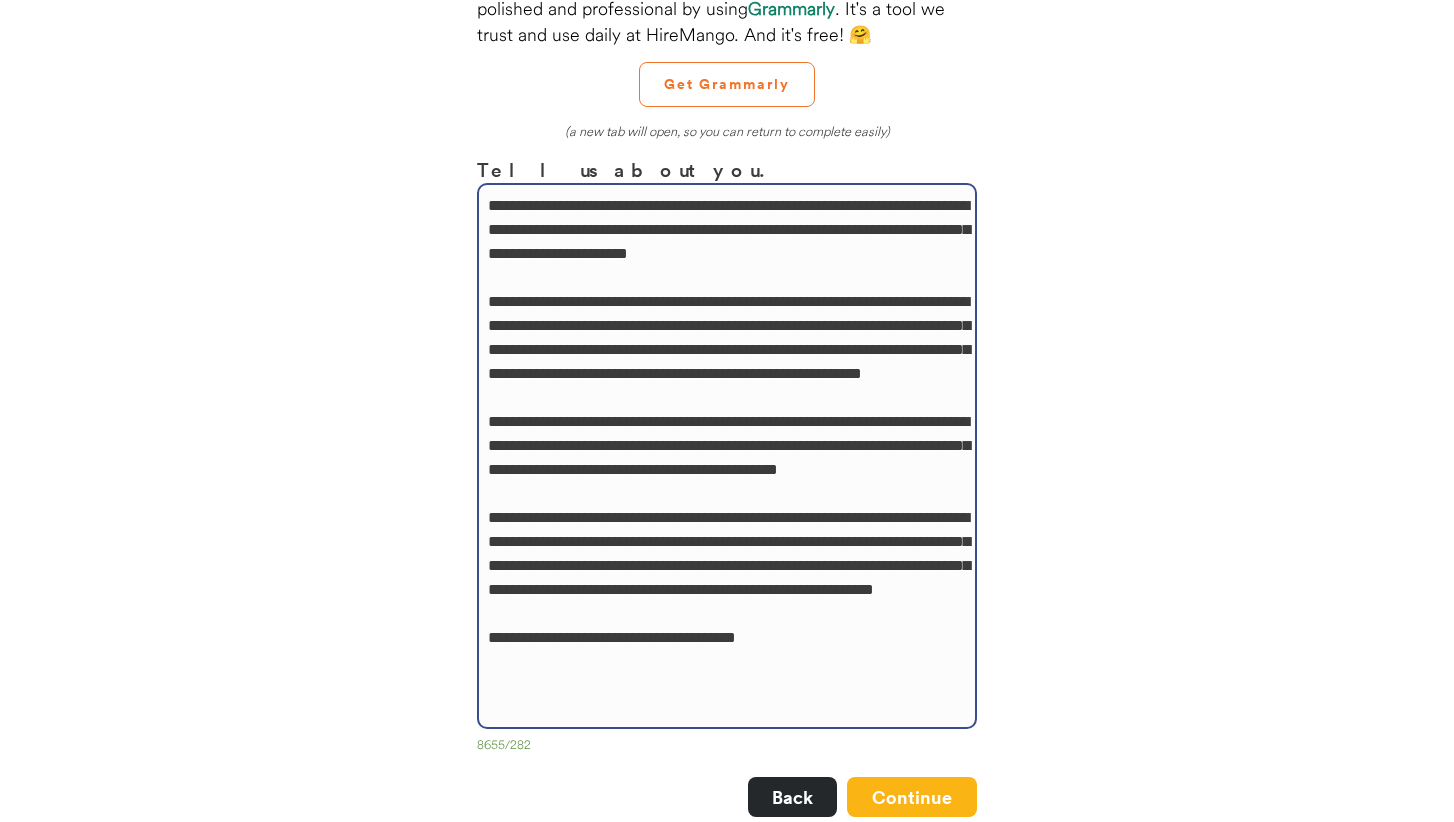 scroll, scrollTop: 206, scrollLeft: 0, axis: vertical 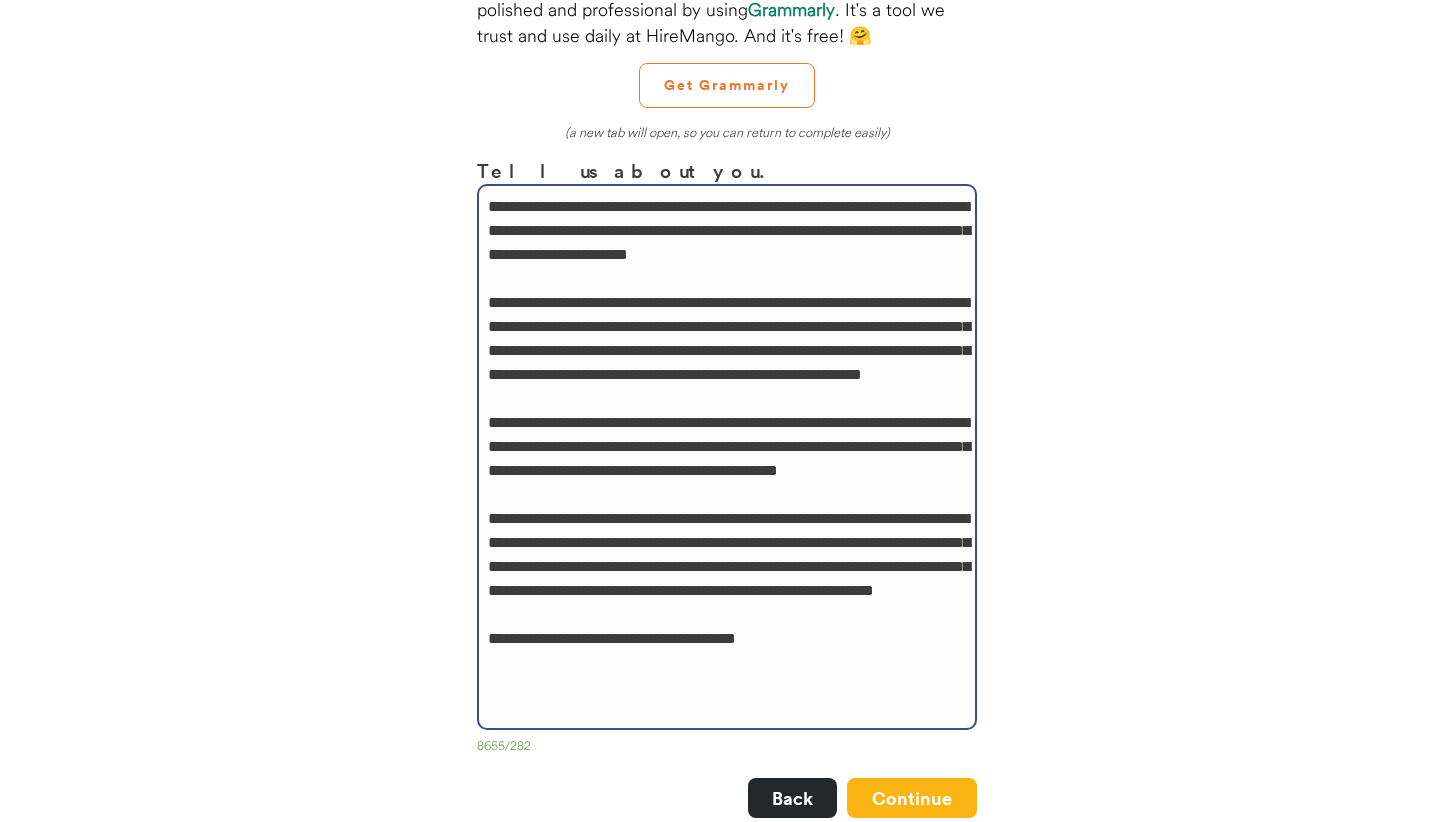 drag, startPoint x: 674, startPoint y: 444, endPoint x: 746, endPoint y: 443, distance: 72.00694 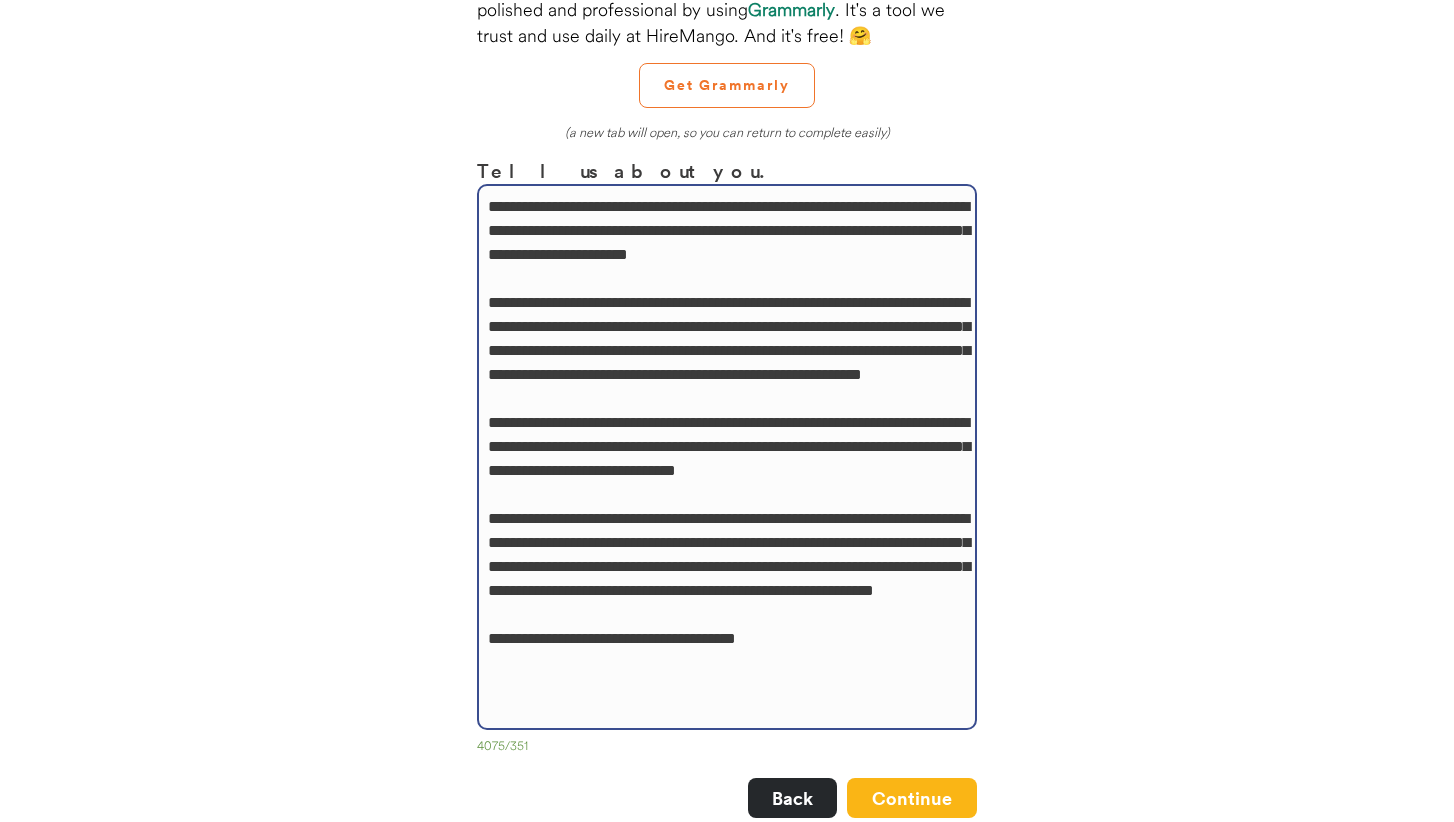 scroll, scrollTop: 202, scrollLeft: 0, axis: vertical 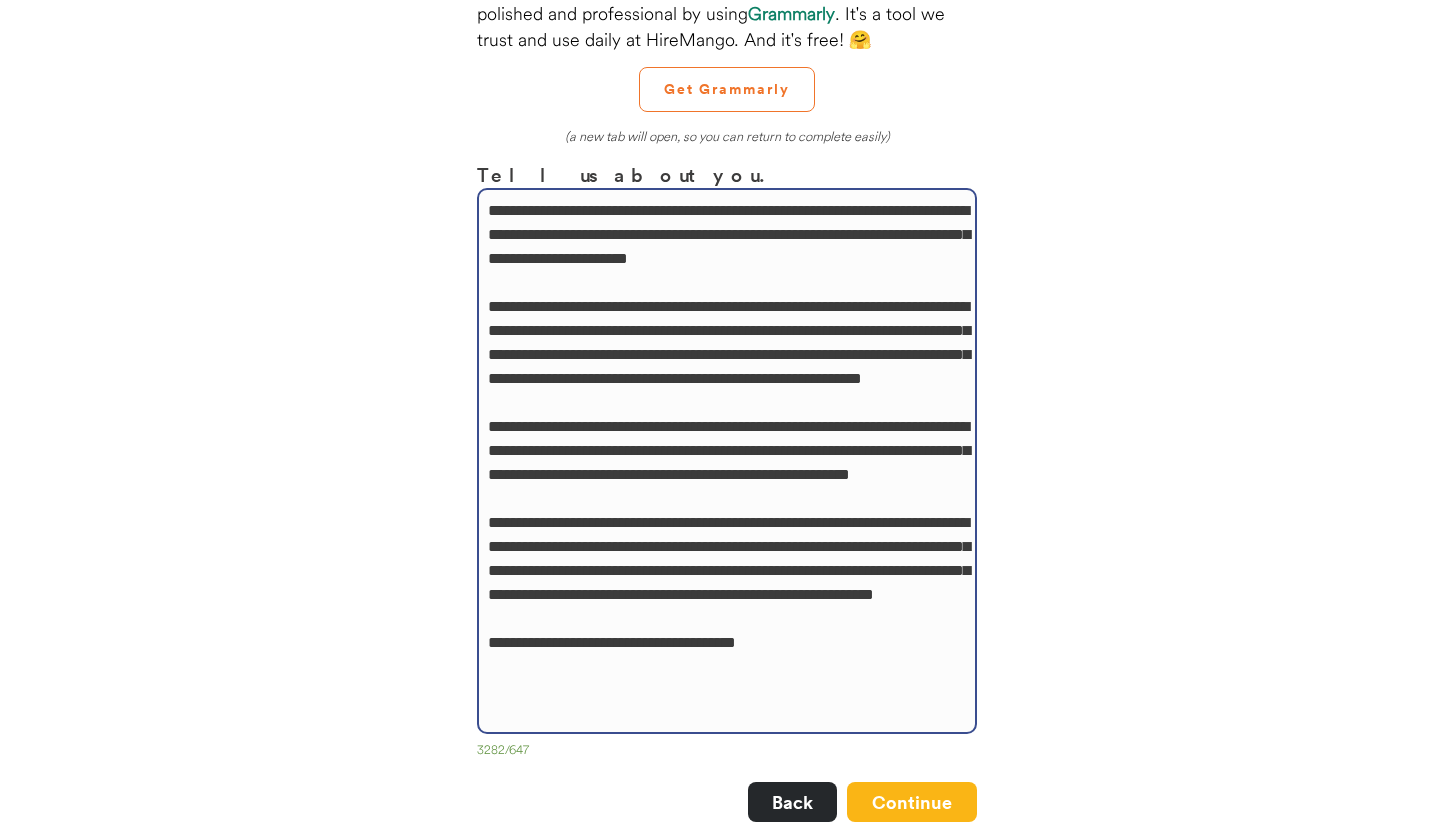drag, startPoint x: 570, startPoint y: 476, endPoint x: 536, endPoint y: 477, distance: 34.0147 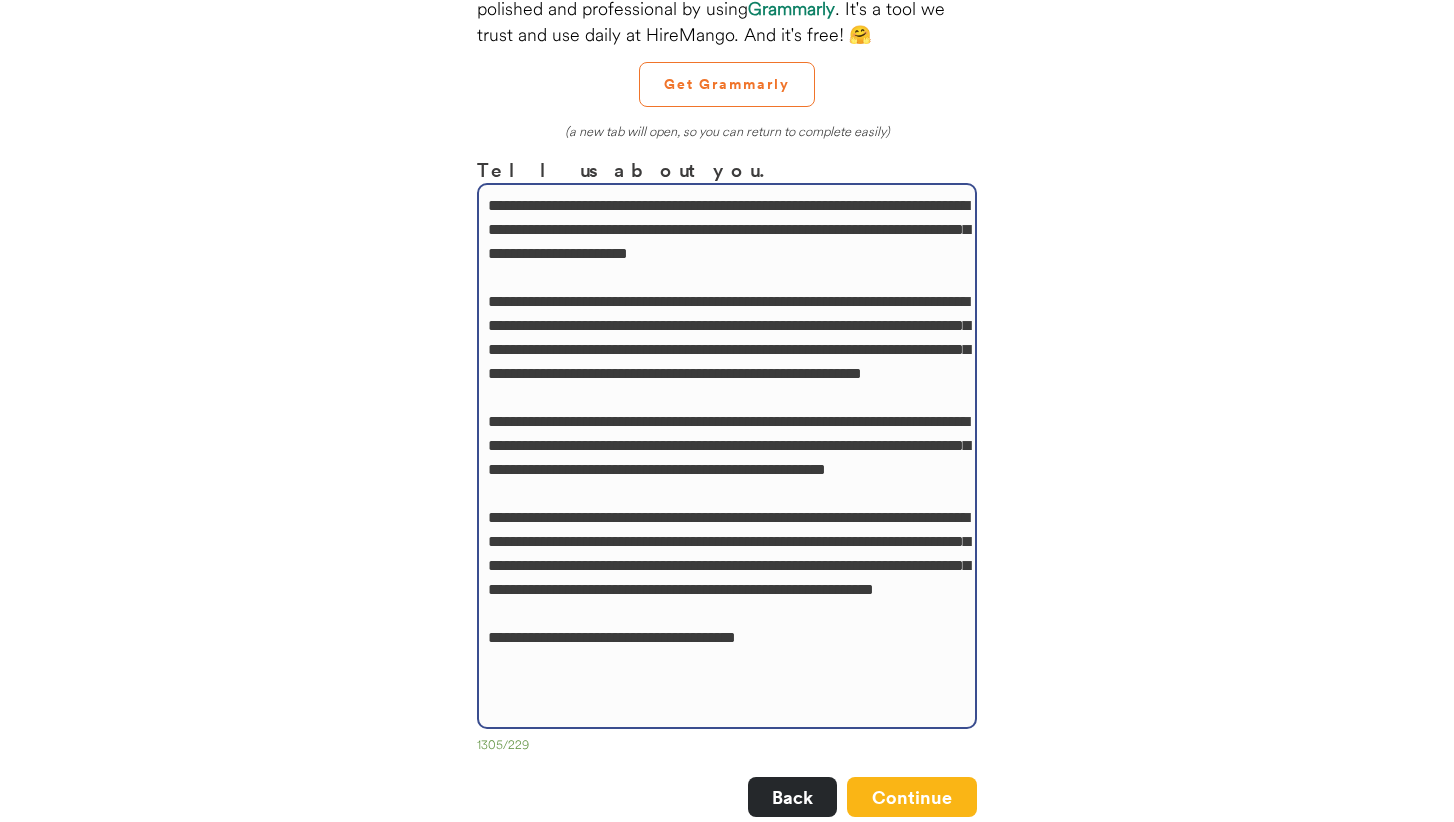 scroll, scrollTop: 206, scrollLeft: 0, axis: vertical 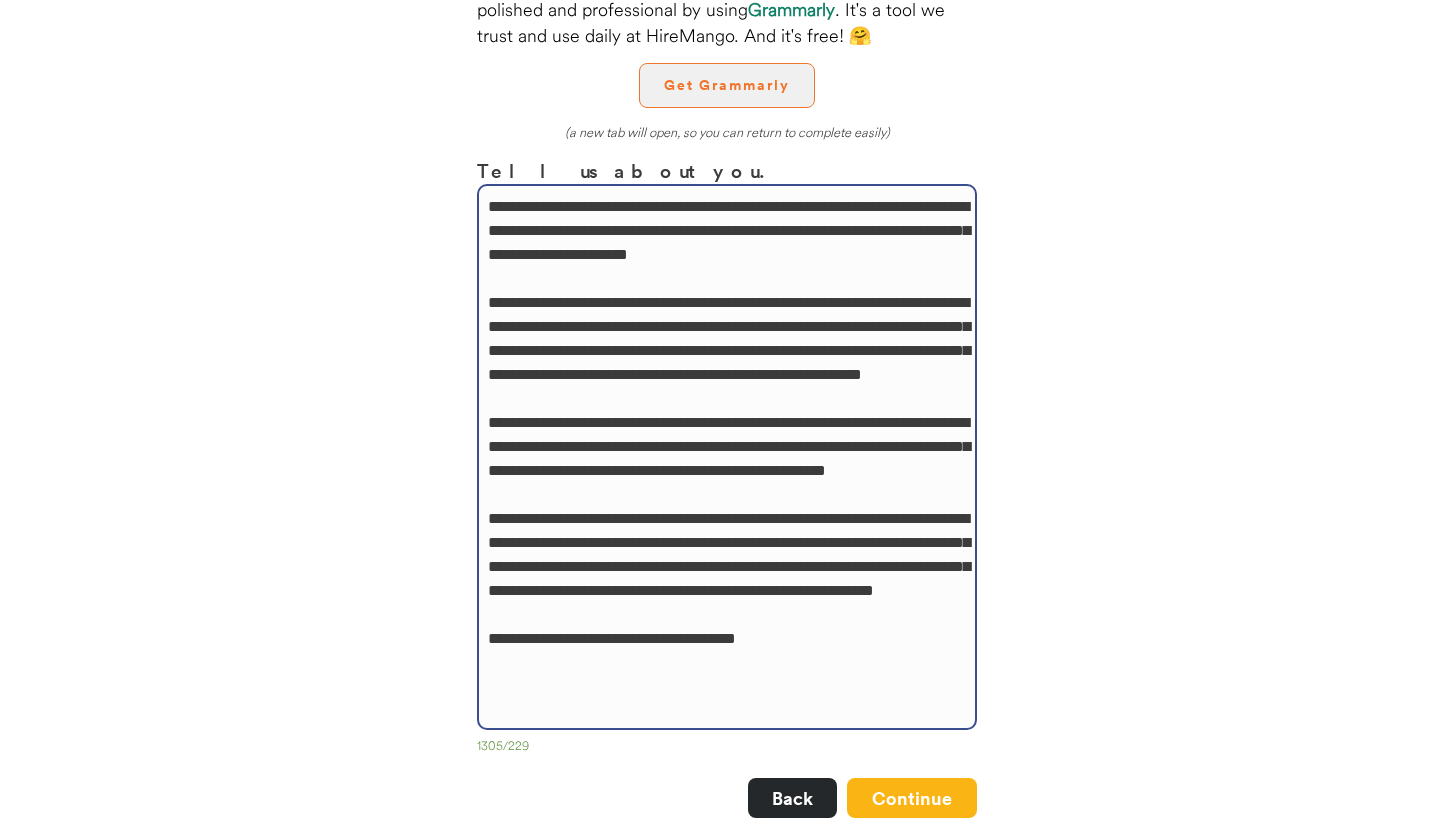click on "Get Grammarly" at bounding box center [727, 85] 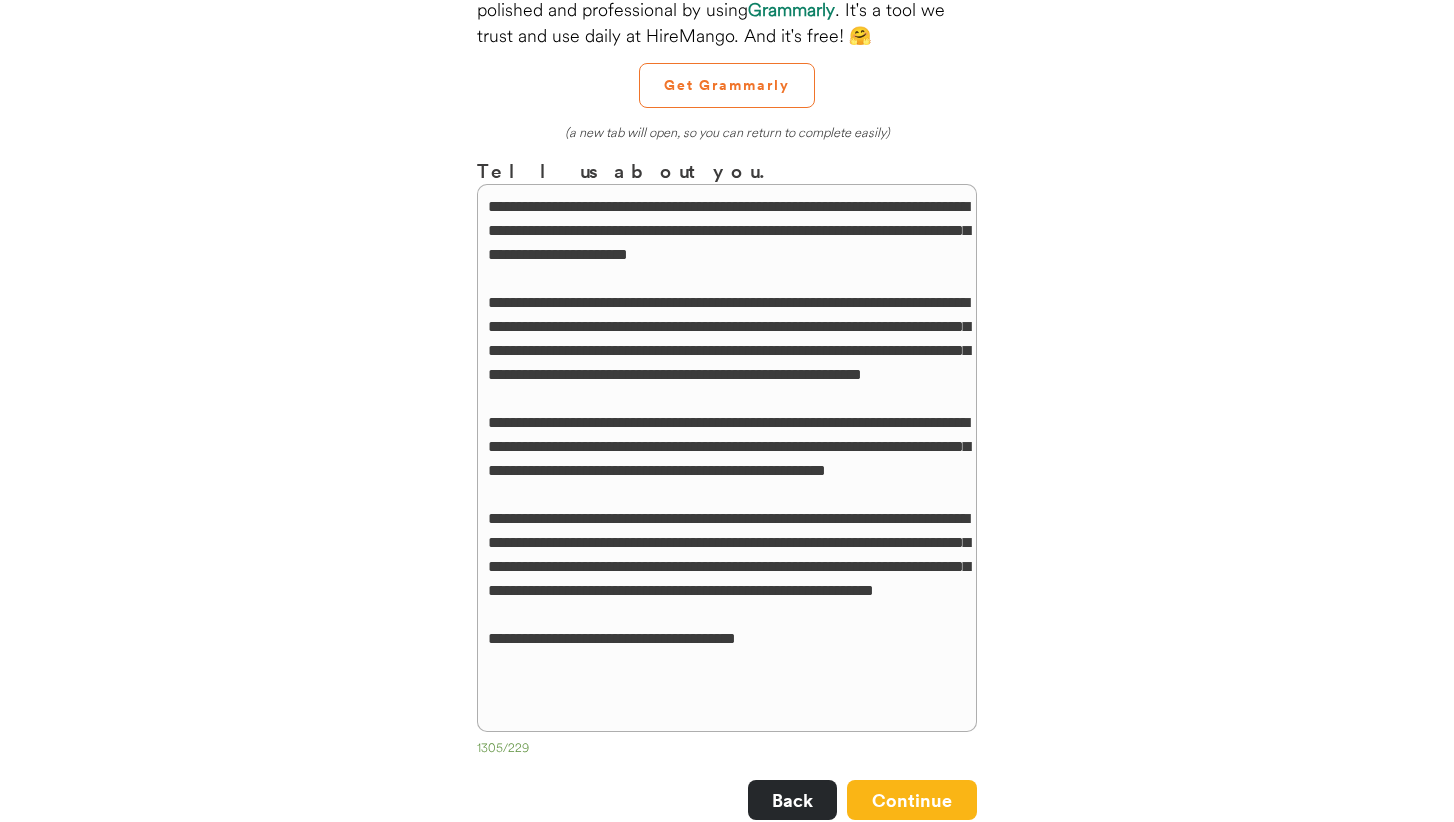 click at bounding box center (727, 458) 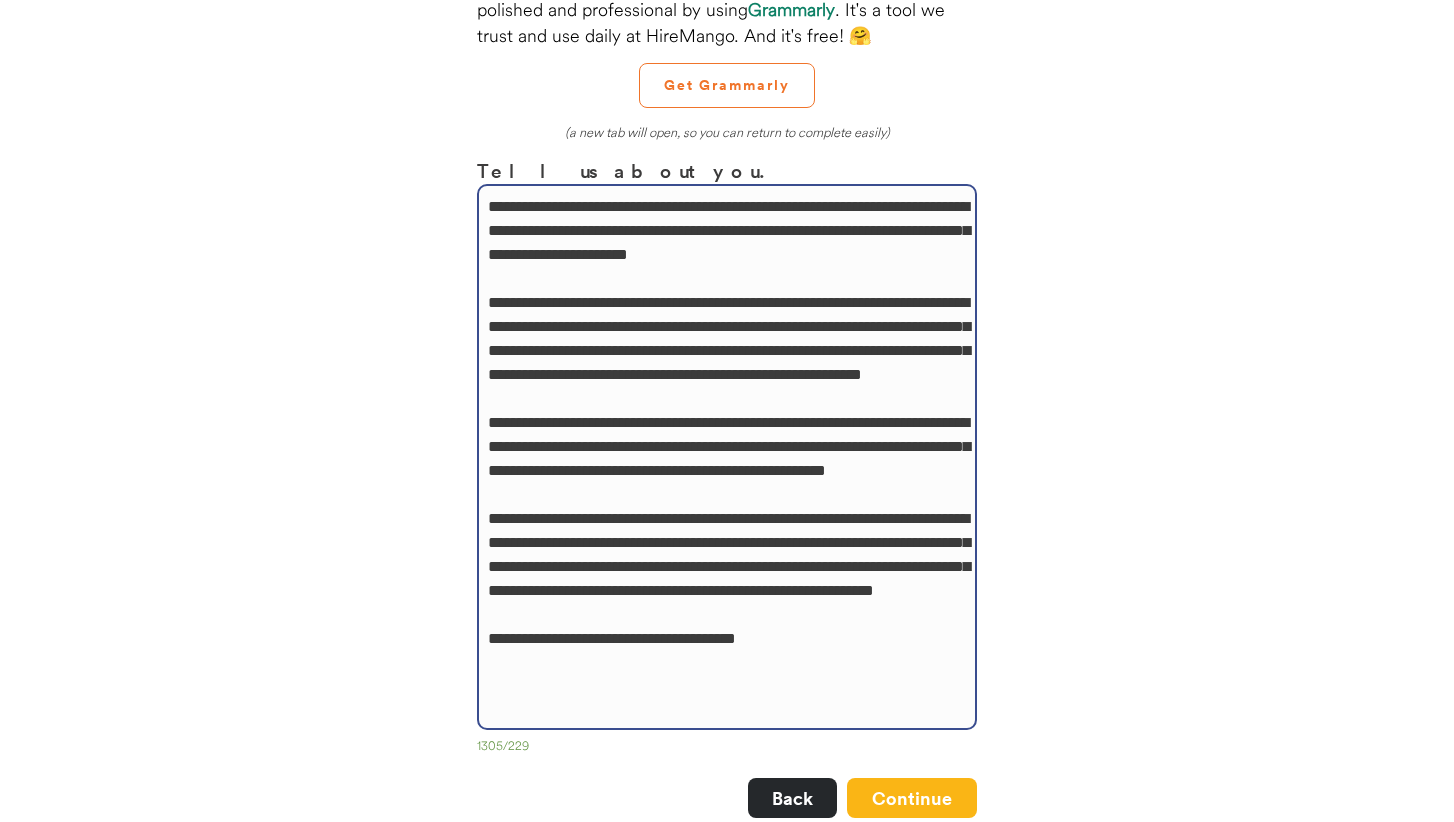 paste on "**********" 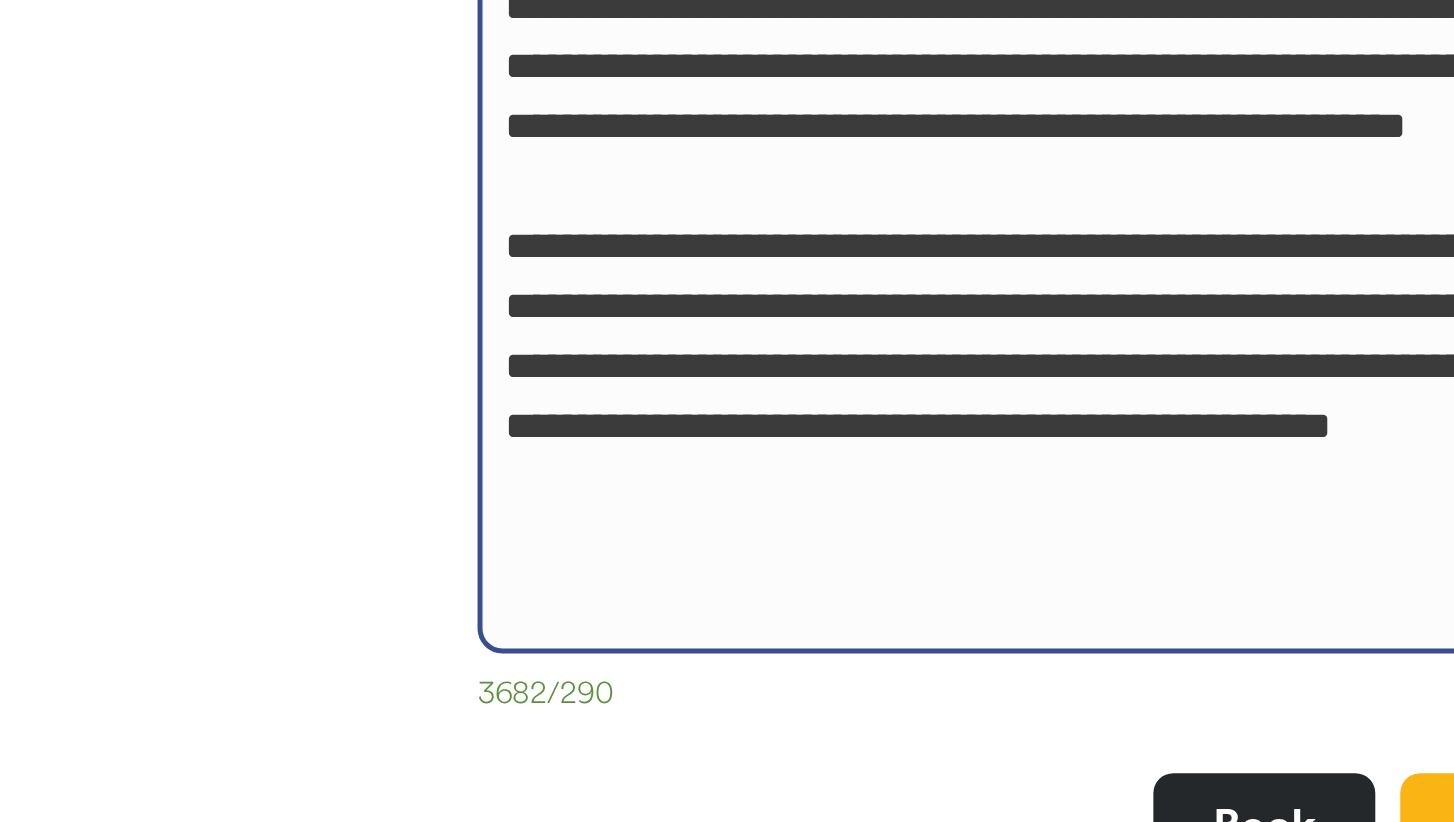 scroll, scrollTop: 201, scrollLeft: 0, axis: vertical 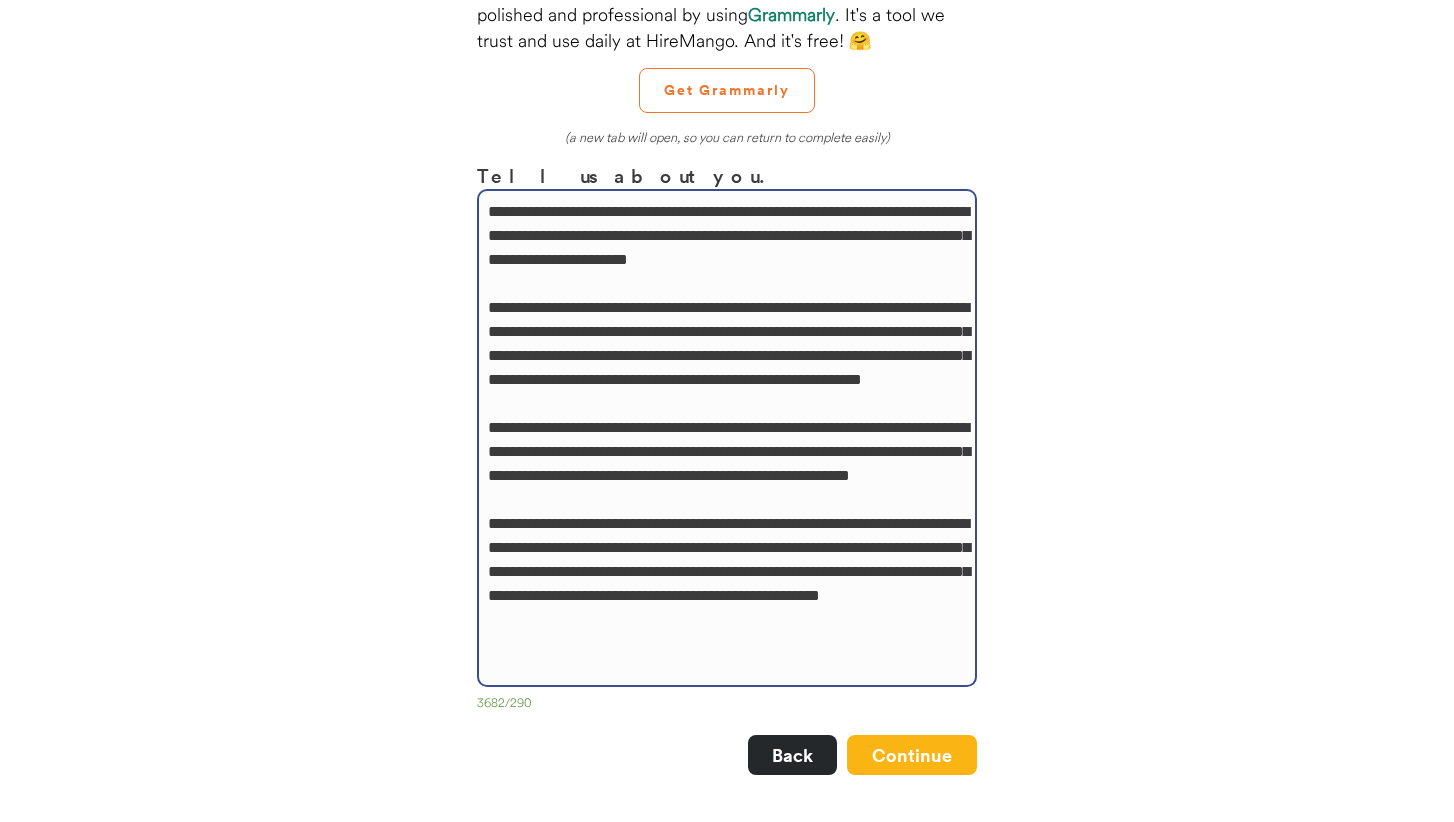 click on "**********" at bounding box center (727, 438) 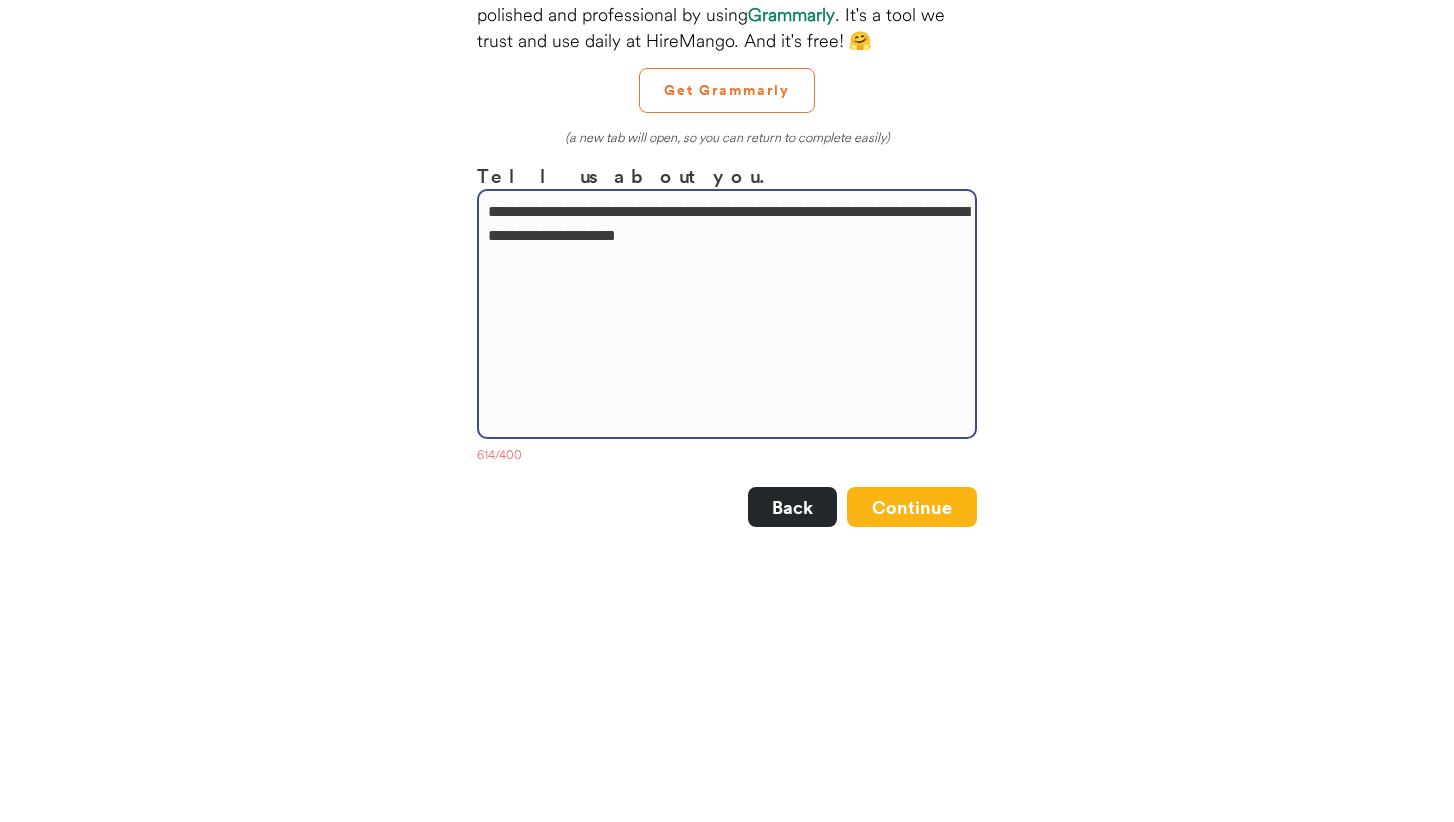 drag, startPoint x: 605, startPoint y: 361, endPoint x: 414, endPoint y: 82, distance: 338.11536 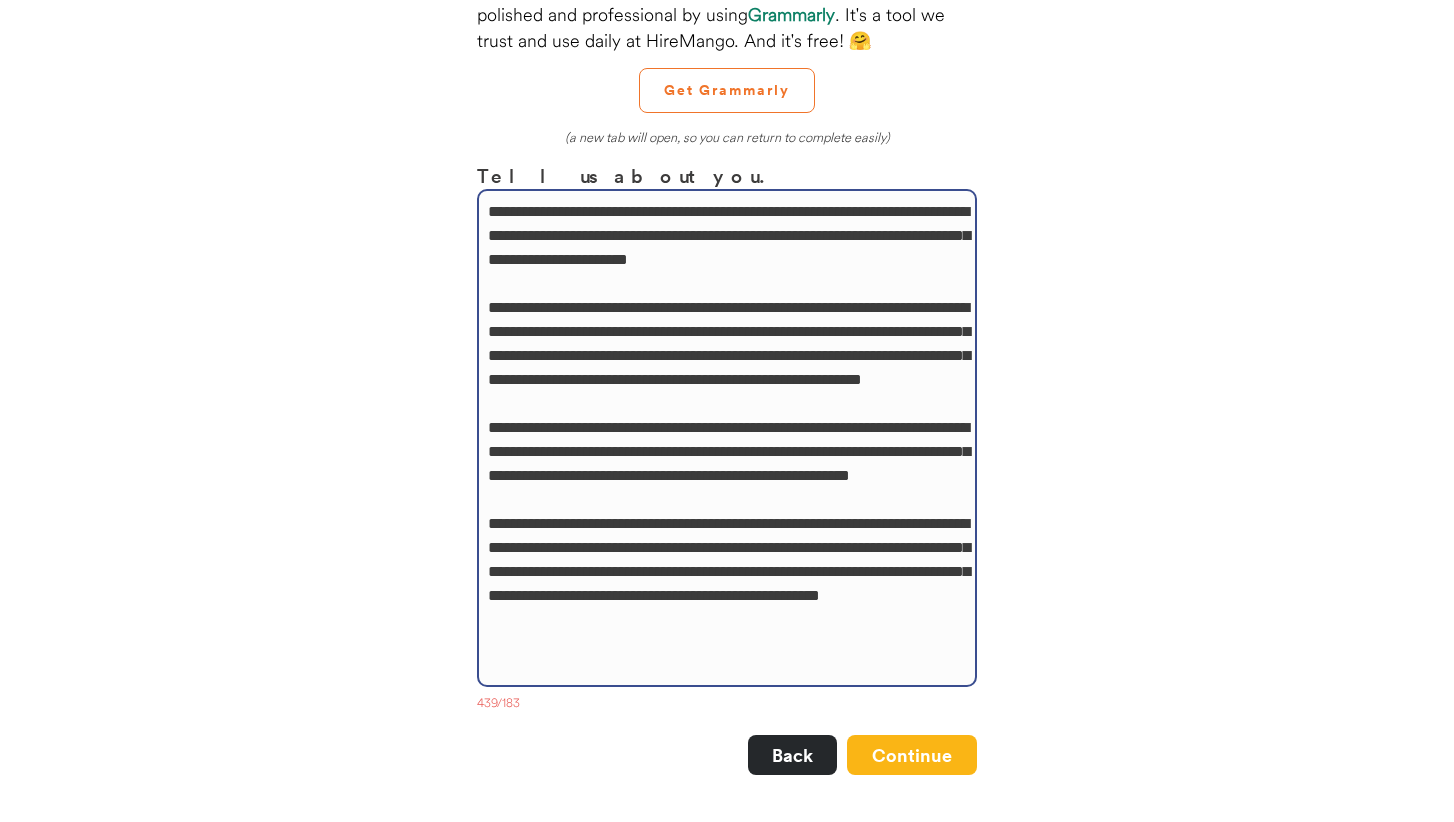 click on "**********" at bounding box center (727, 438) 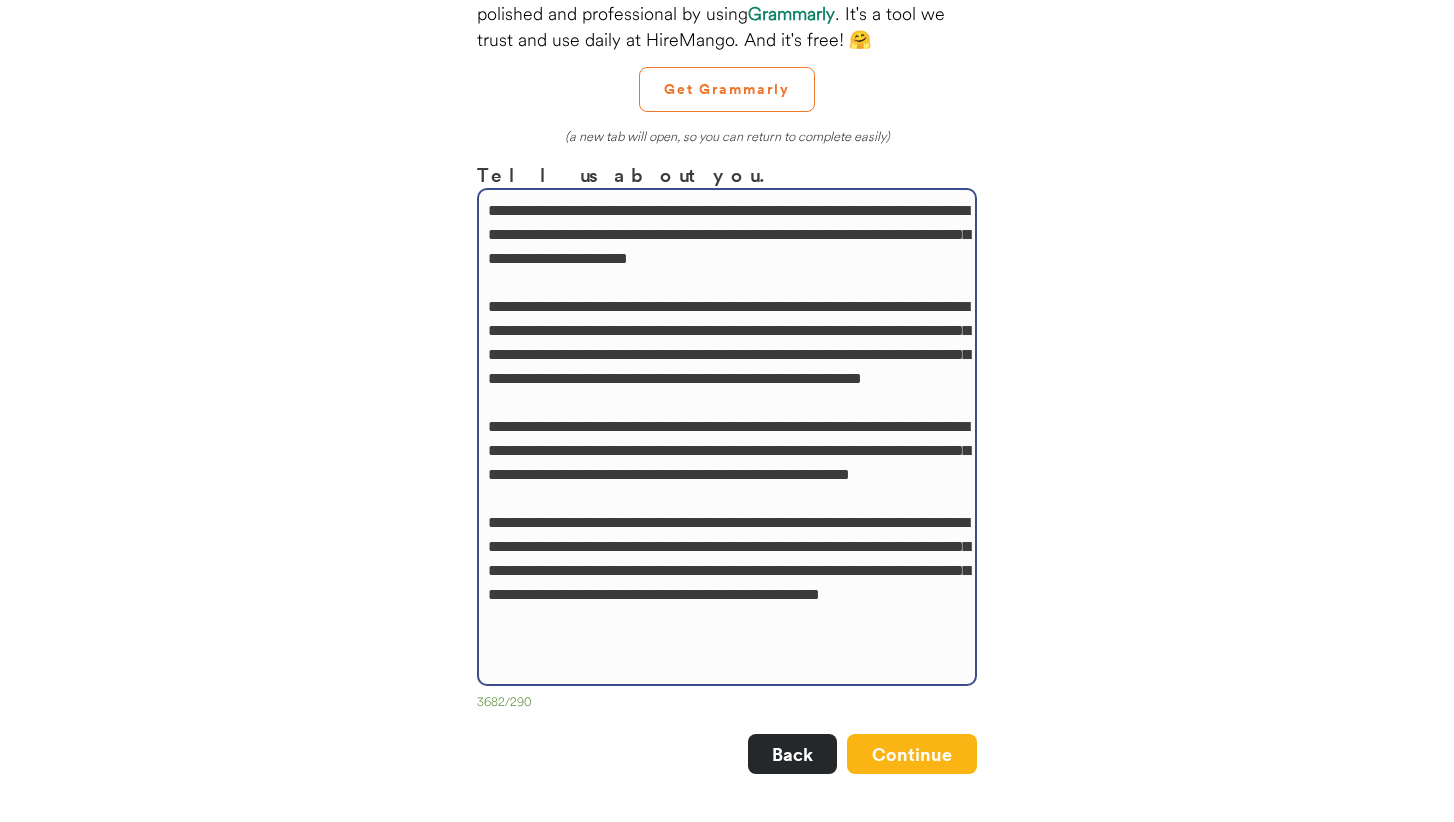 scroll, scrollTop: 202, scrollLeft: 0, axis: vertical 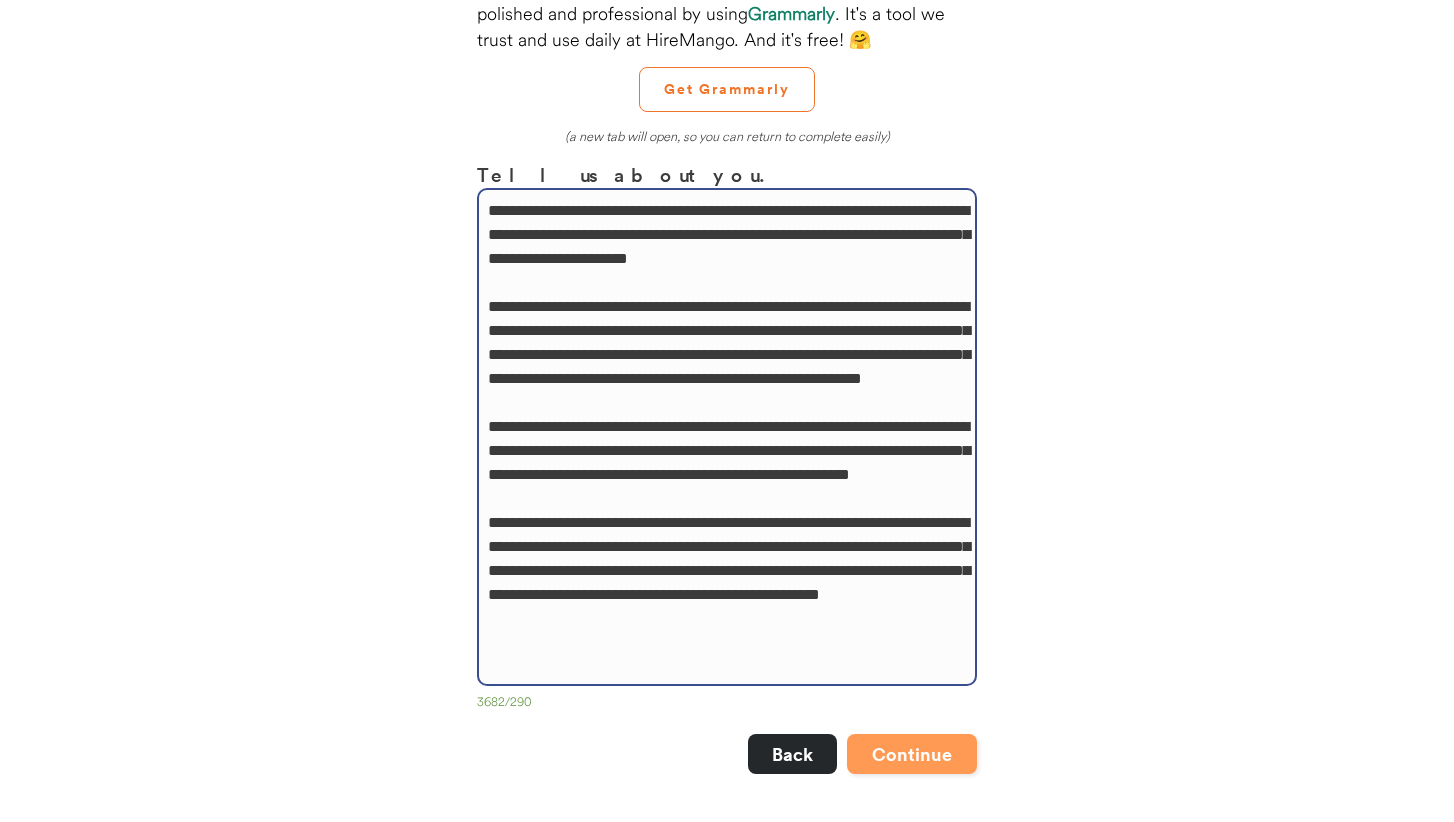 click on "Continue" at bounding box center [912, 754] 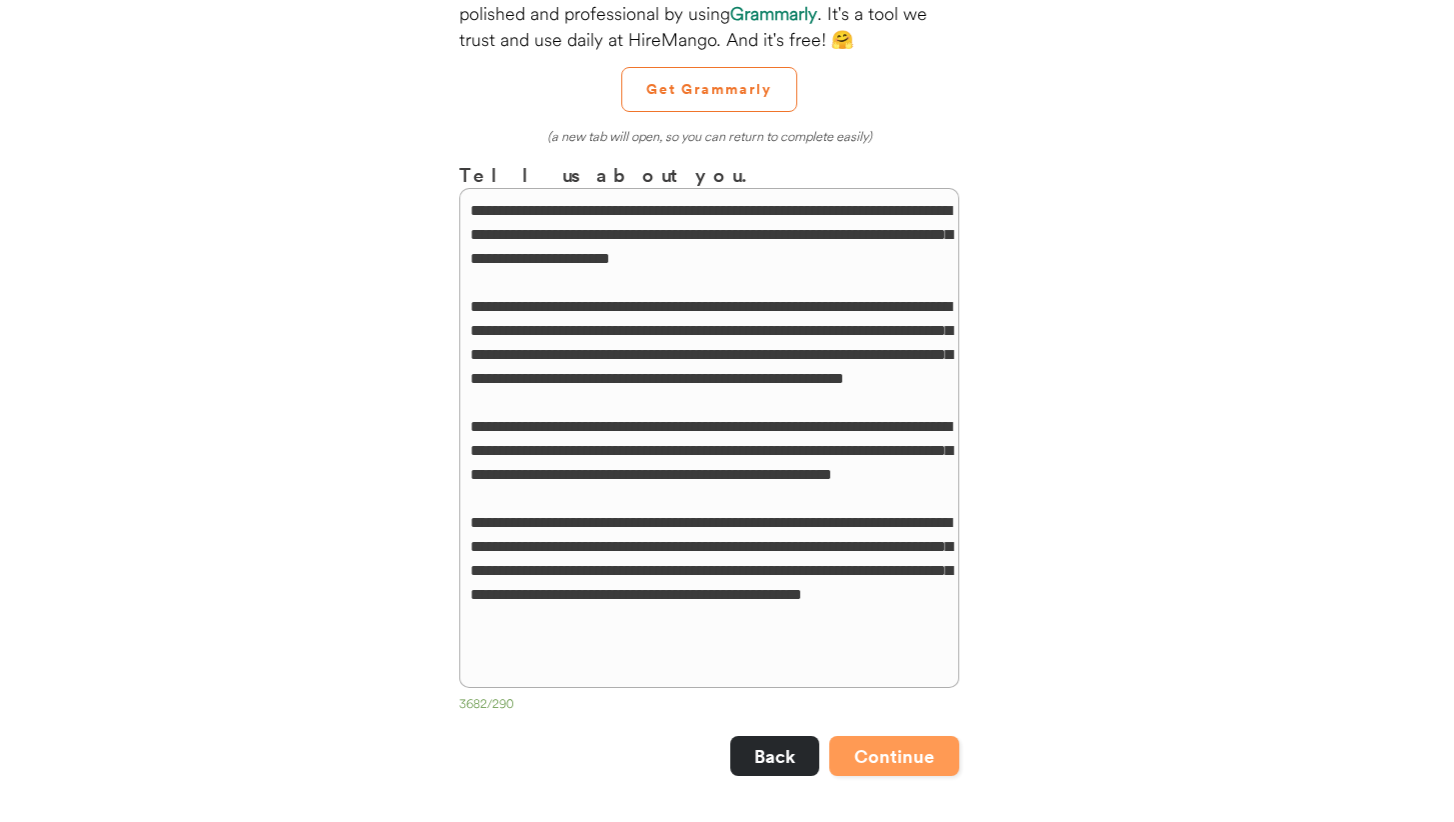 scroll, scrollTop: 0, scrollLeft: 0, axis: both 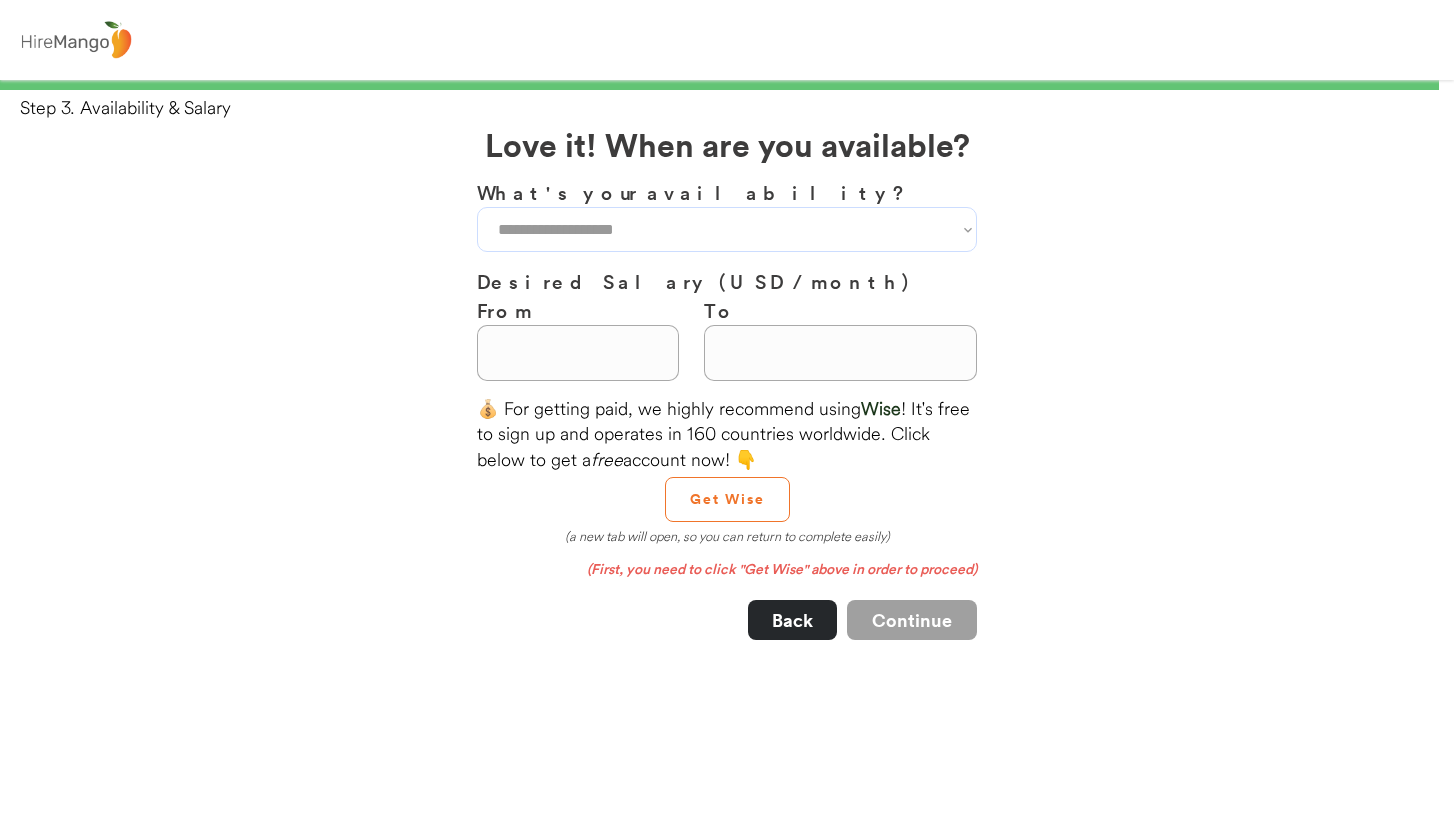 select on "**********" 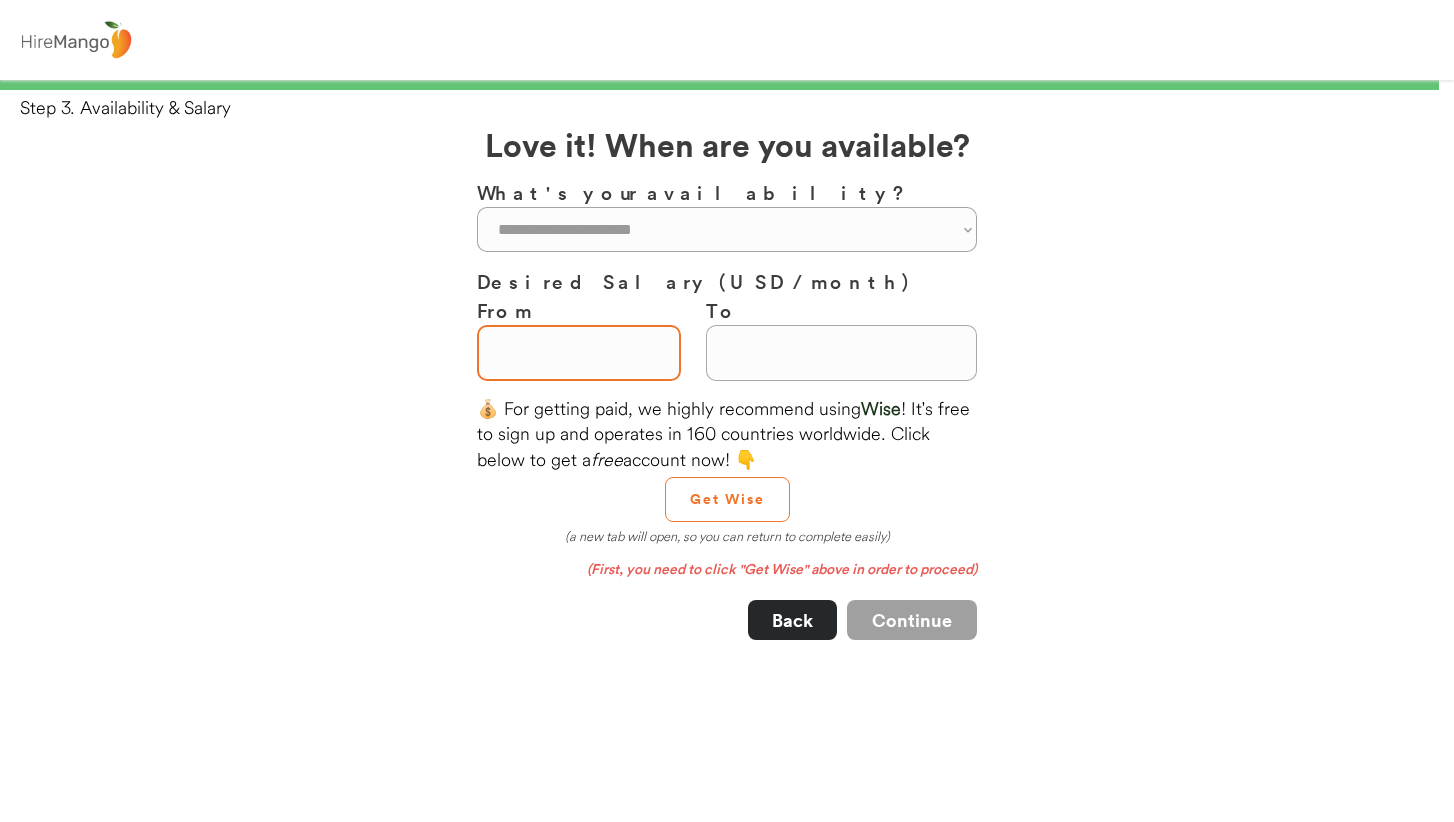 click at bounding box center (579, 353) 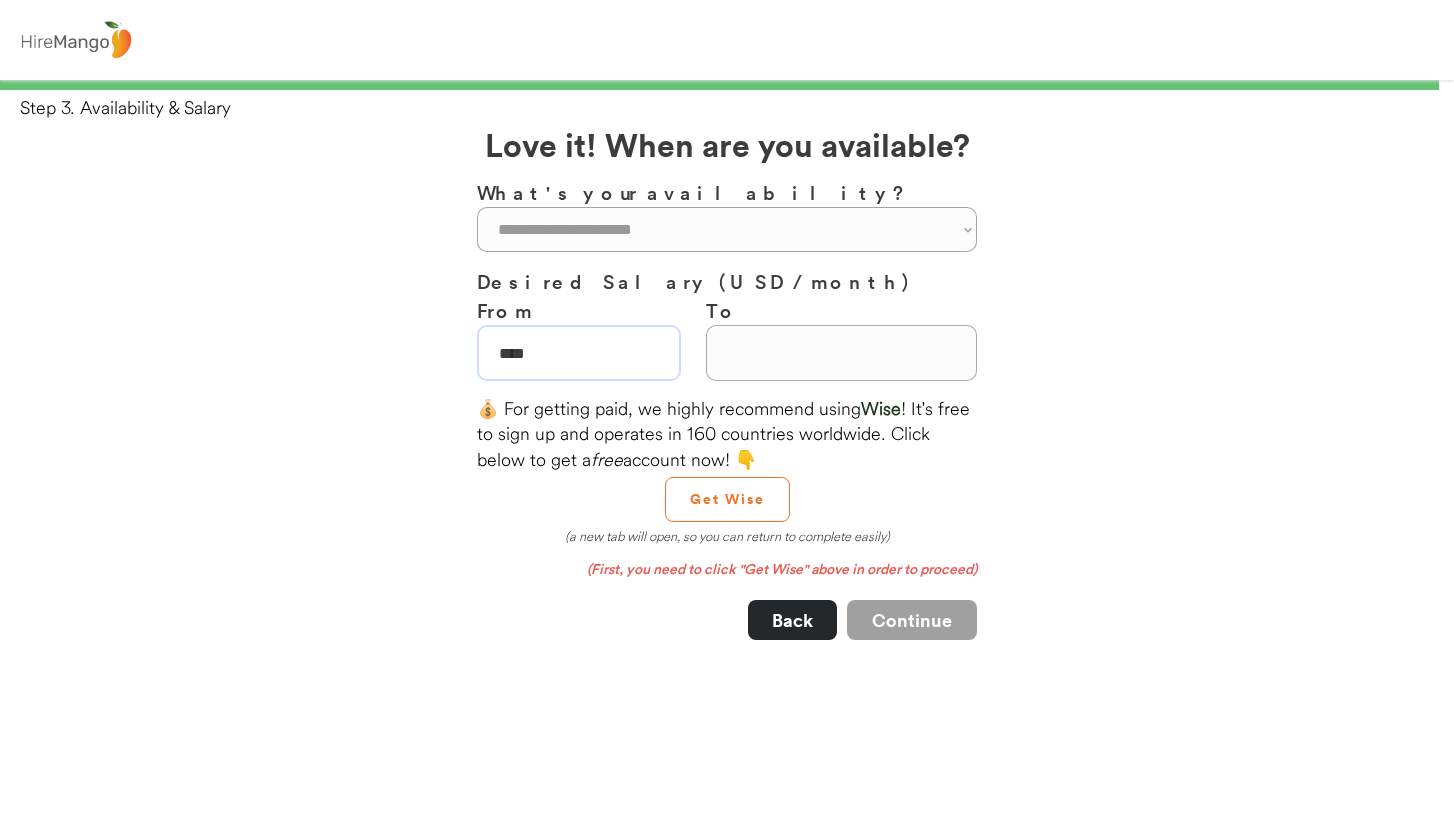 type on "******" 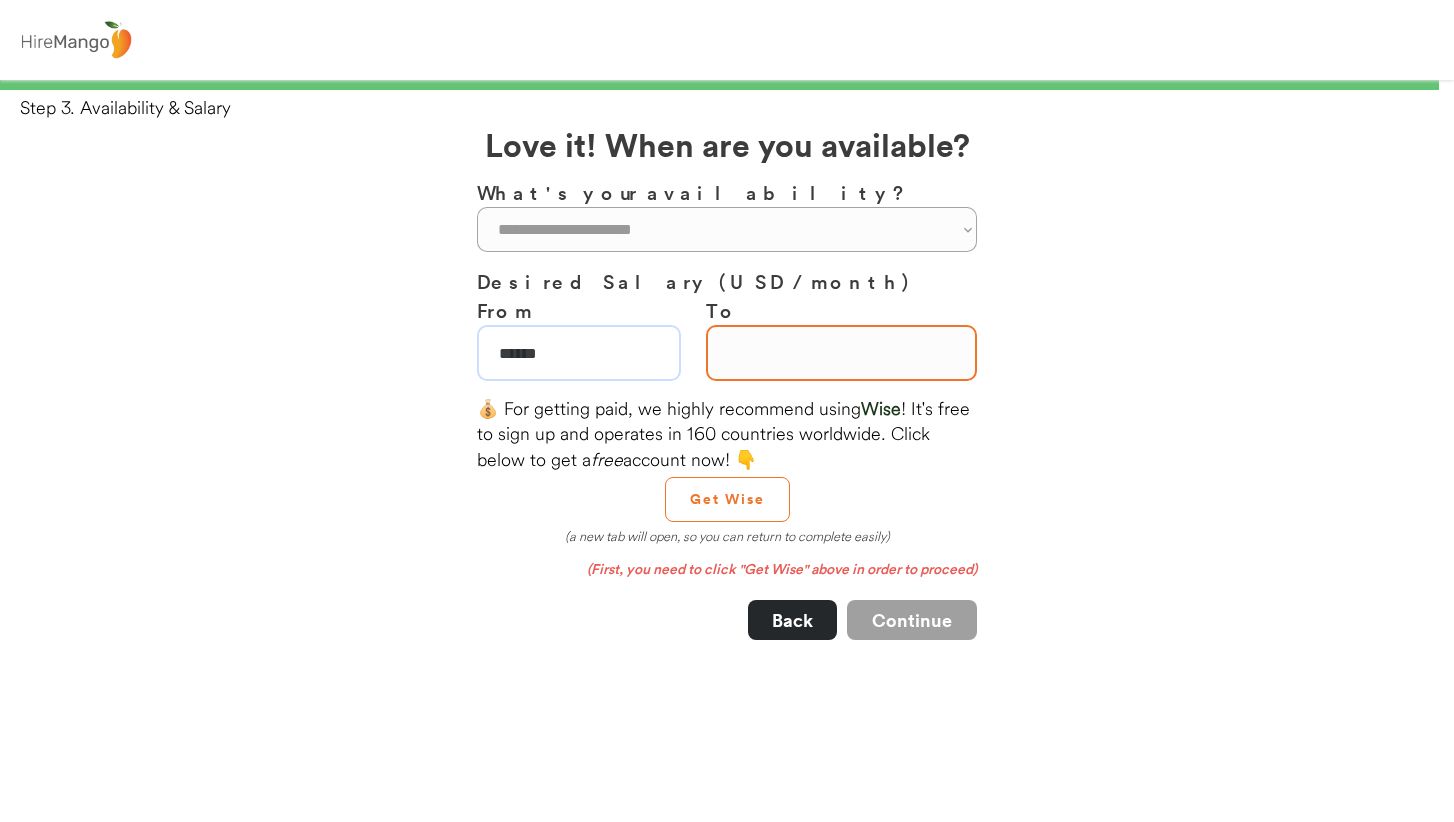 click at bounding box center (841, 353) 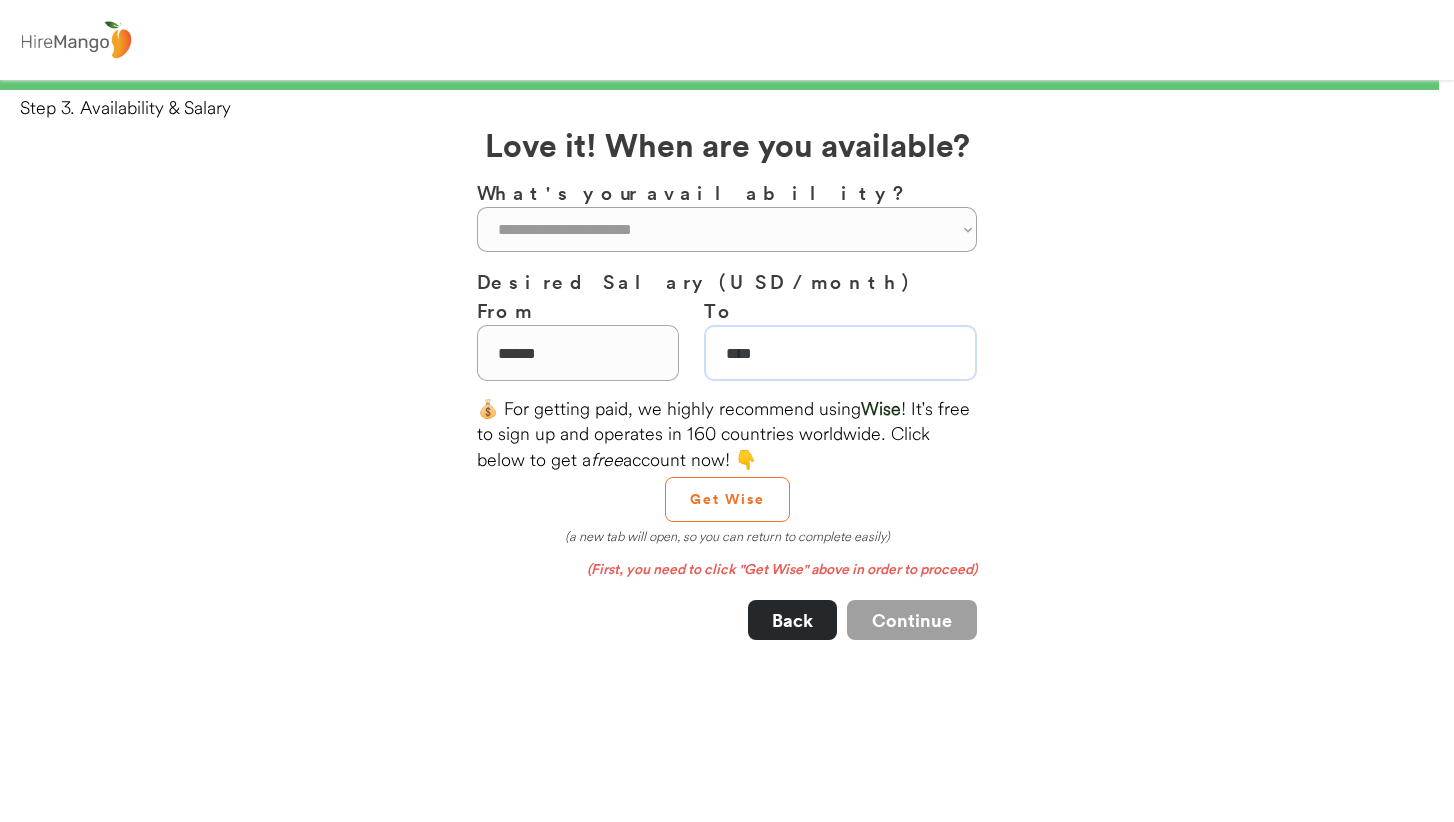 type on "******" 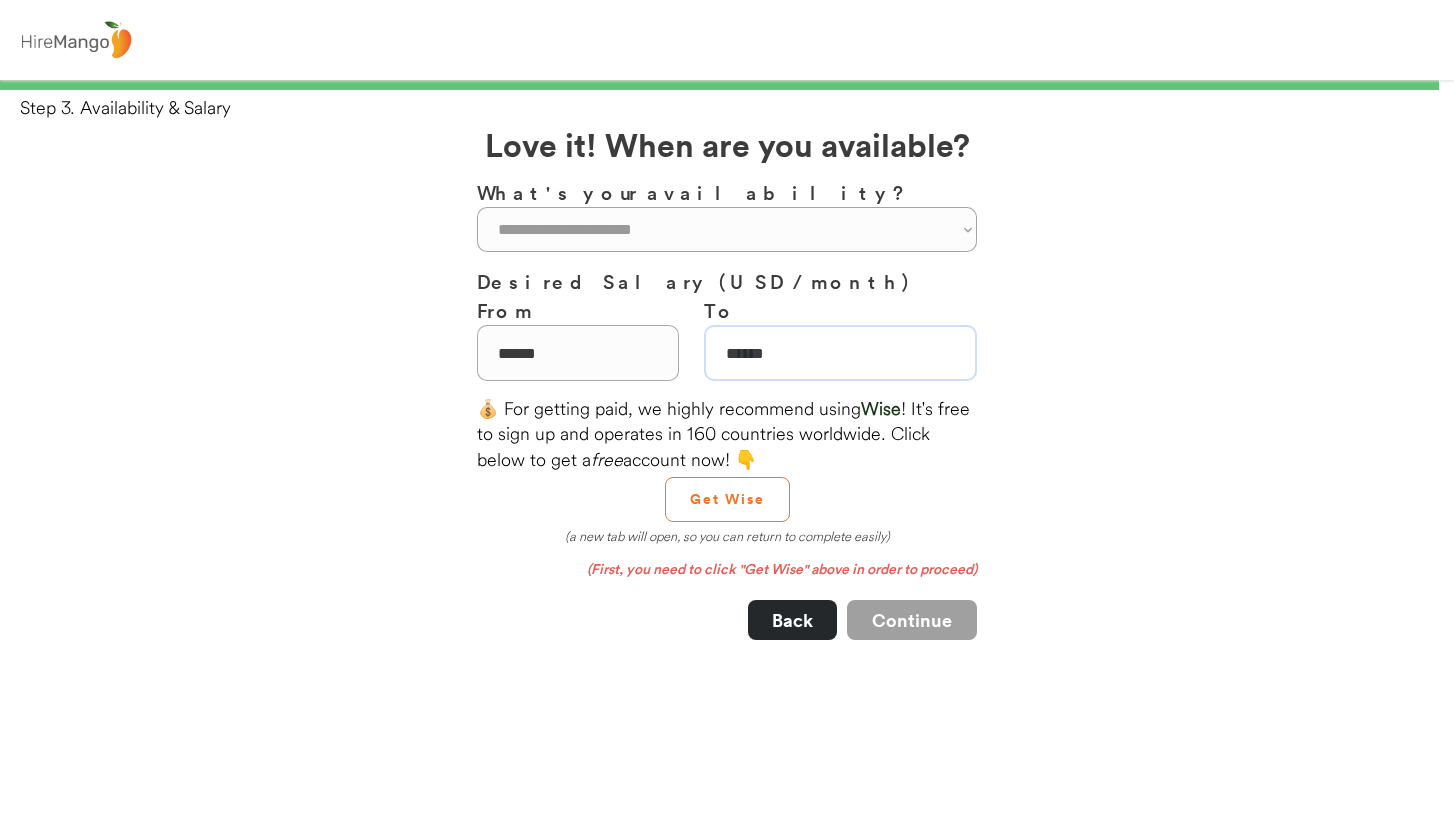 click on "Continue" at bounding box center [912, 620] 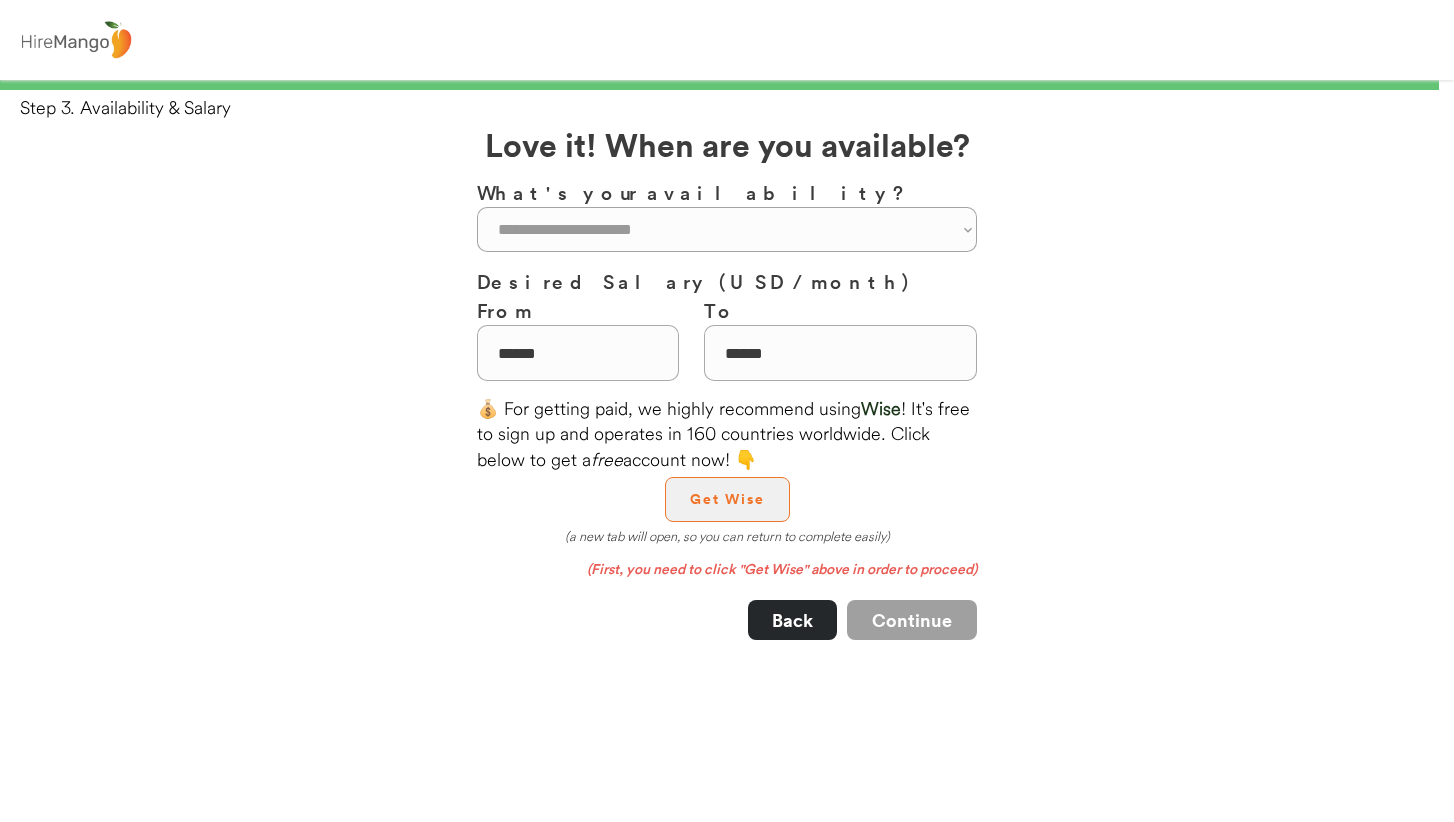 click on "Get Wise" at bounding box center (727, 499) 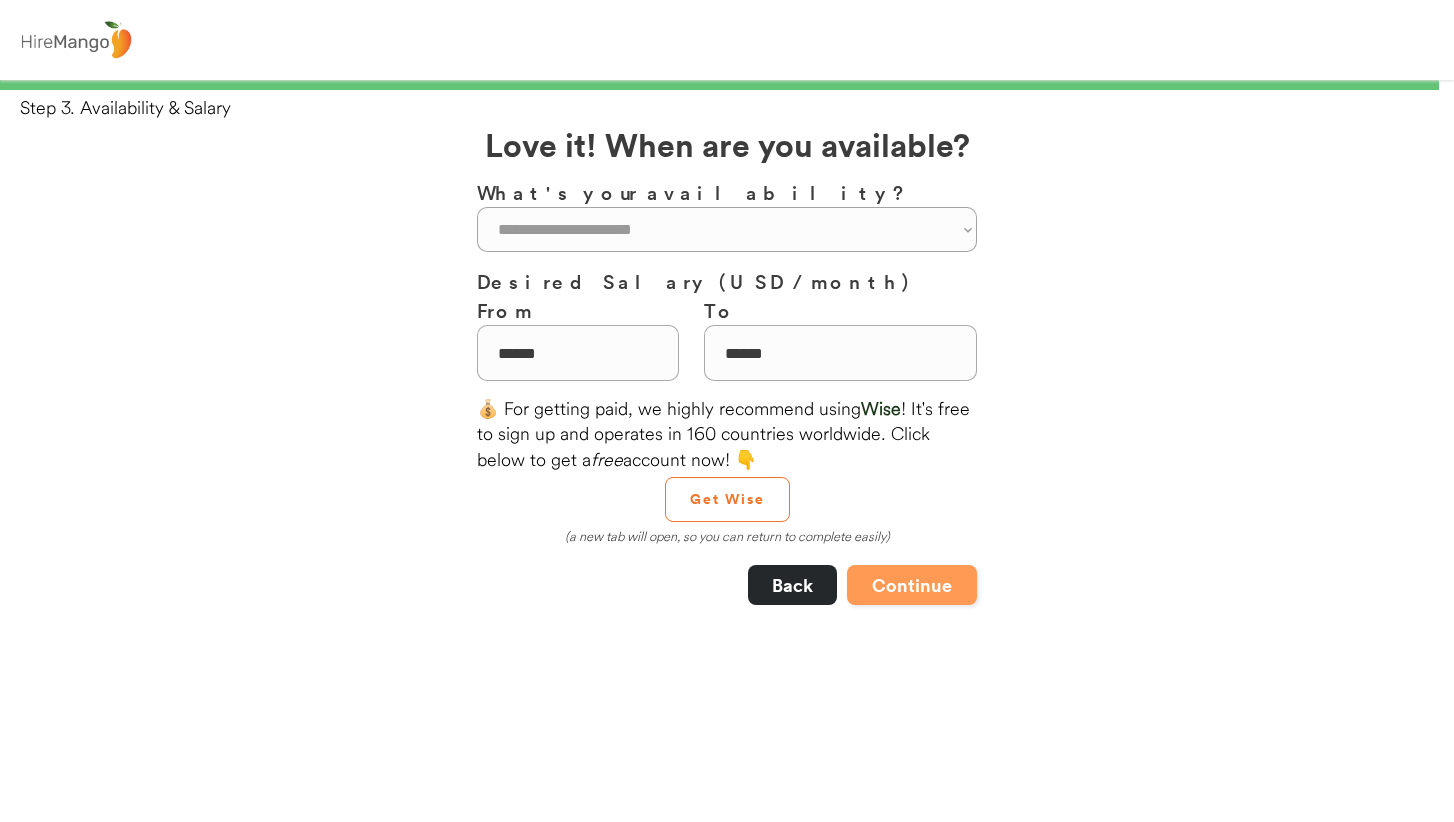click on "Continue" at bounding box center (912, 585) 